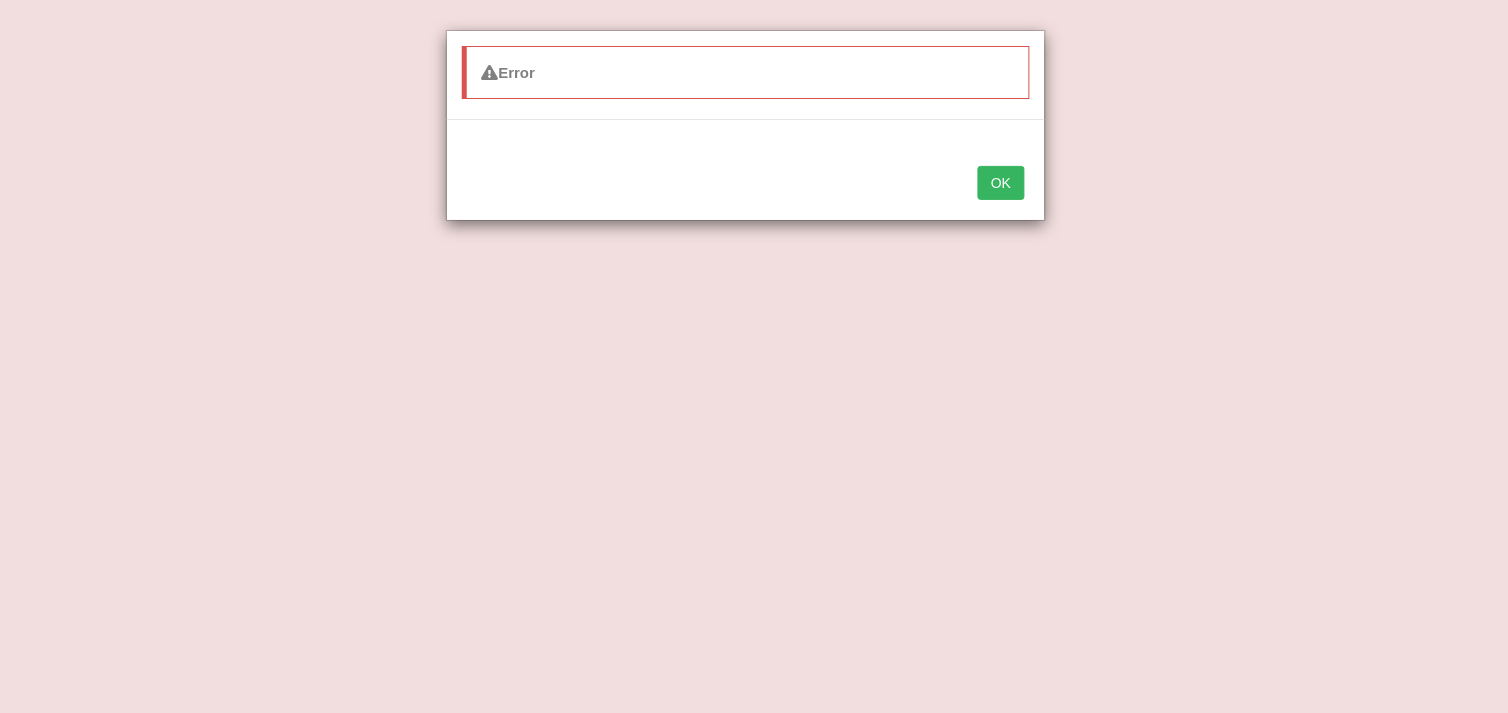 scroll, scrollTop: 0, scrollLeft: 0, axis: both 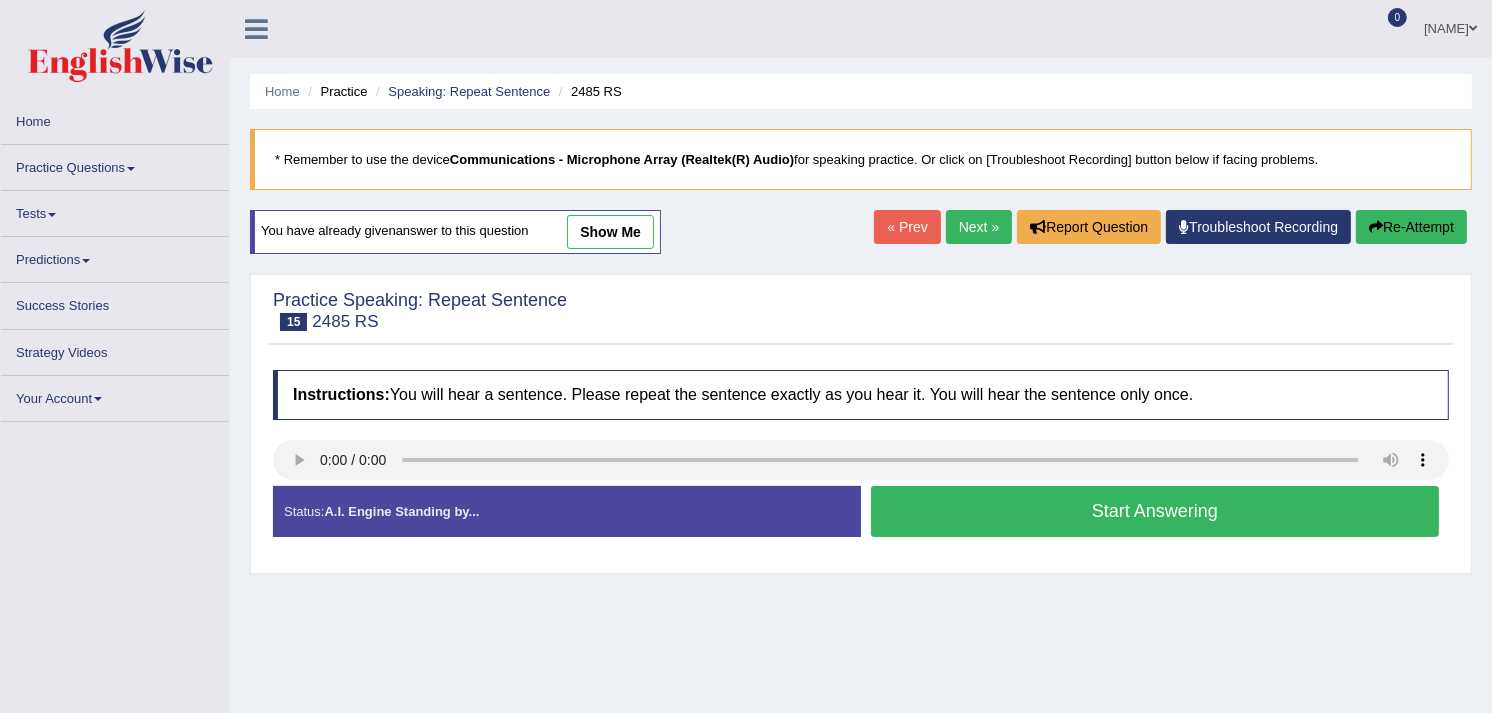 drag, startPoint x: 0, startPoint y: 0, endPoint x: 104, endPoint y: 166, distance: 195.88773 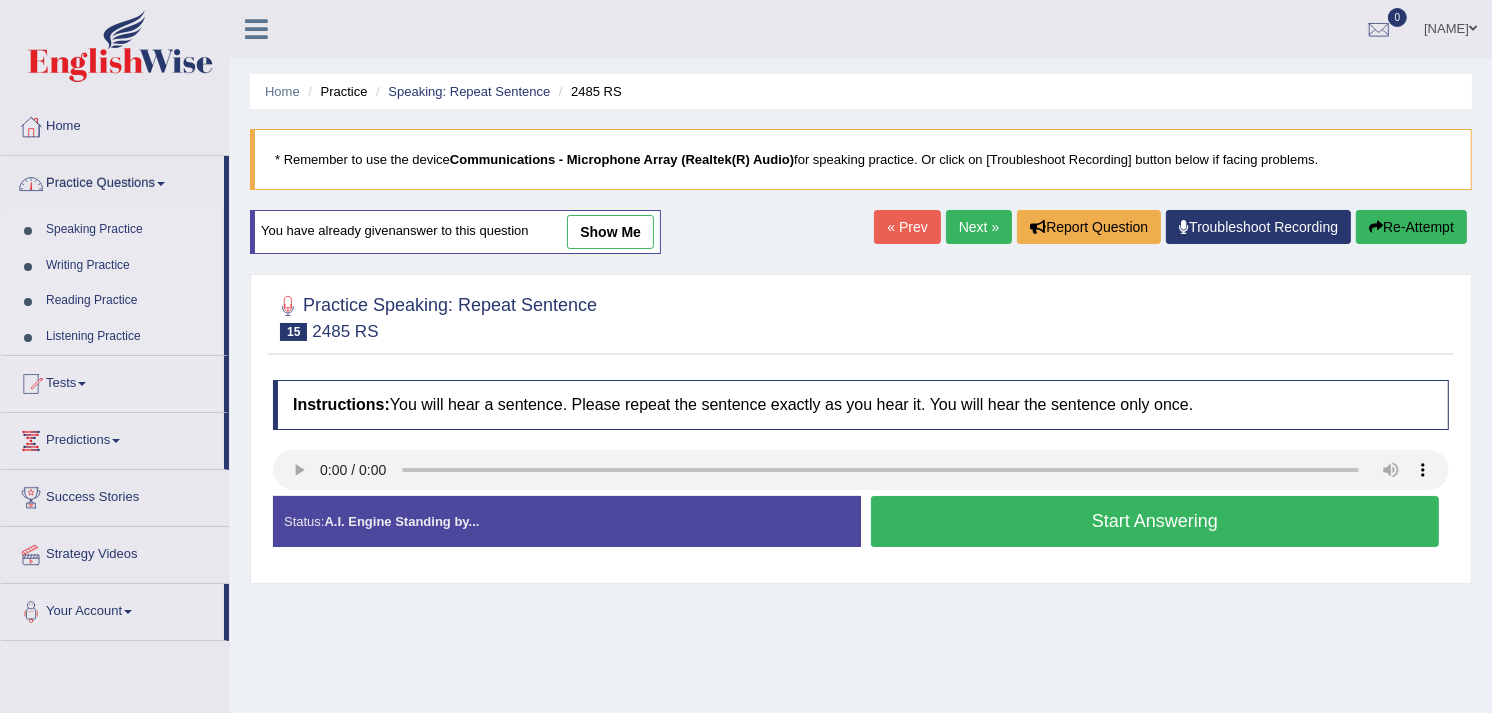 click on "Speaking Practice" at bounding box center [130, 230] 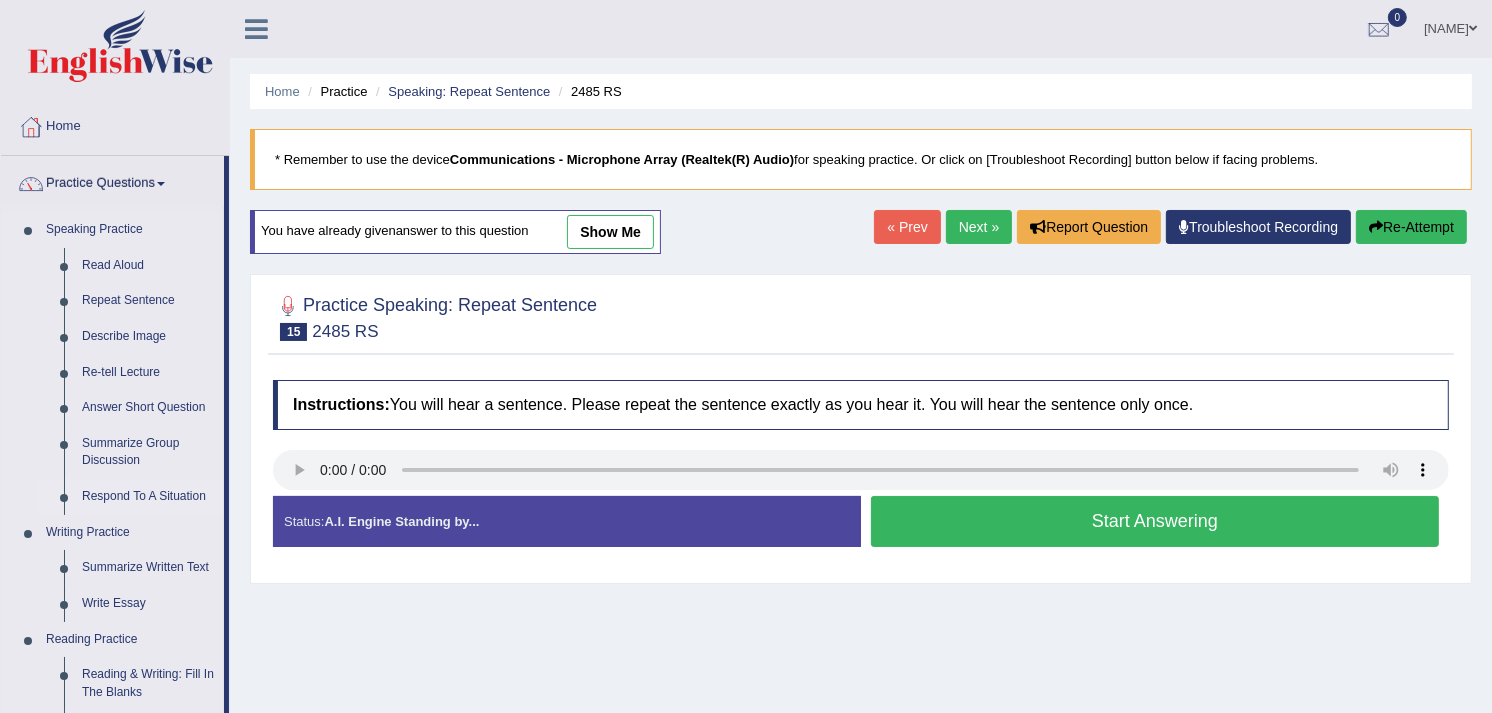 click on "Respond To A Situation" at bounding box center [148, 497] 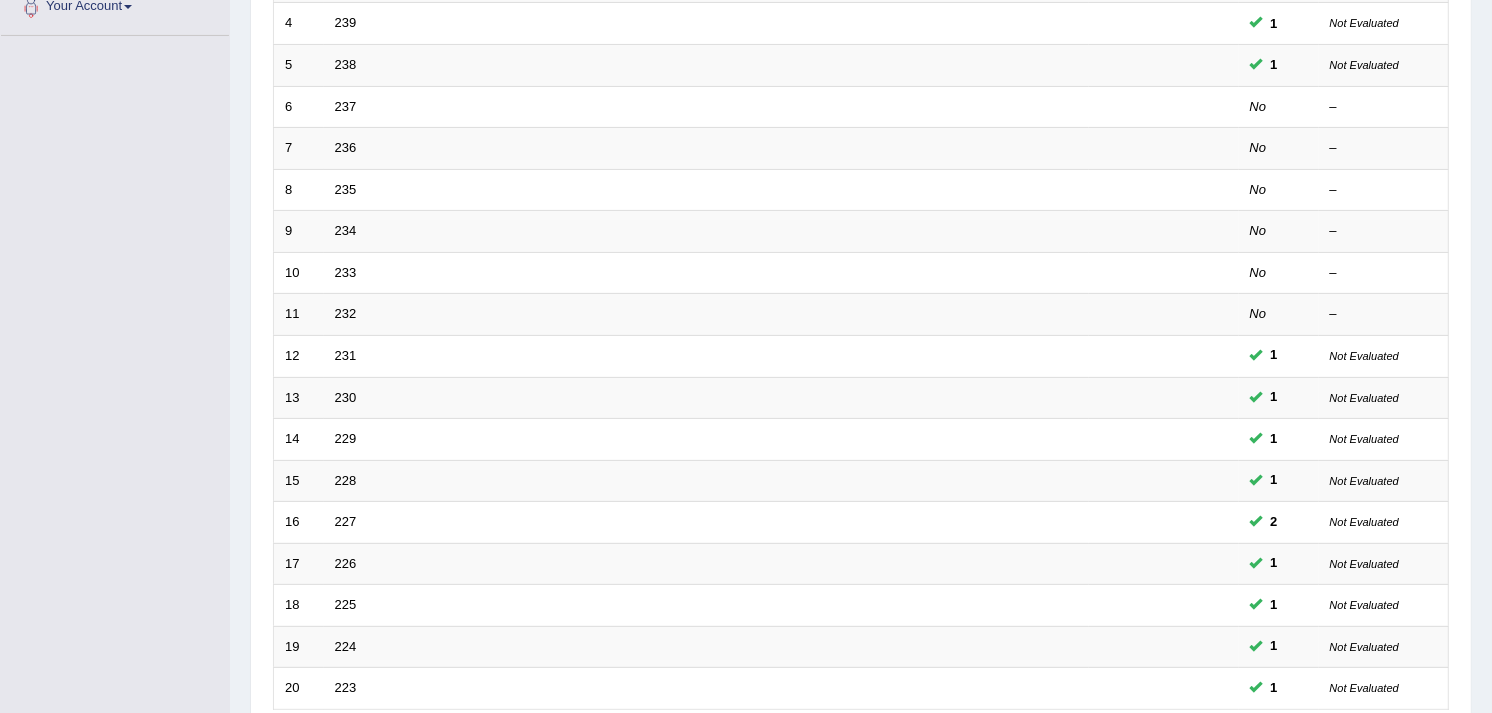 scroll, scrollTop: 0, scrollLeft: 0, axis: both 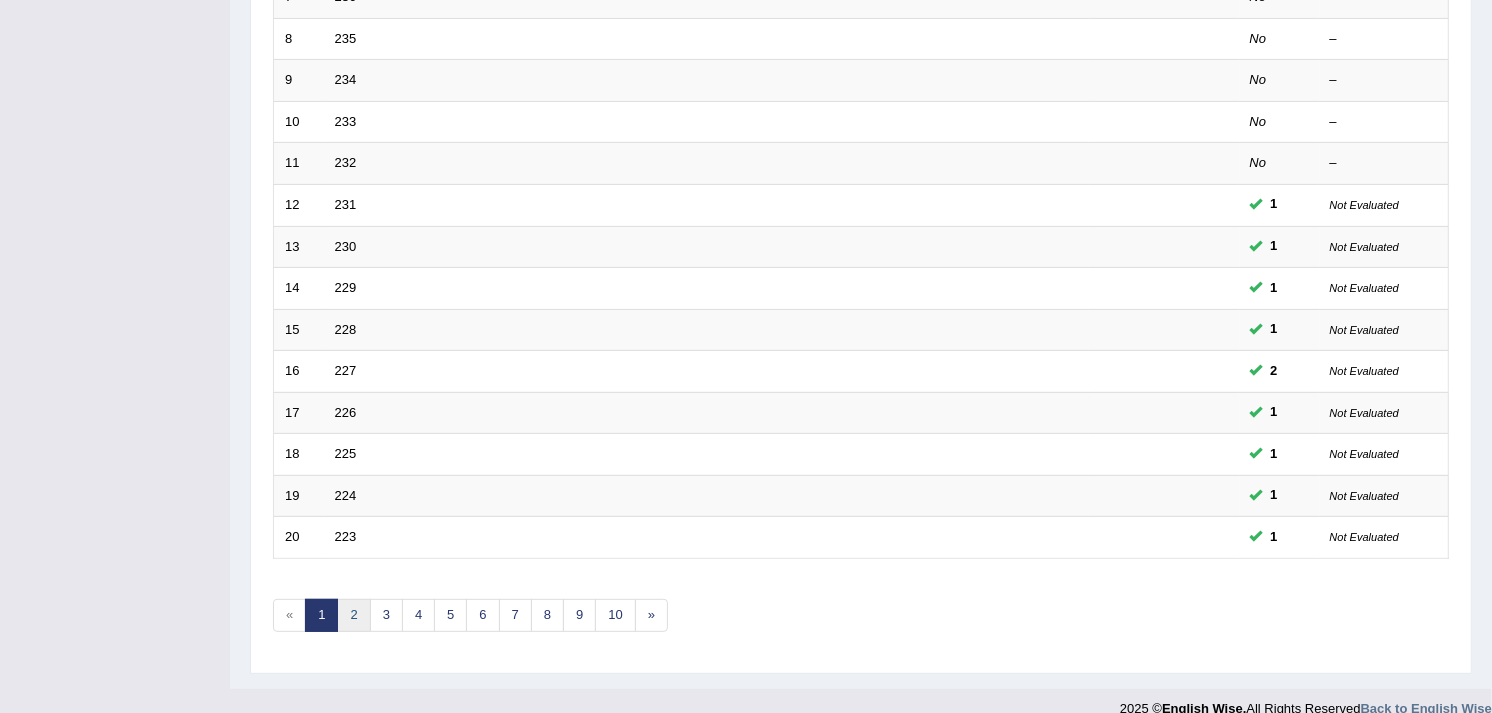 click on "2" at bounding box center (353, 615) 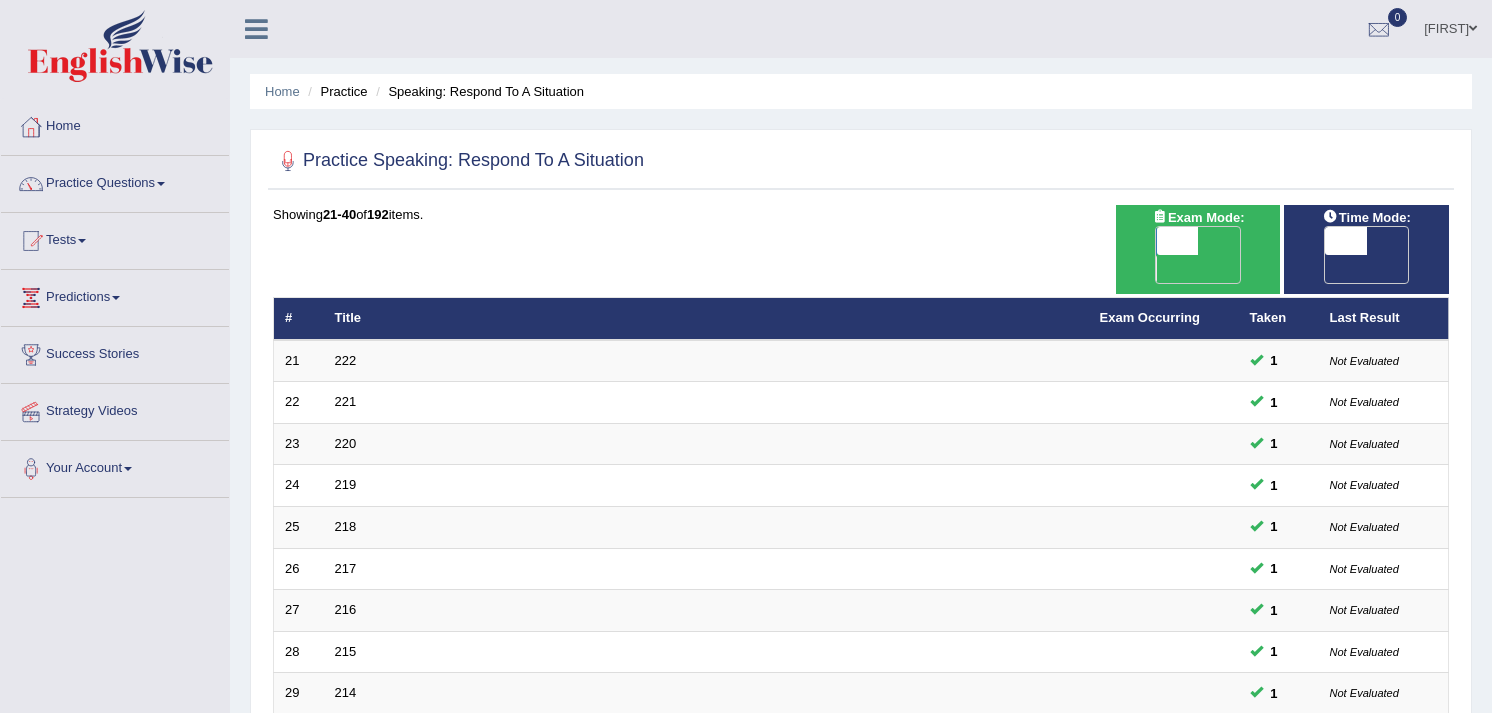 scroll, scrollTop: 0, scrollLeft: 0, axis: both 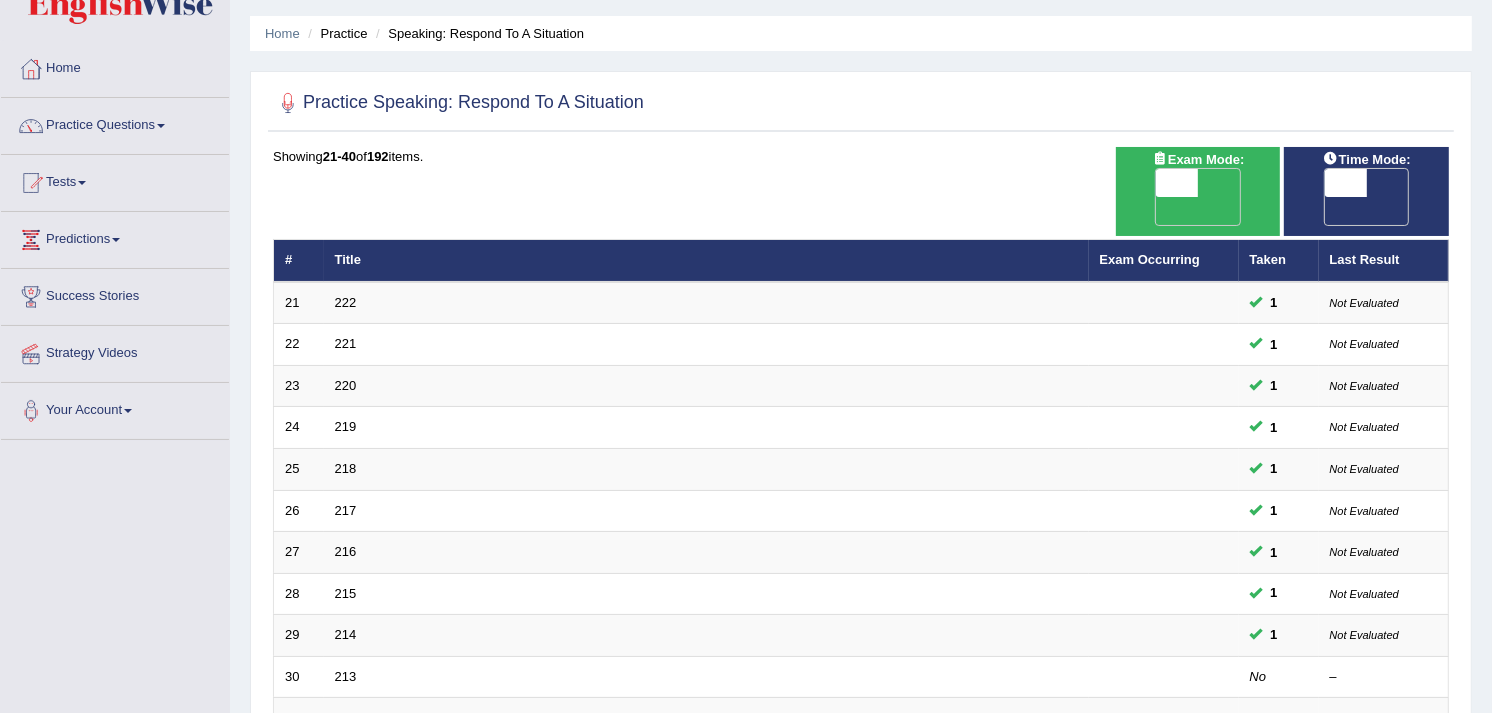 click on "Practice Questions" at bounding box center (115, 123) 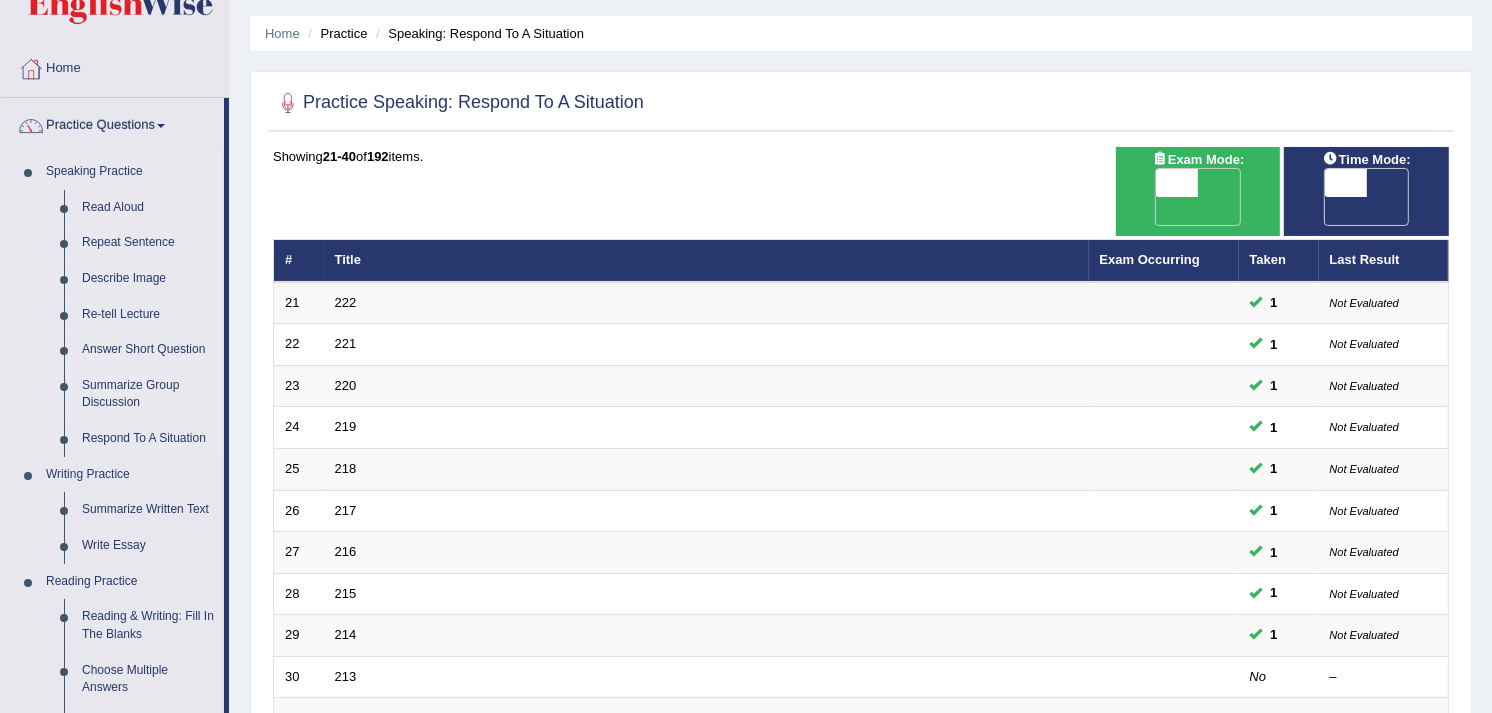 click on "Summarize Group Discussion" at bounding box center (148, 394) 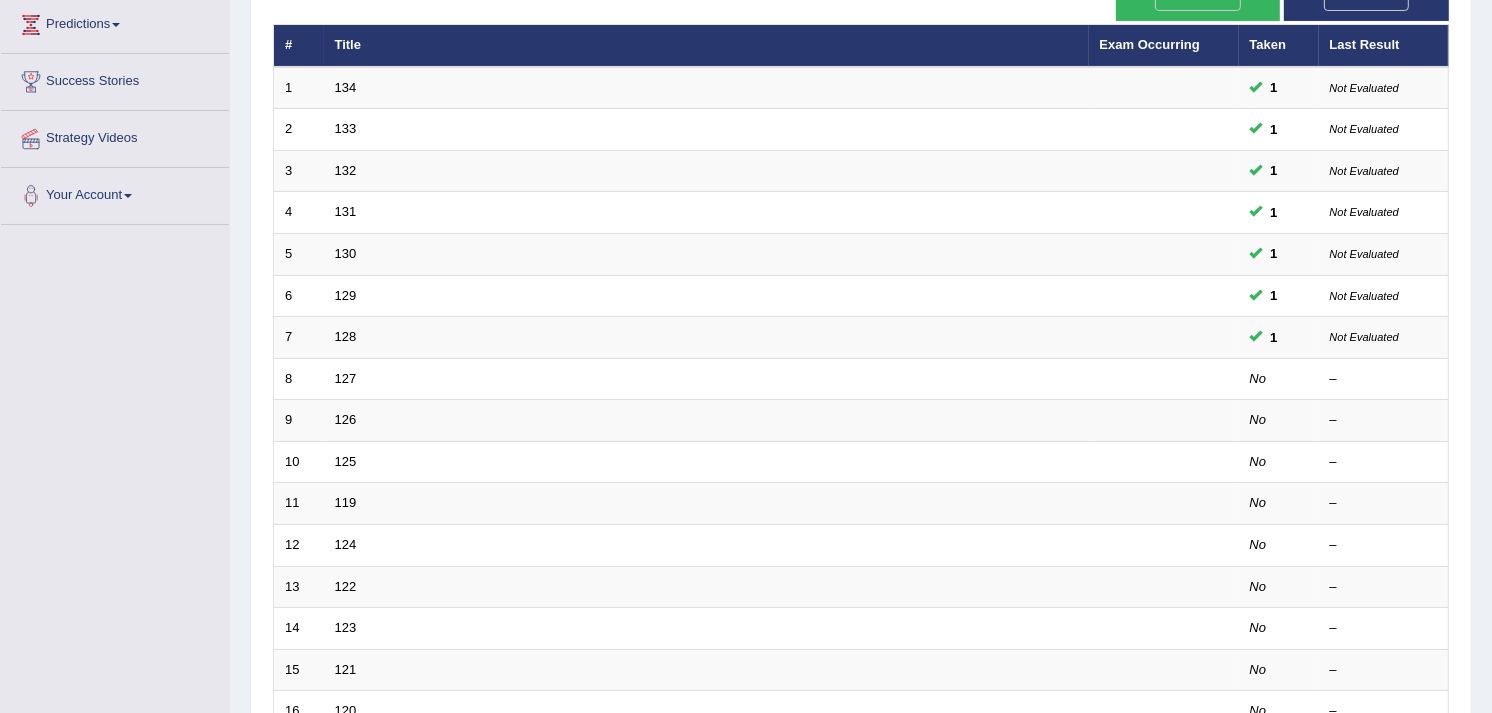 scroll, scrollTop: 320, scrollLeft: 0, axis: vertical 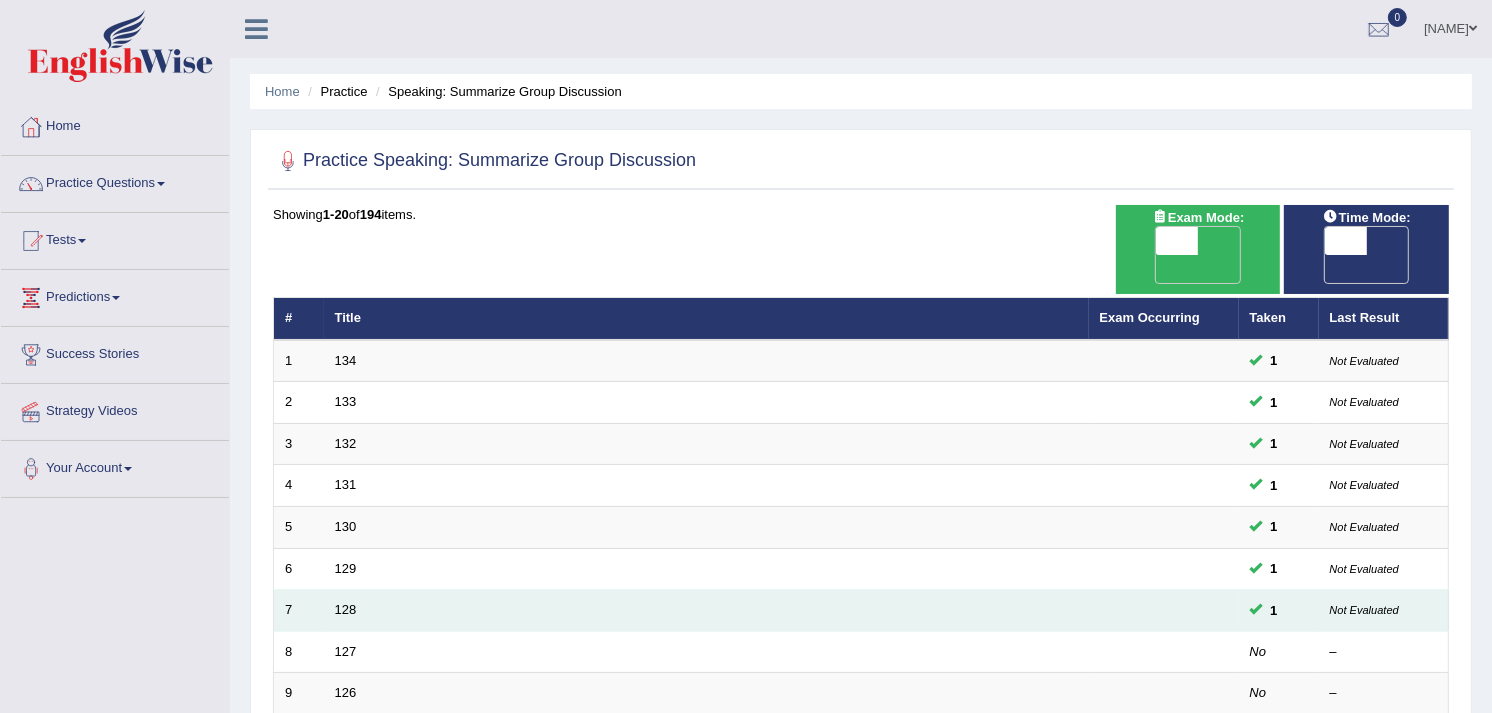 click on "128" at bounding box center [706, 611] 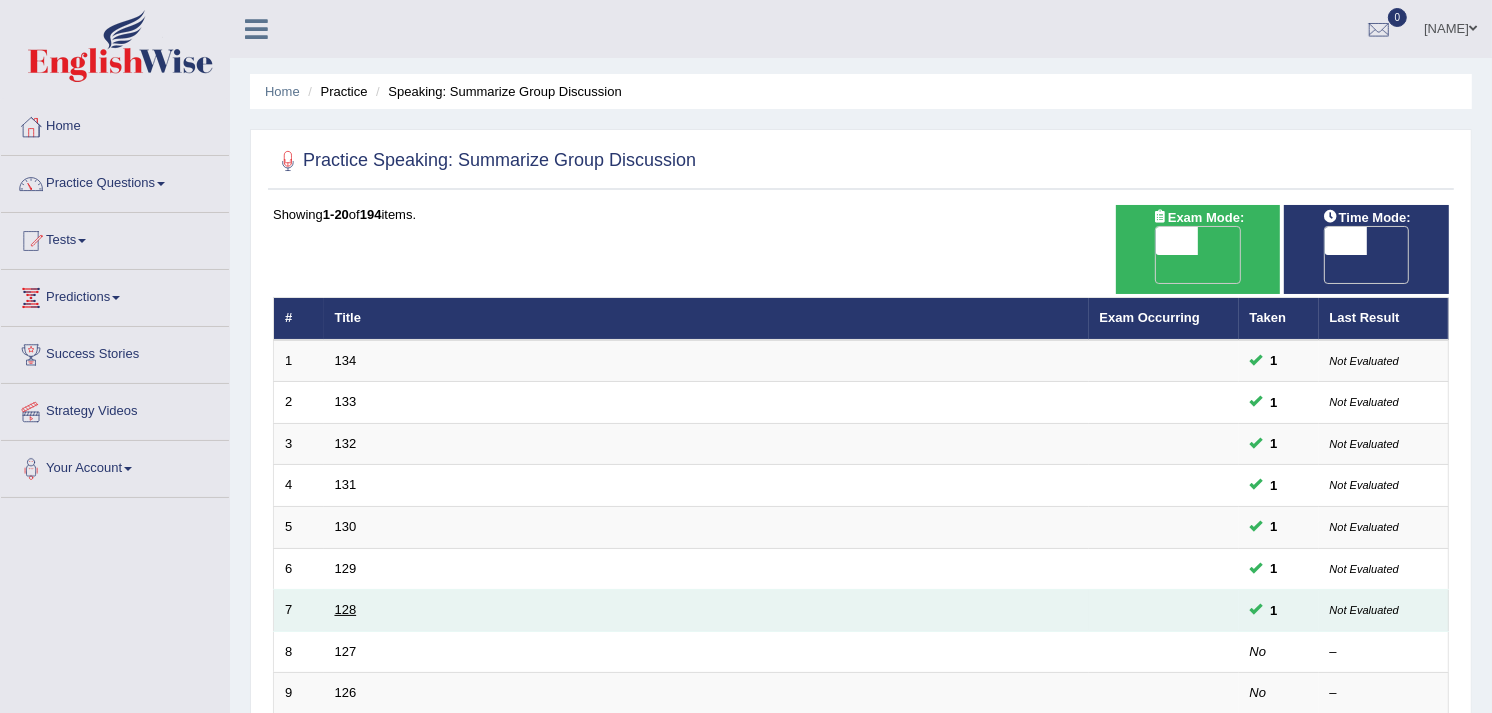 click on "128" at bounding box center (346, 609) 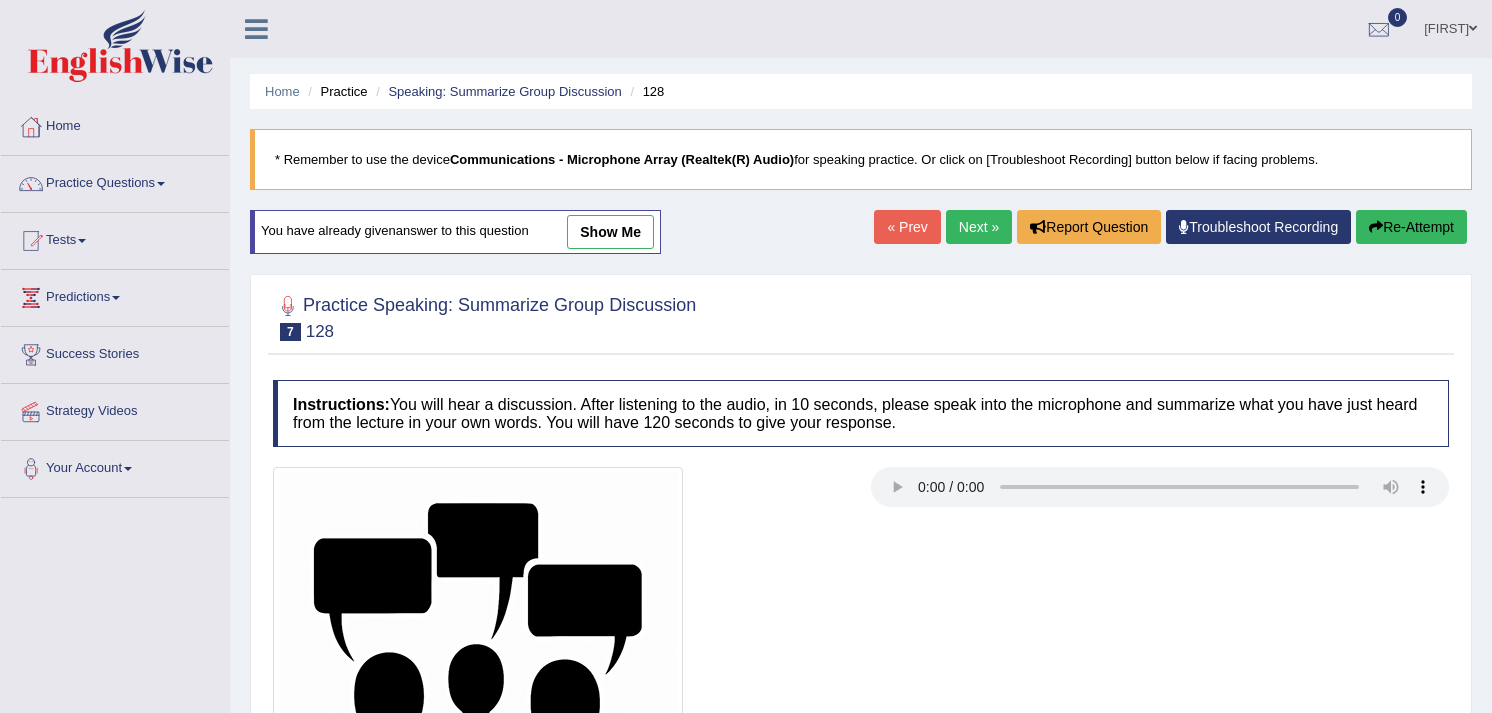 scroll, scrollTop: 0, scrollLeft: 0, axis: both 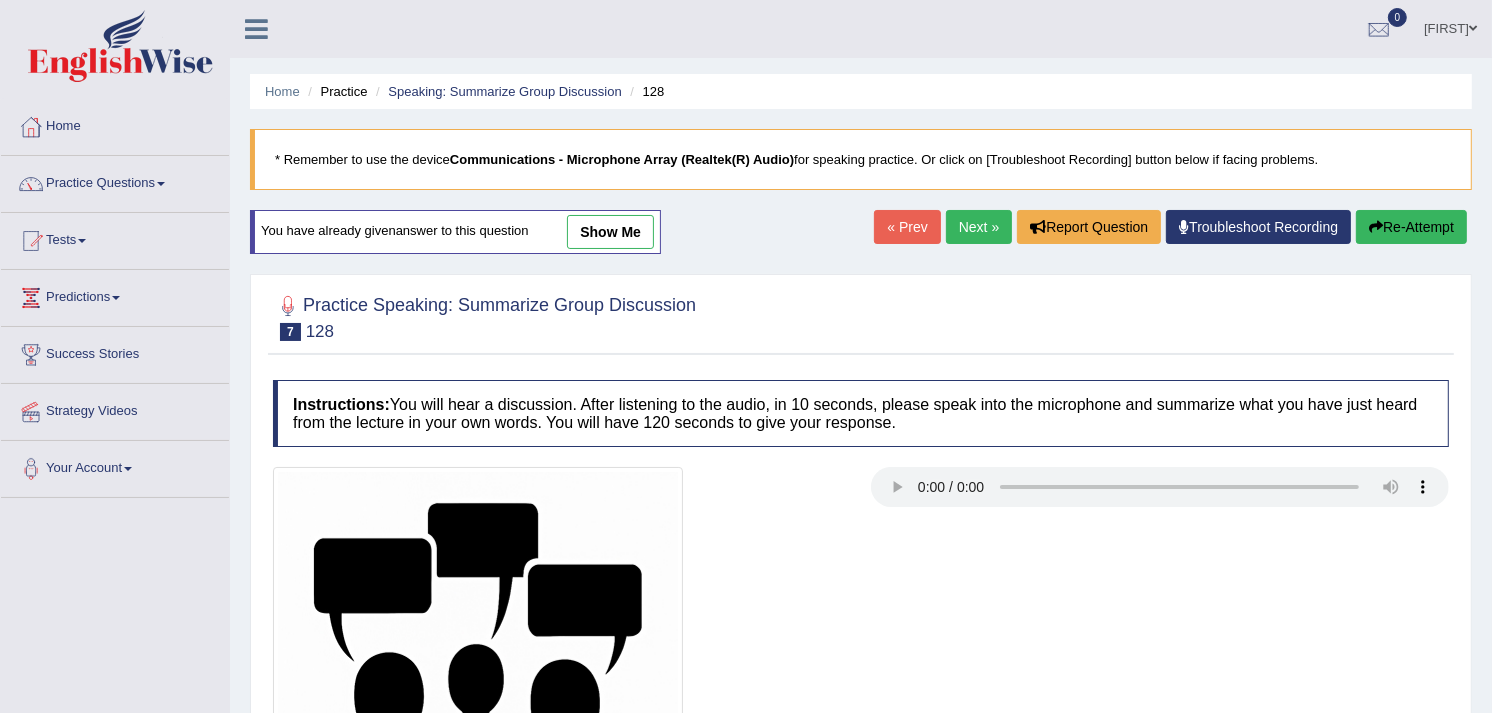 click on "show me" at bounding box center (610, 232) 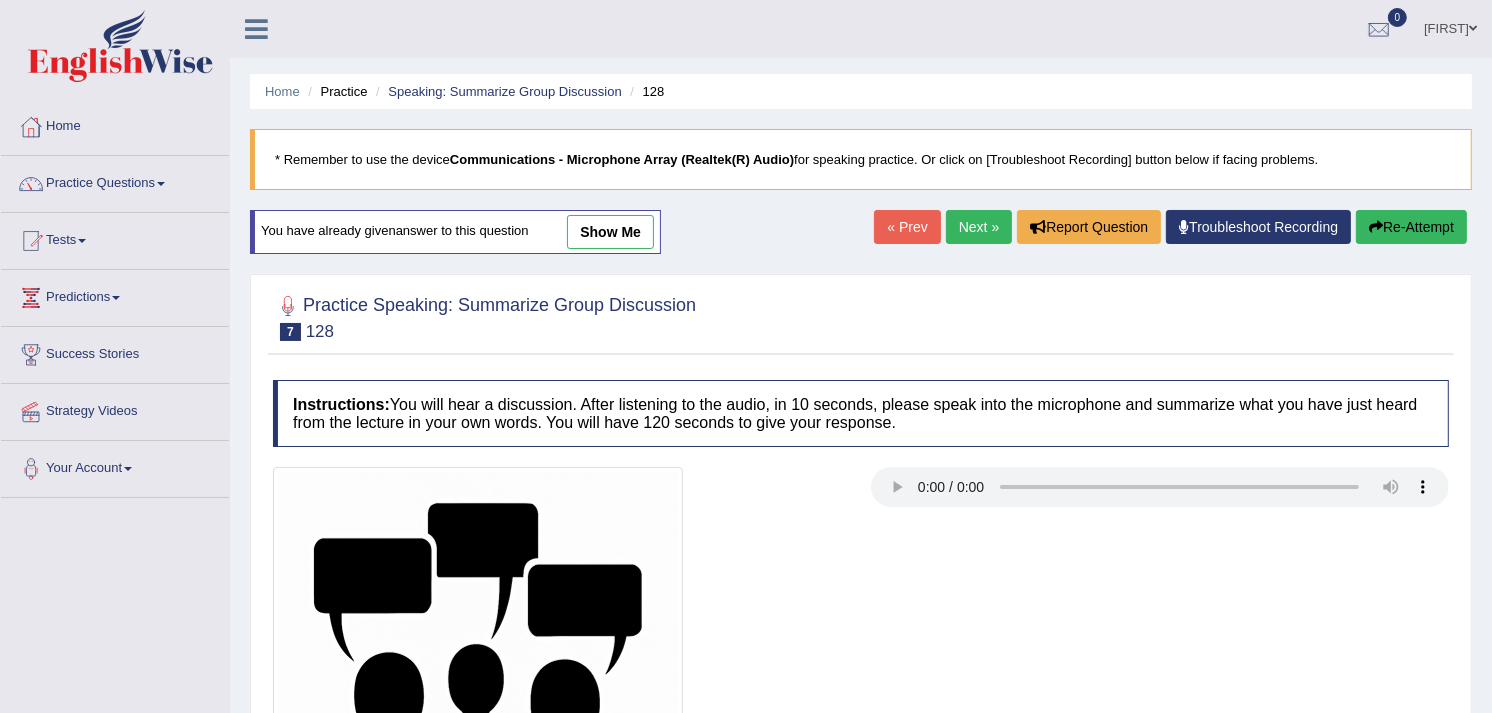 click on "Luis
Toggle navigation
Username: LuisMosquera
Access Type: Online
Subscription: Silver Package
Log out
0" at bounding box center [861, 29] 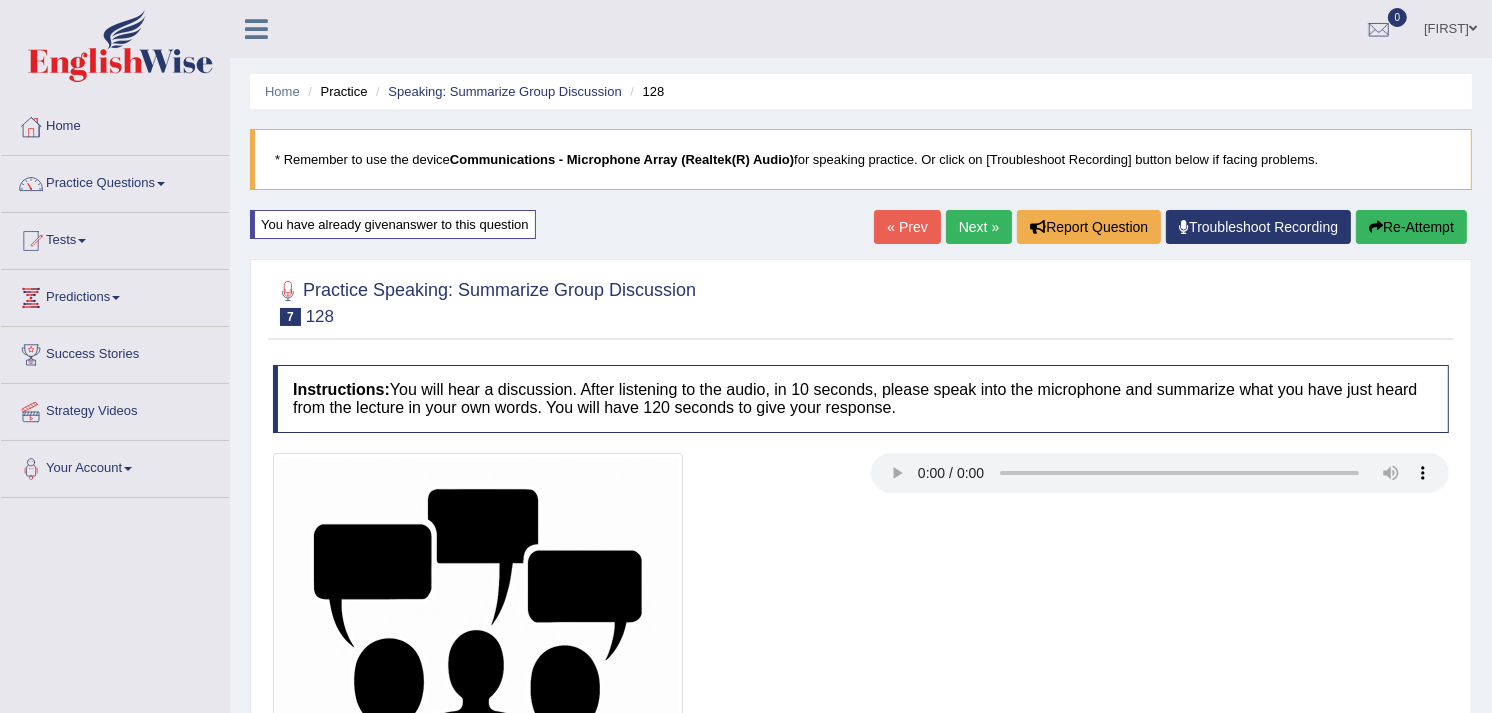 scroll, scrollTop: 218, scrollLeft: 0, axis: vertical 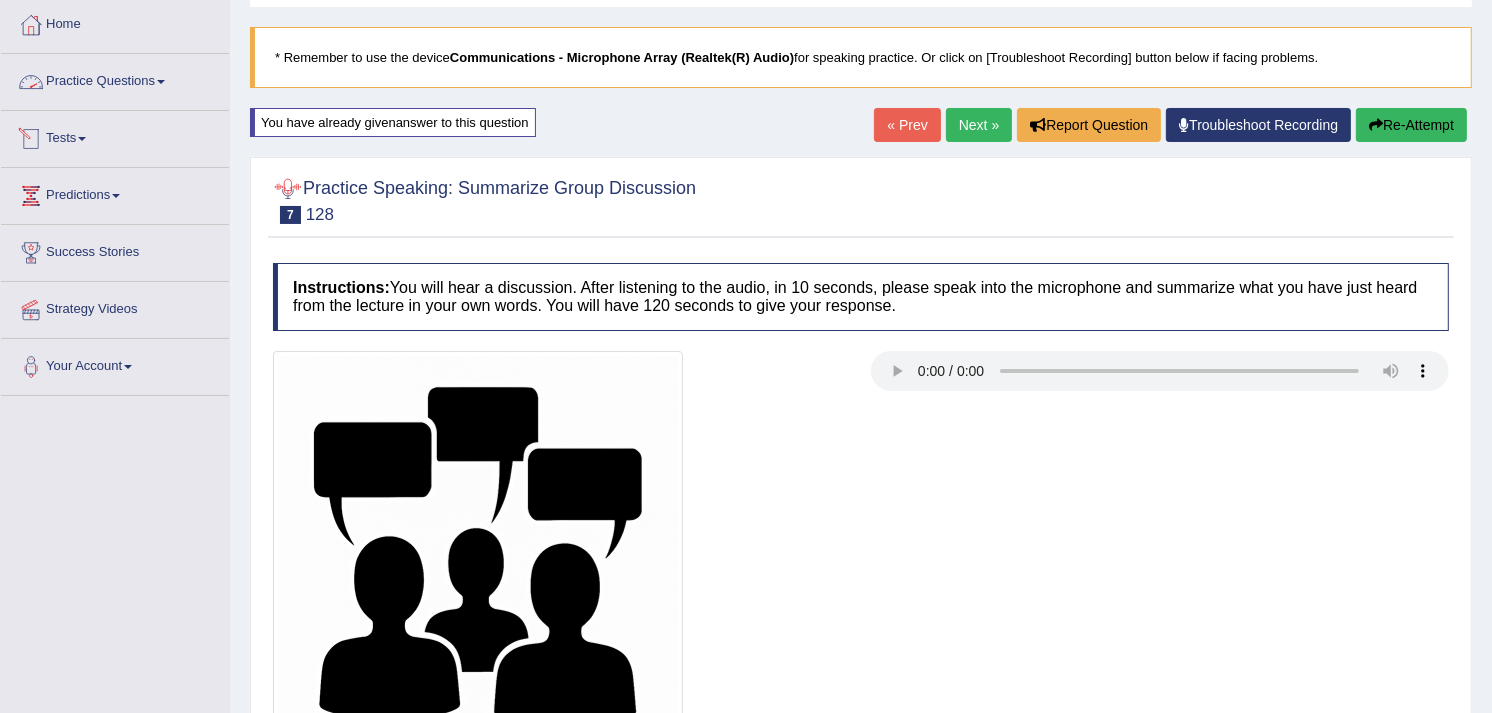 click on "Practice Questions" at bounding box center (115, 79) 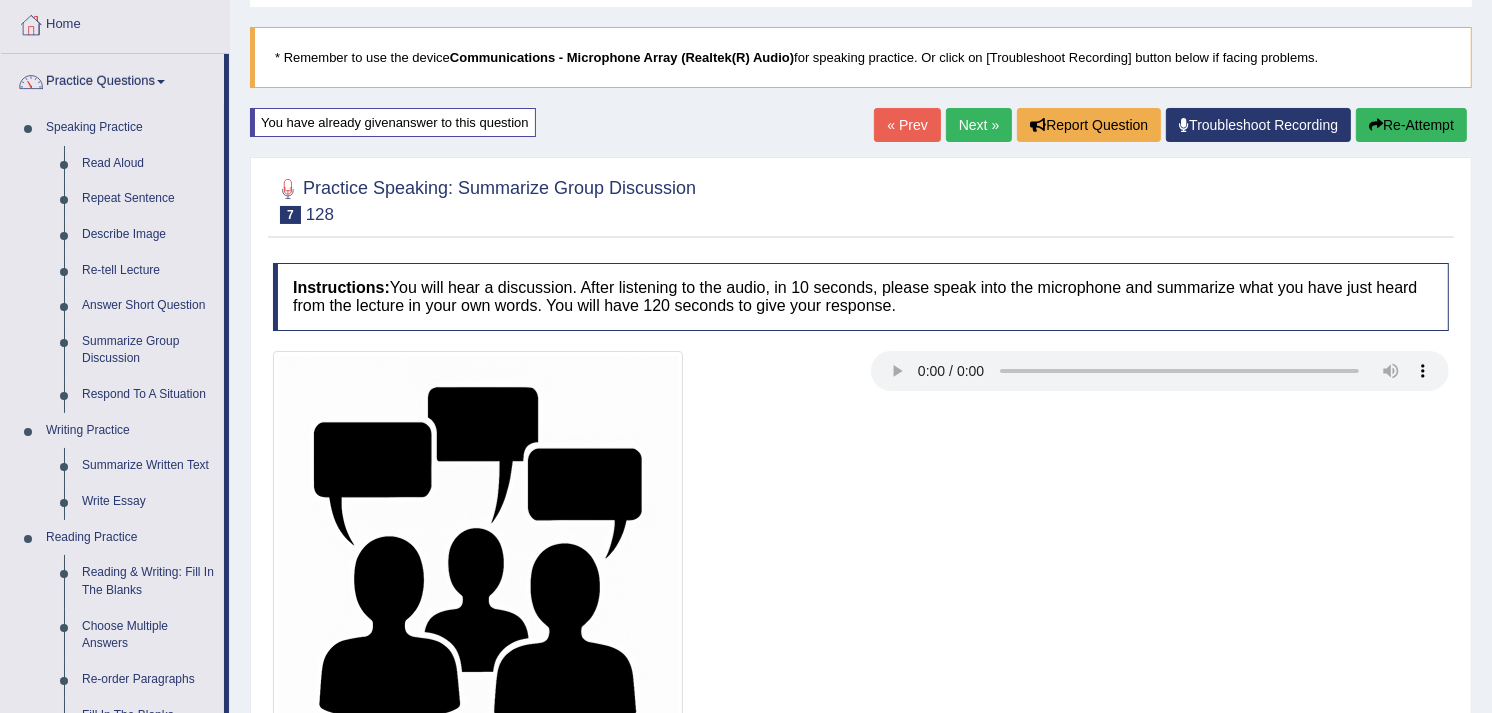 drag, startPoint x: 224, startPoint y: 277, endPoint x: 232, endPoint y: 303, distance: 27.202942 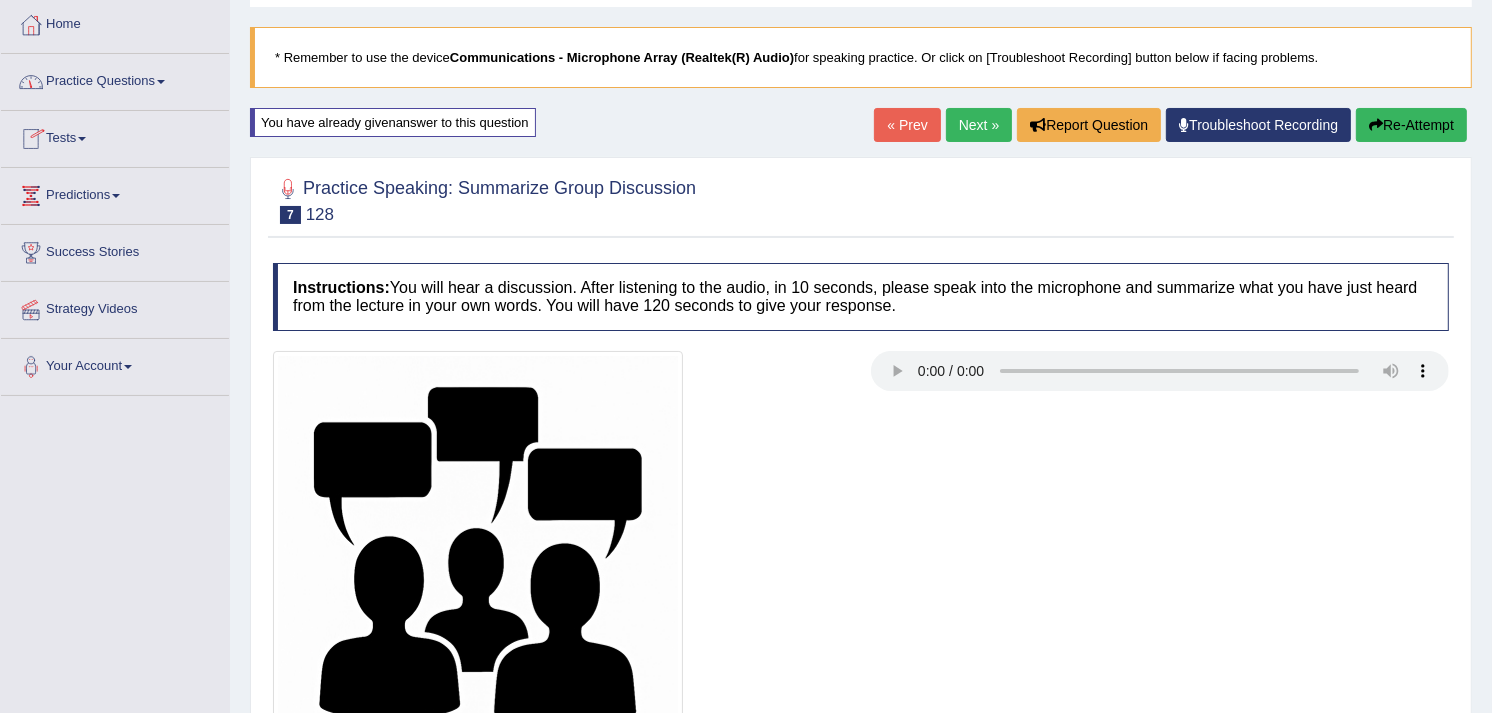 scroll, scrollTop: 0, scrollLeft: 0, axis: both 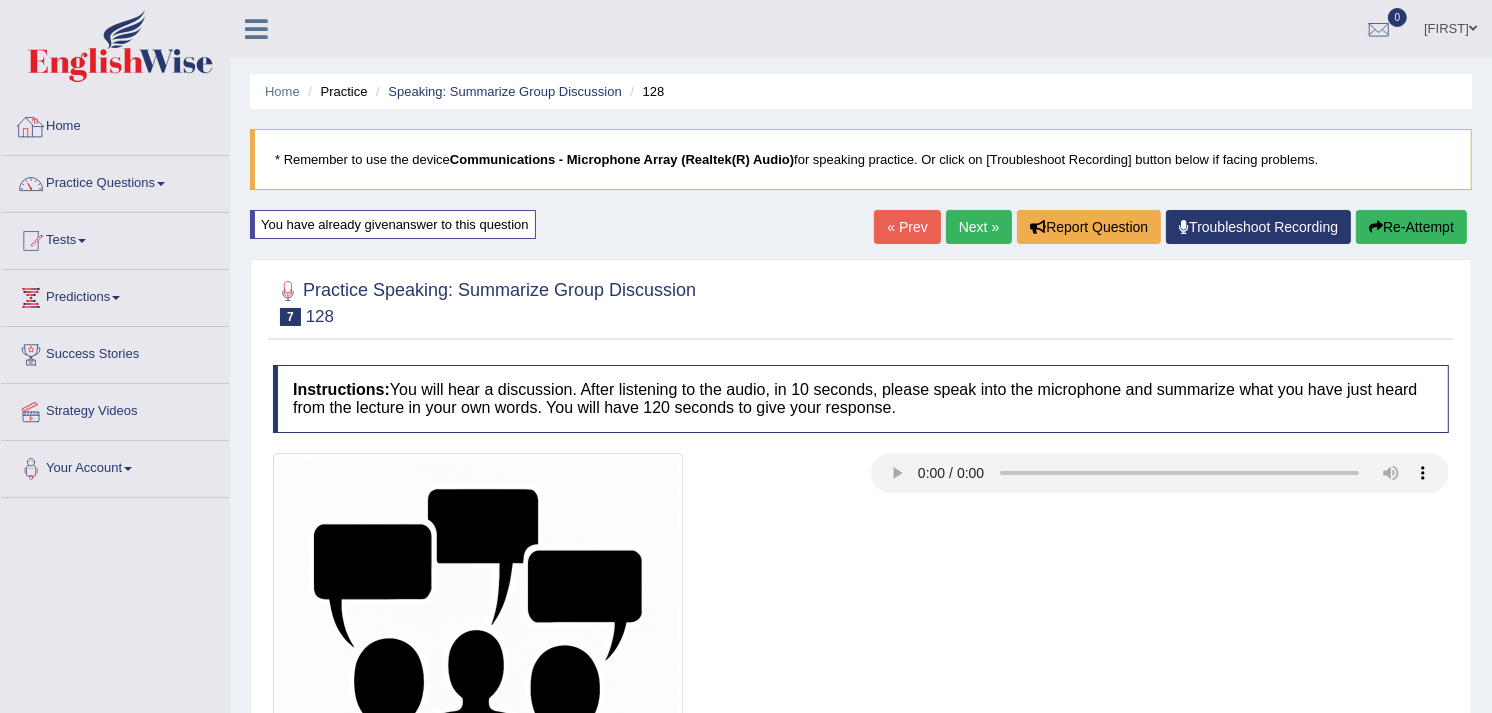 click on "Home" at bounding box center (115, 124) 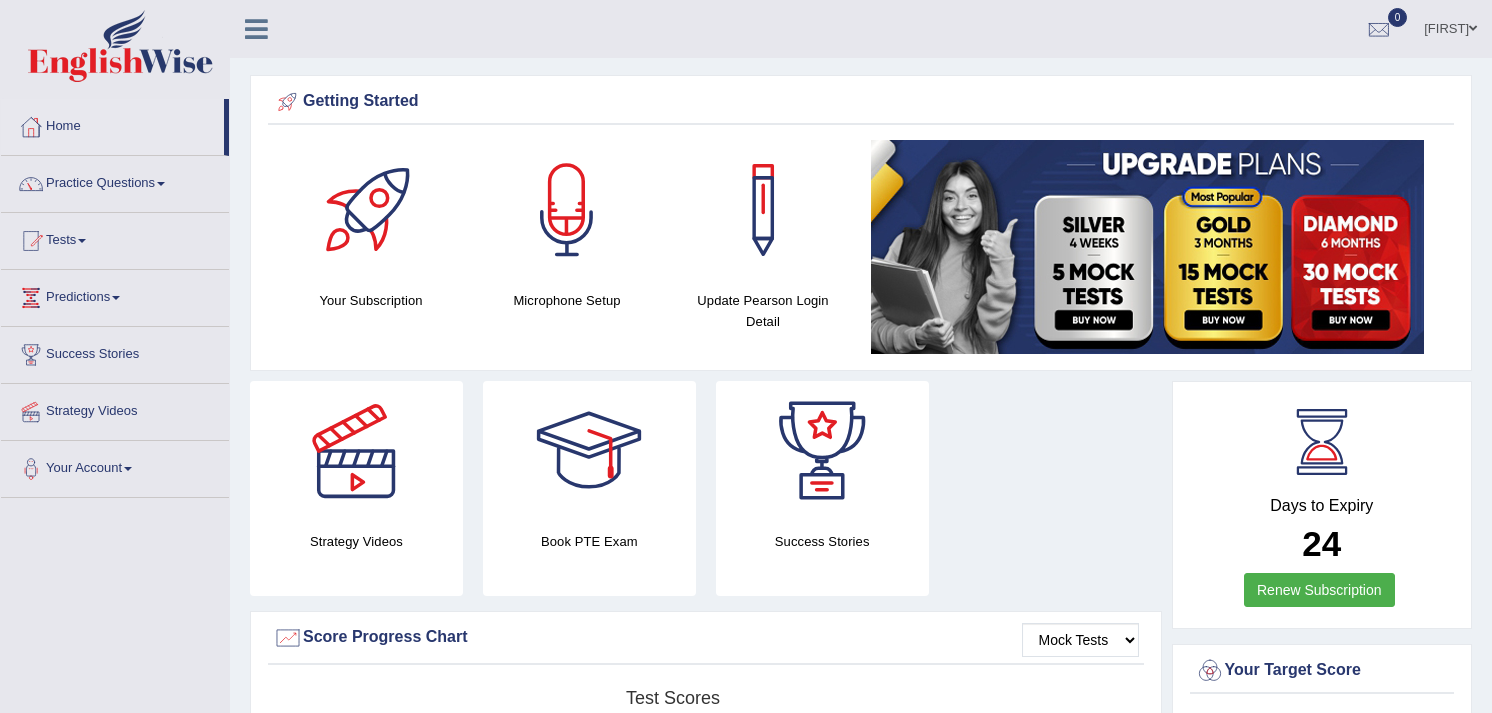 scroll, scrollTop: 0, scrollLeft: 0, axis: both 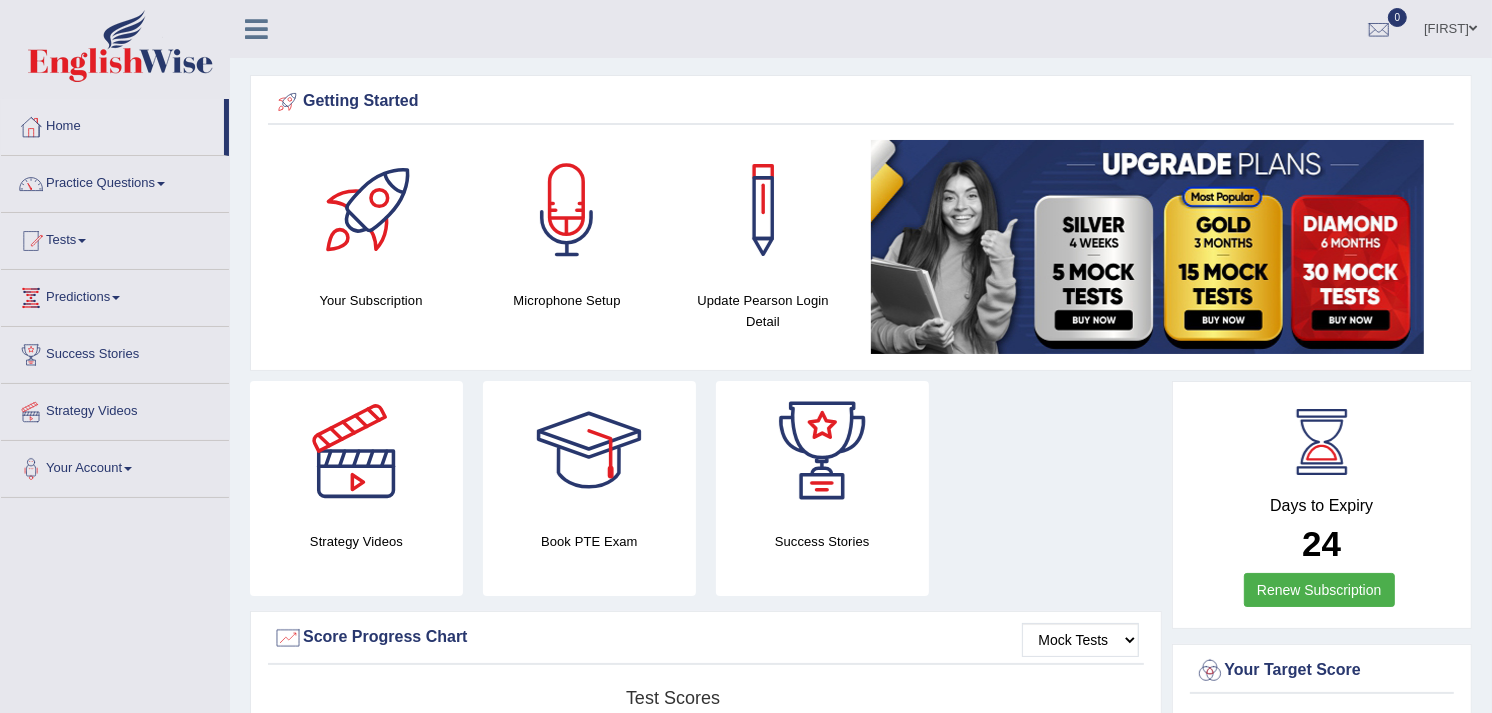 click on "Getting Started
Your Subscription
Microphone Setup
Update Pearson Login Detail
×" at bounding box center [861, 223] 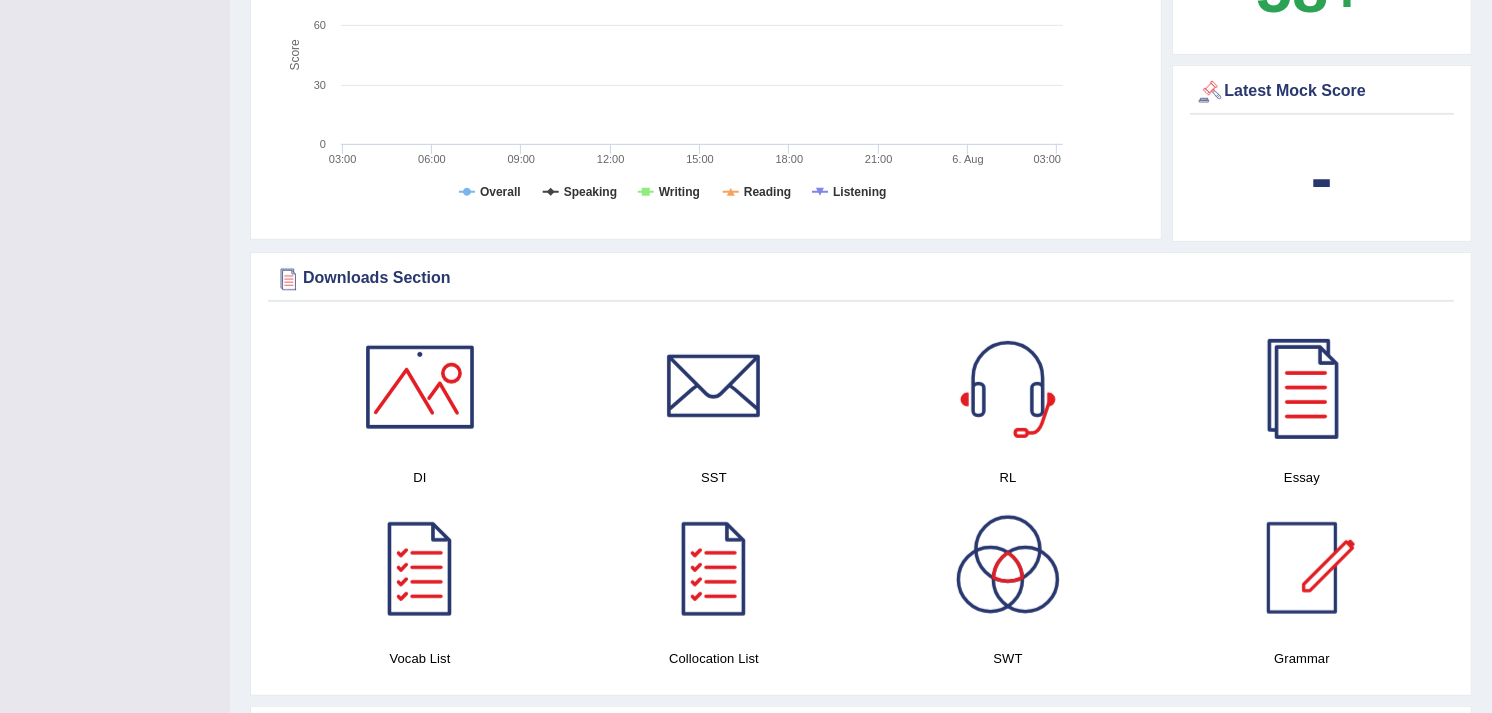scroll, scrollTop: 758, scrollLeft: 0, axis: vertical 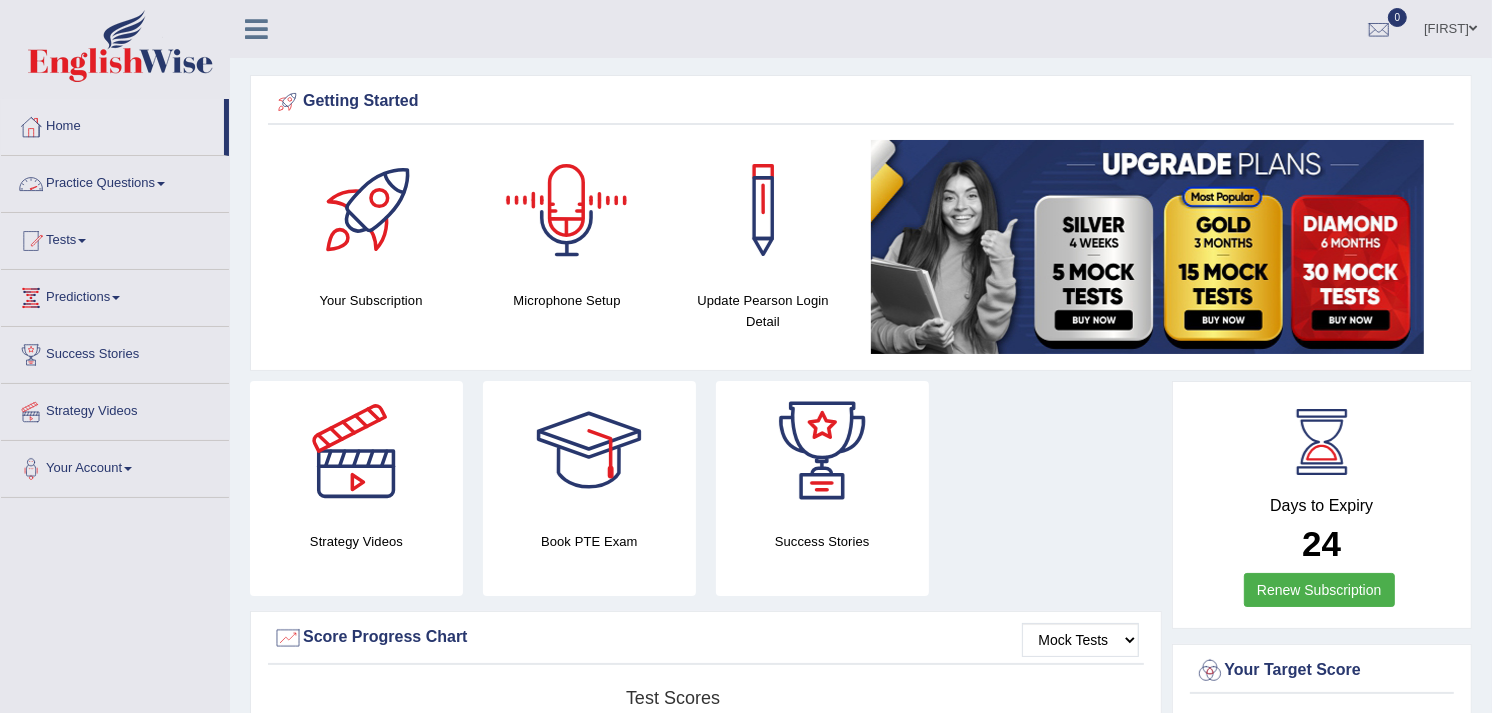 click on "Practice Questions" at bounding box center [115, 181] 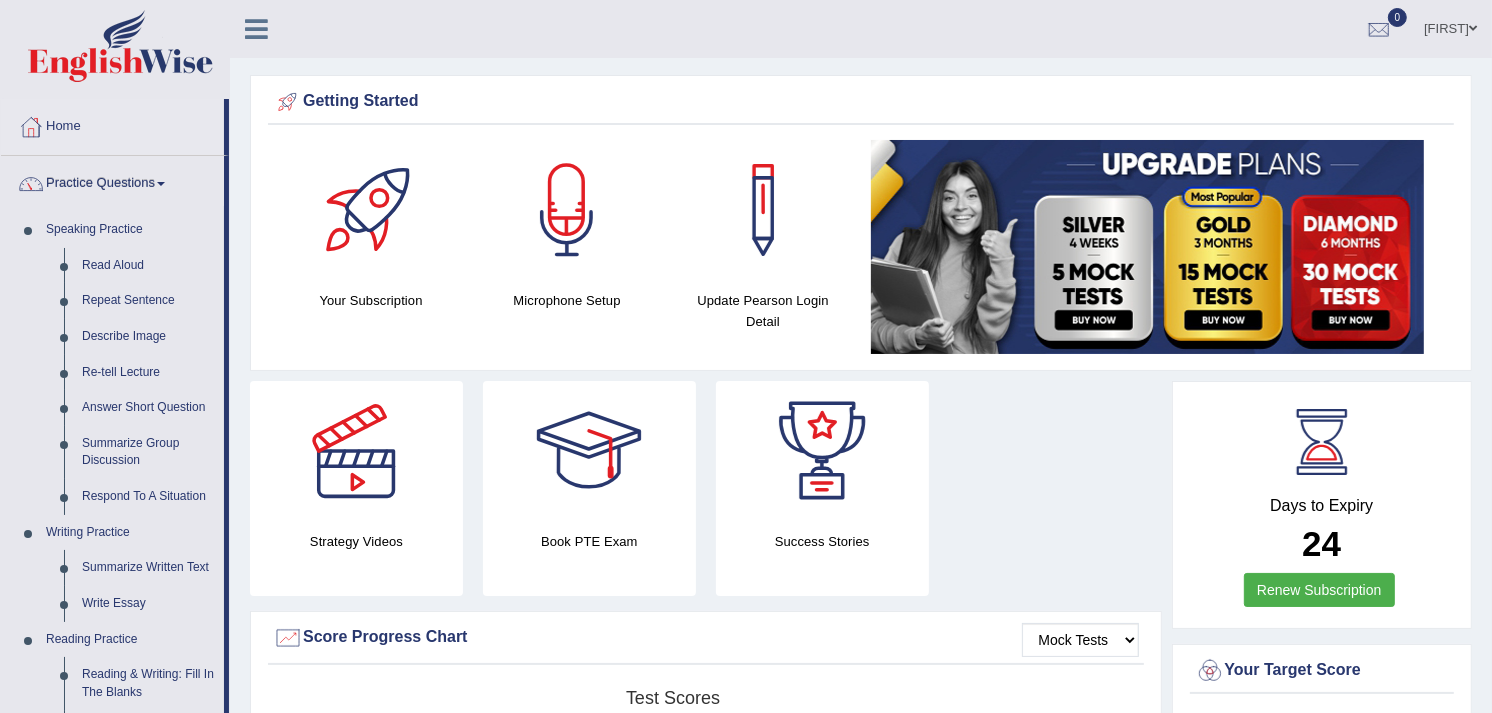 drag, startPoint x: 224, startPoint y: 448, endPoint x: 233, endPoint y: 586, distance: 138.29317 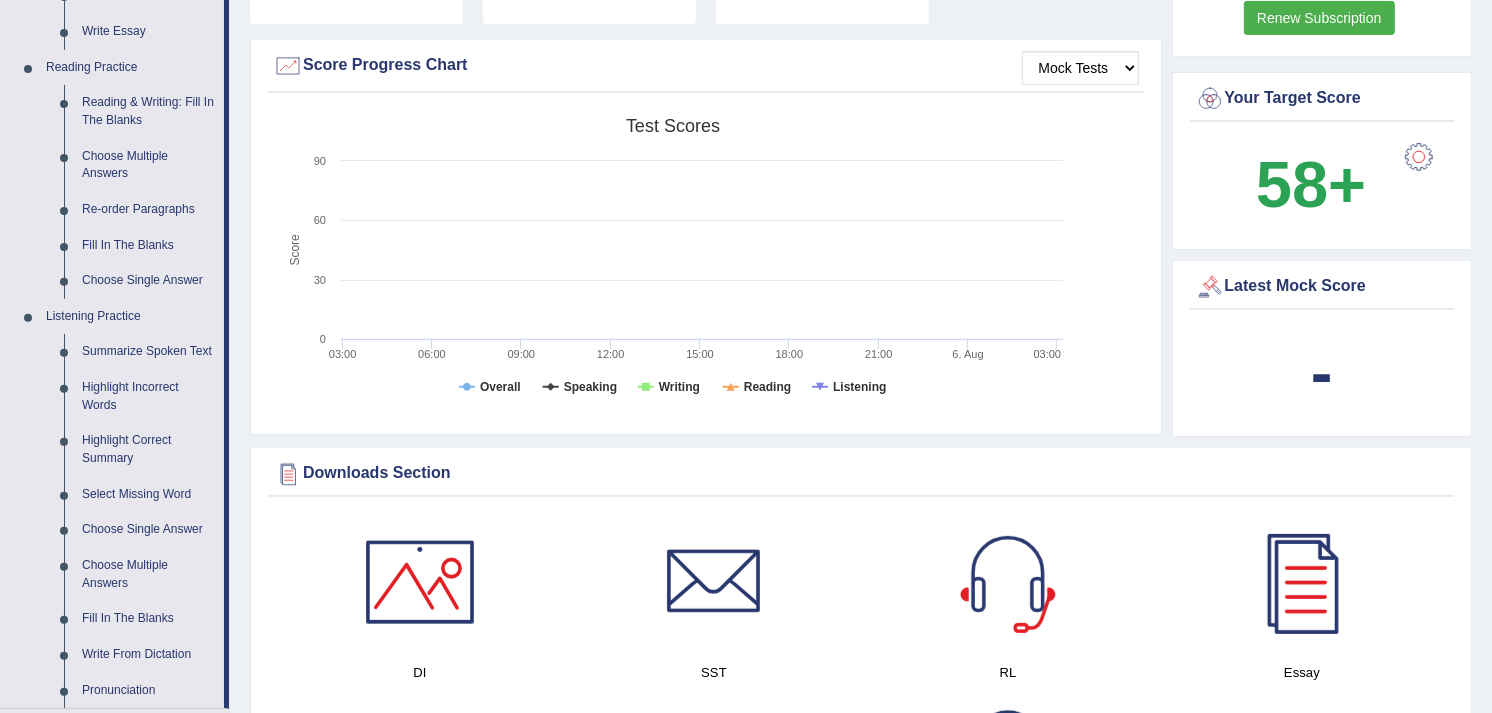 scroll, scrollTop: 605, scrollLeft: 0, axis: vertical 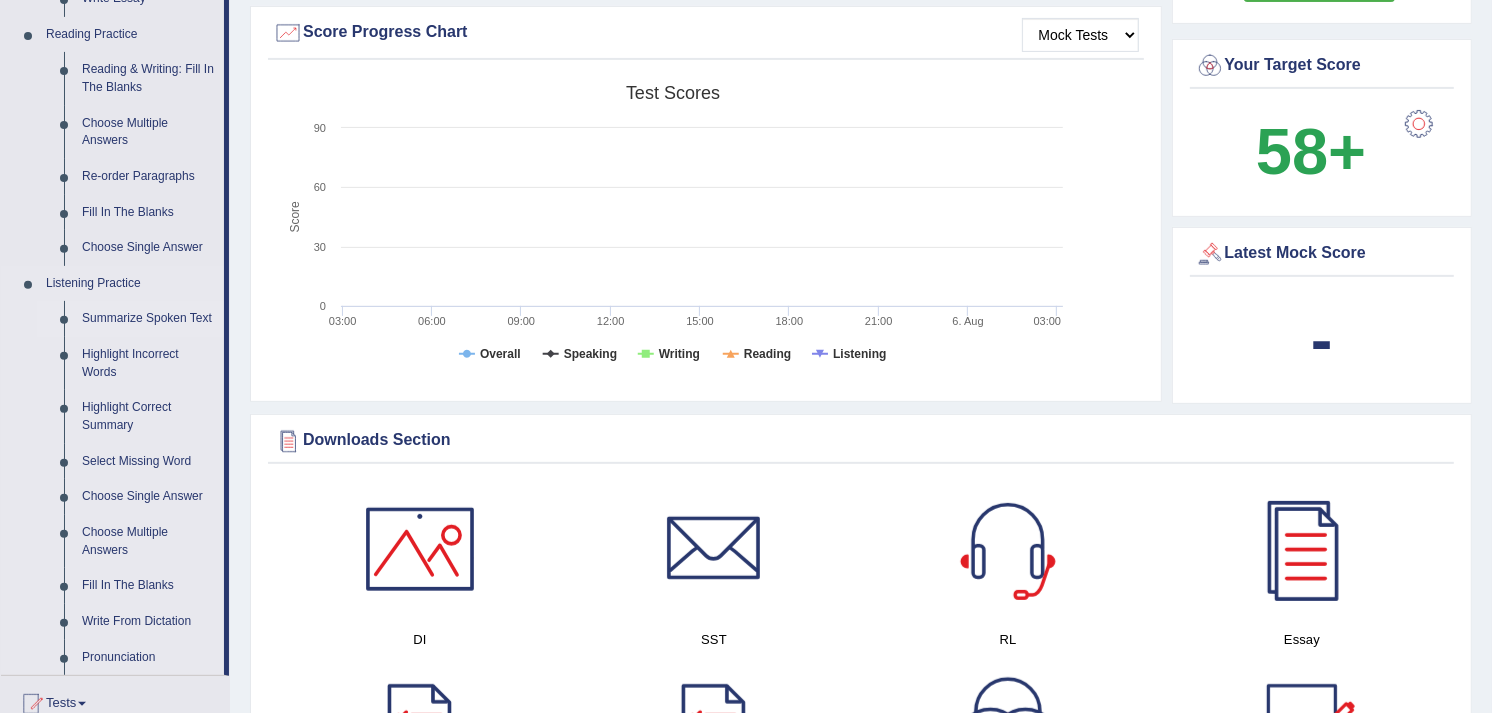click on "Summarize Spoken Text" at bounding box center (148, 319) 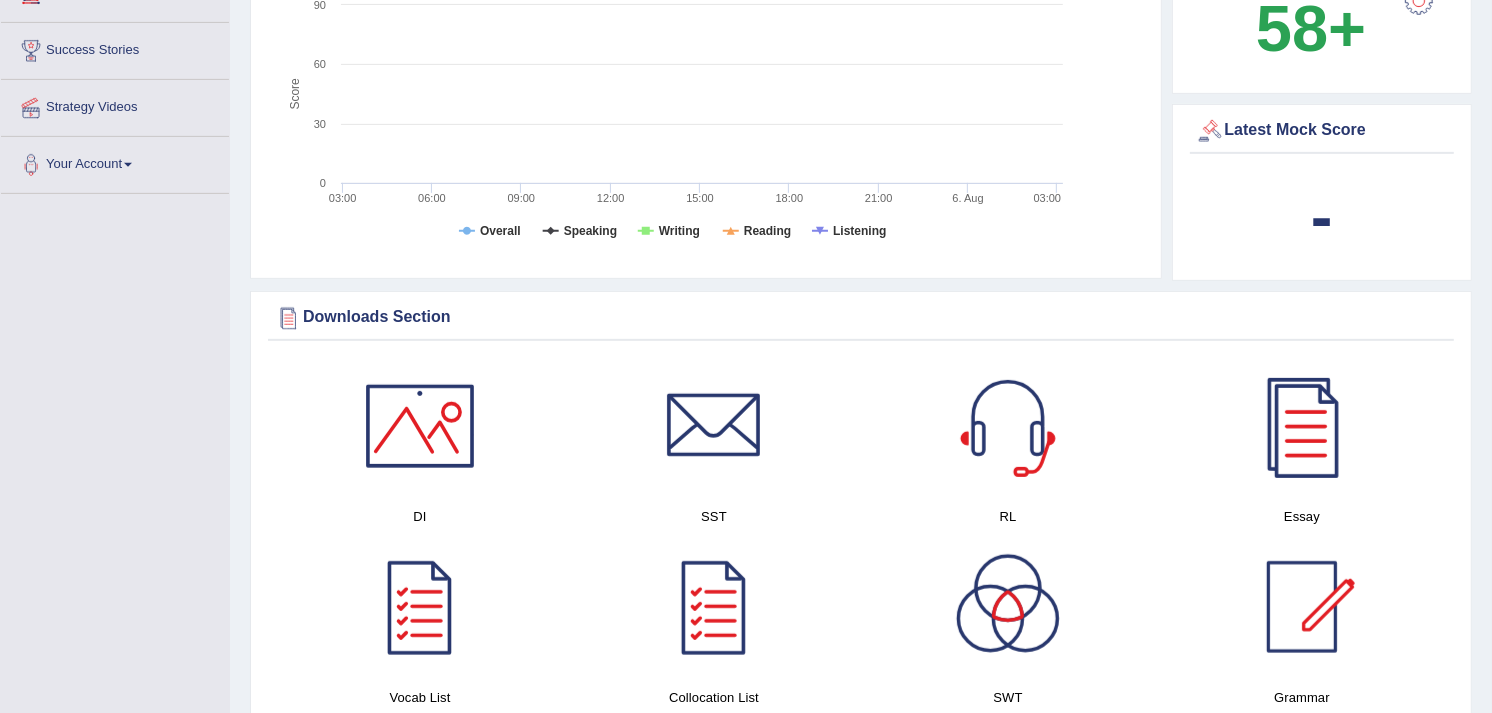 scroll, scrollTop: 908, scrollLeft: 0, axis: vertical 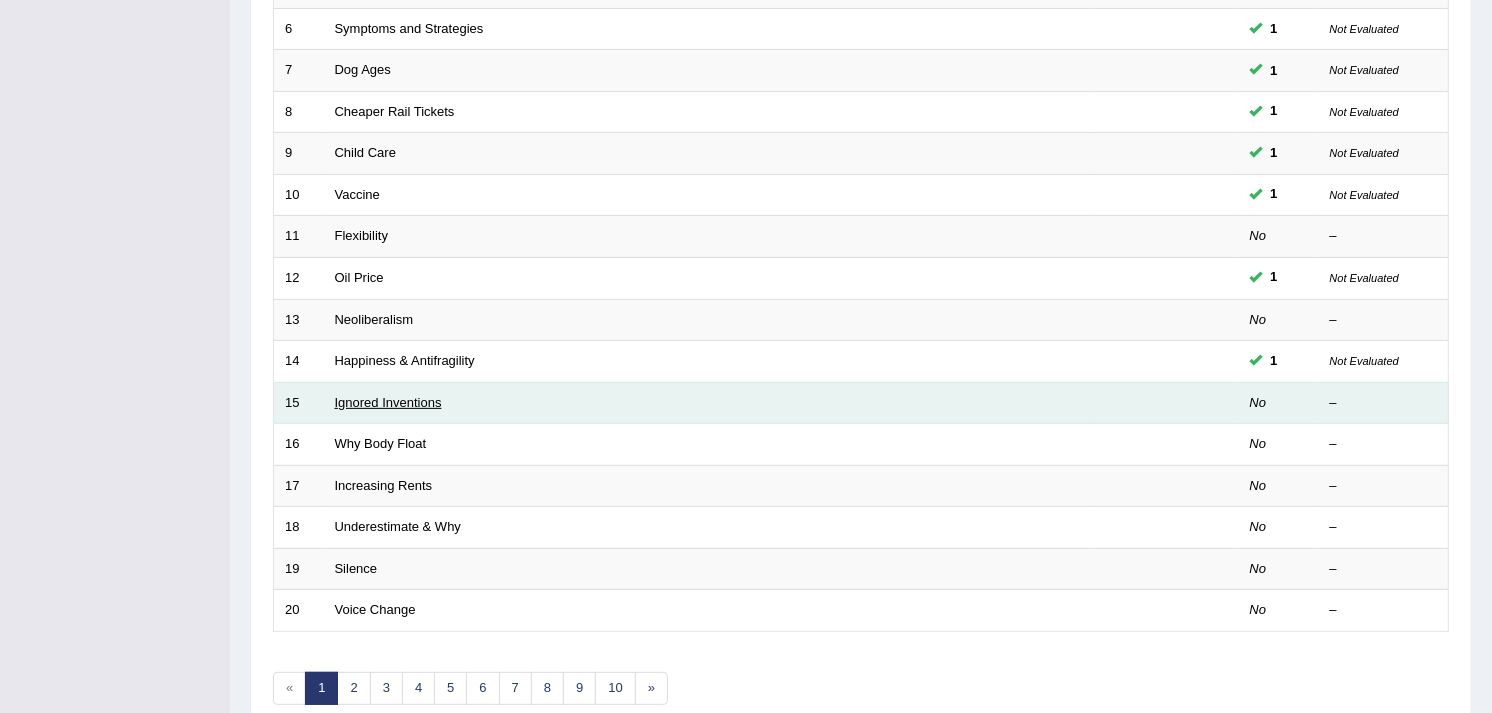 click on "Ignored Inventions" at bounding box center [388, 402] 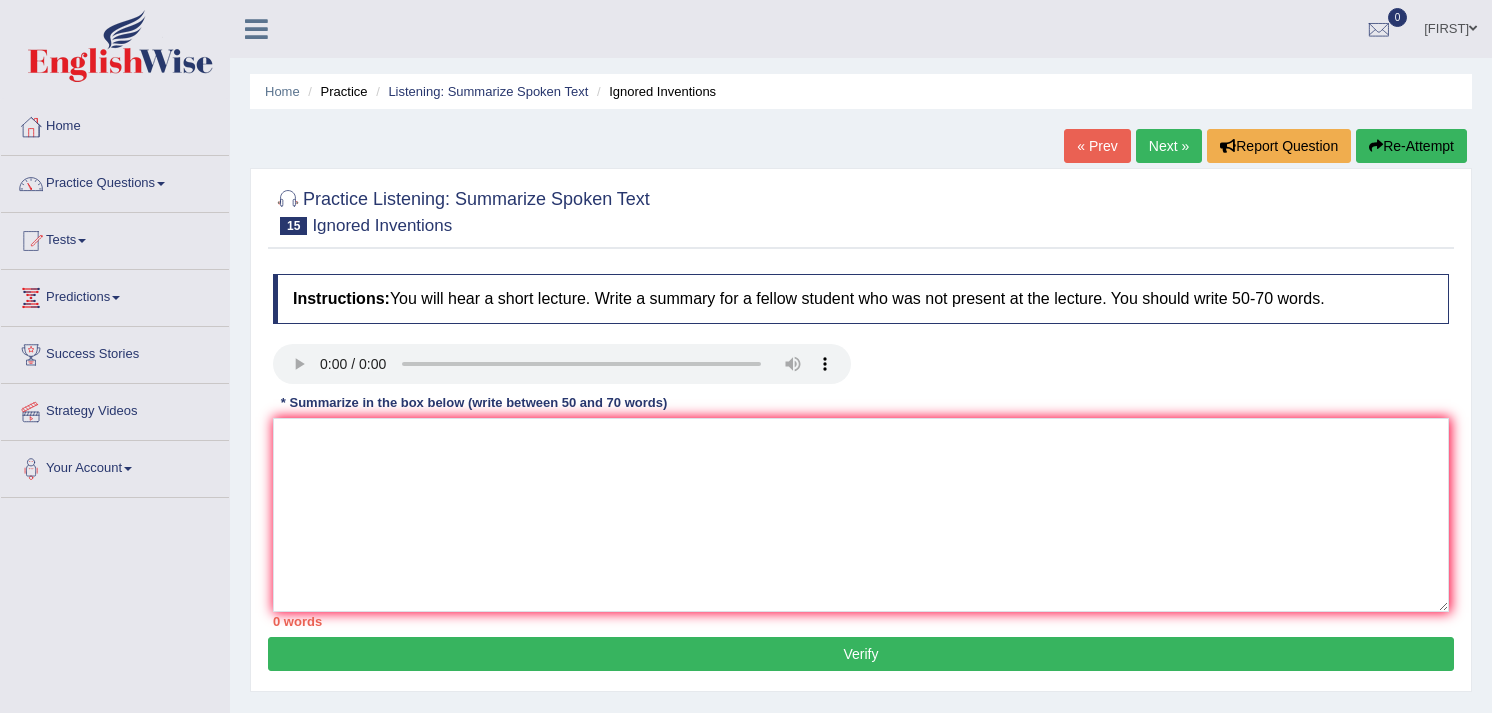 scroll, scrollTop: 0, scrollLeft: 0, axis: both 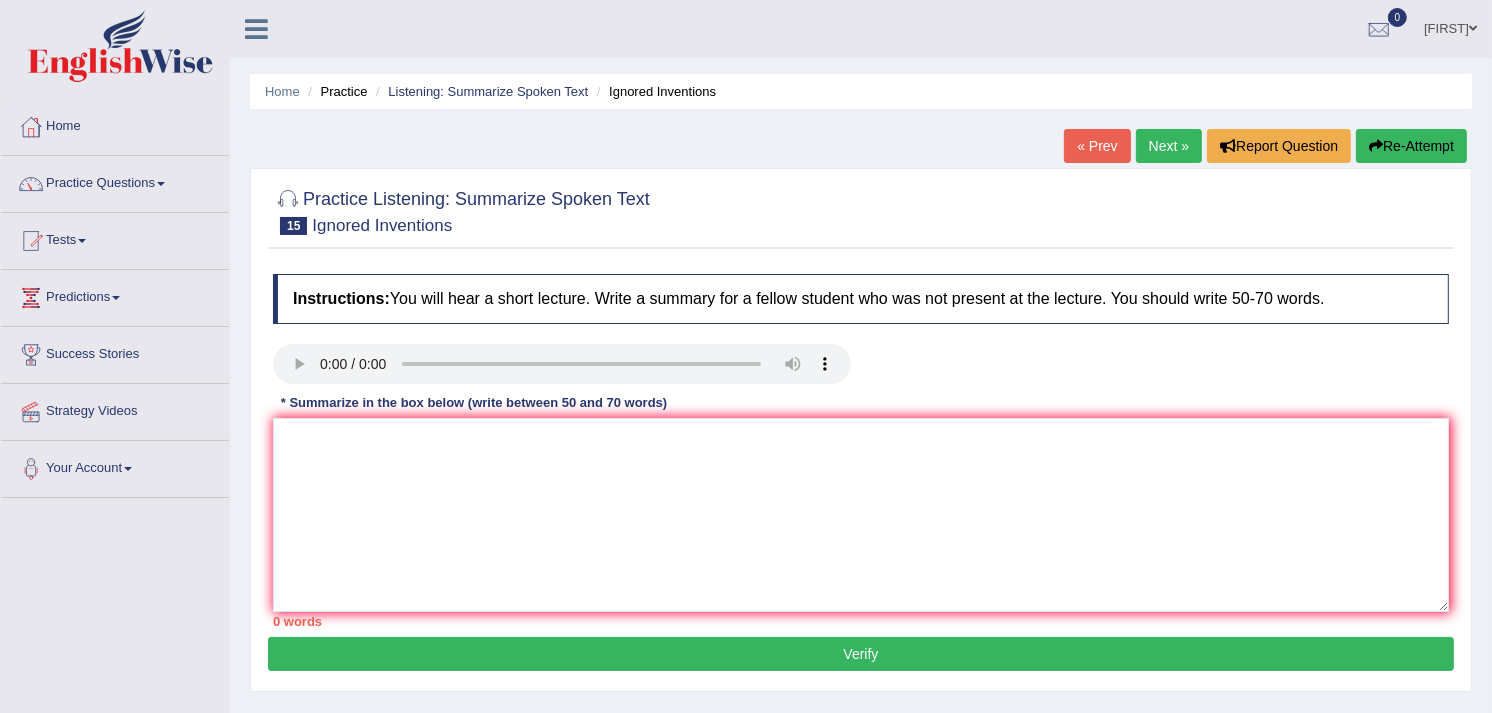 click on "Home" at bounding box center [115, 124] 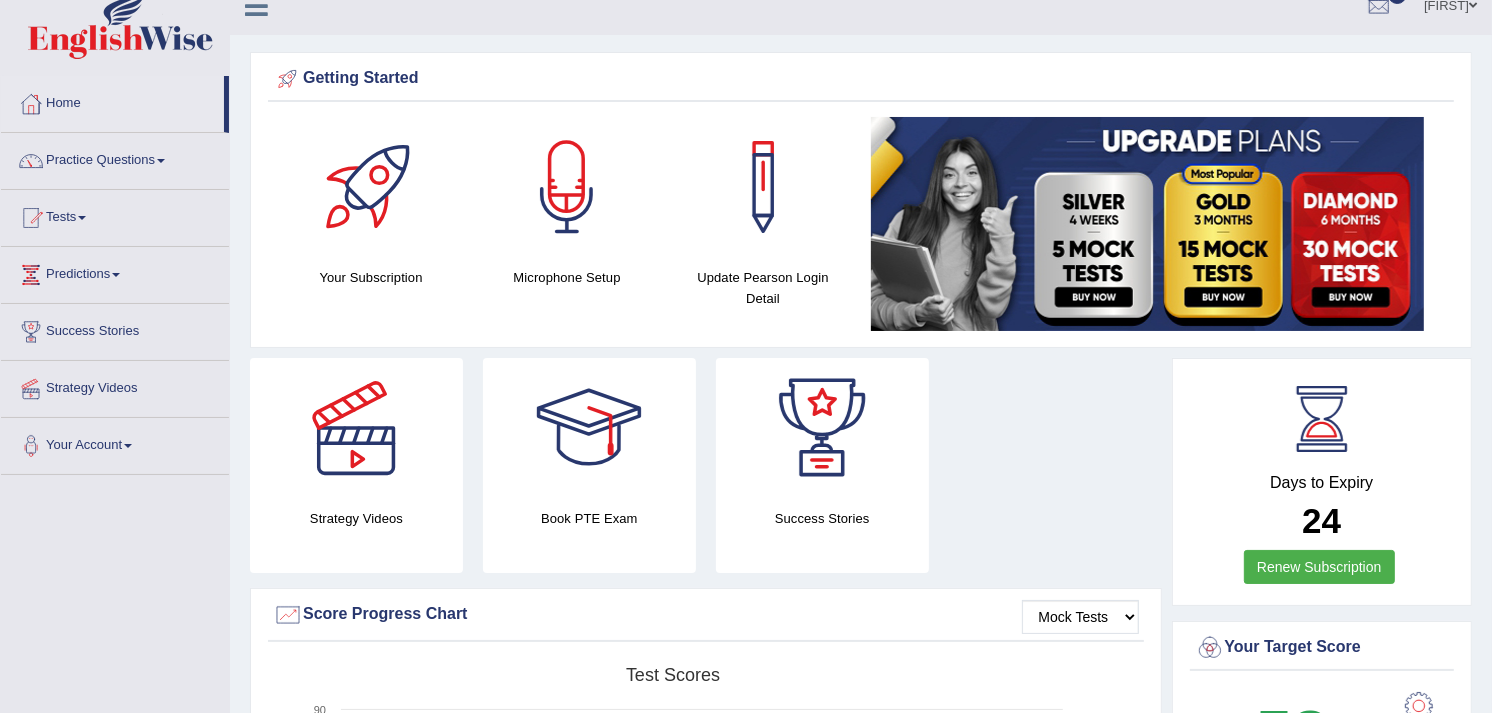 scroll, scrollTop: 0, scrollLeft: 0, axis: both 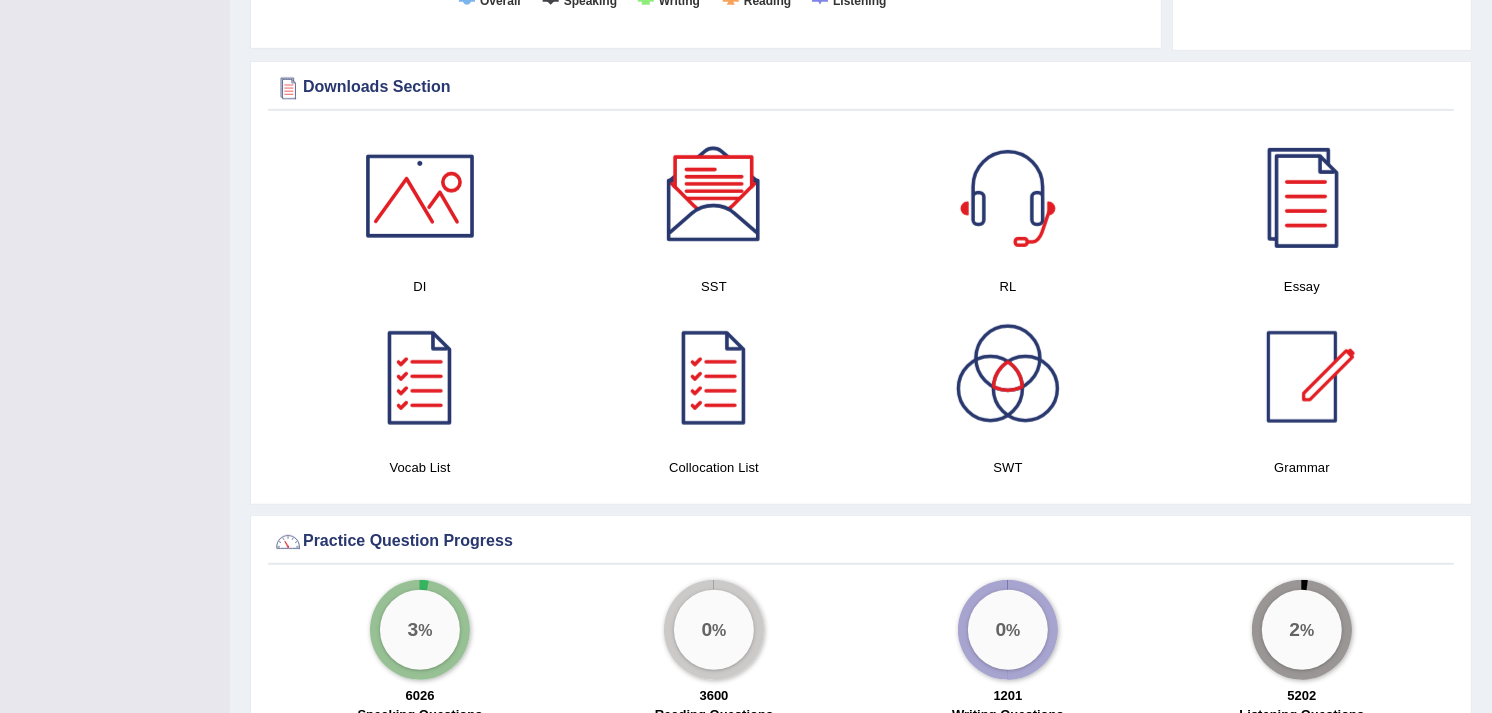 drag, startPoint x: 1490, startPoint y: 364, endPoint x: 1503, endPoint y: 328, distance: 38.27532 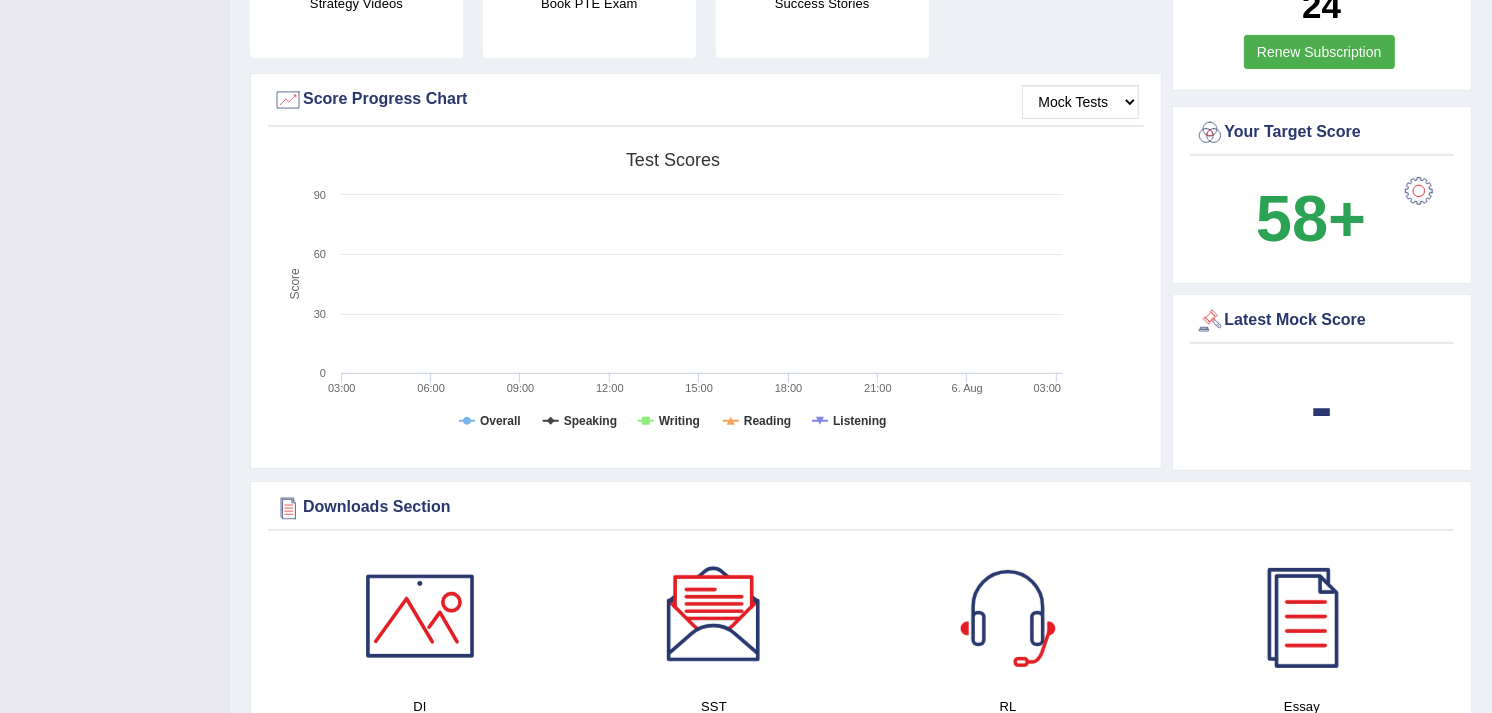 scroll, scrollTop: 553, scrollLeft: 0, axis: vertical 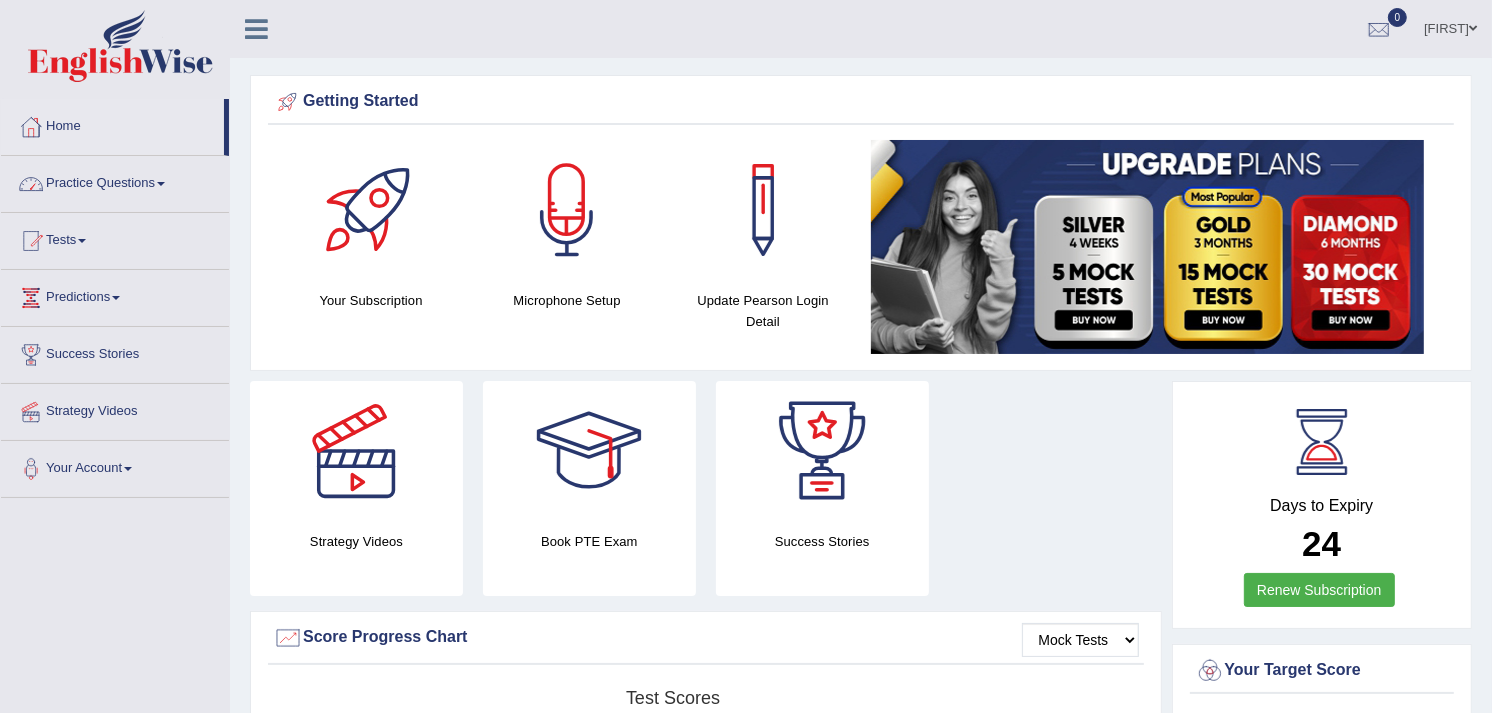 click on "Practice Questions" at bounding box center [115, 181] 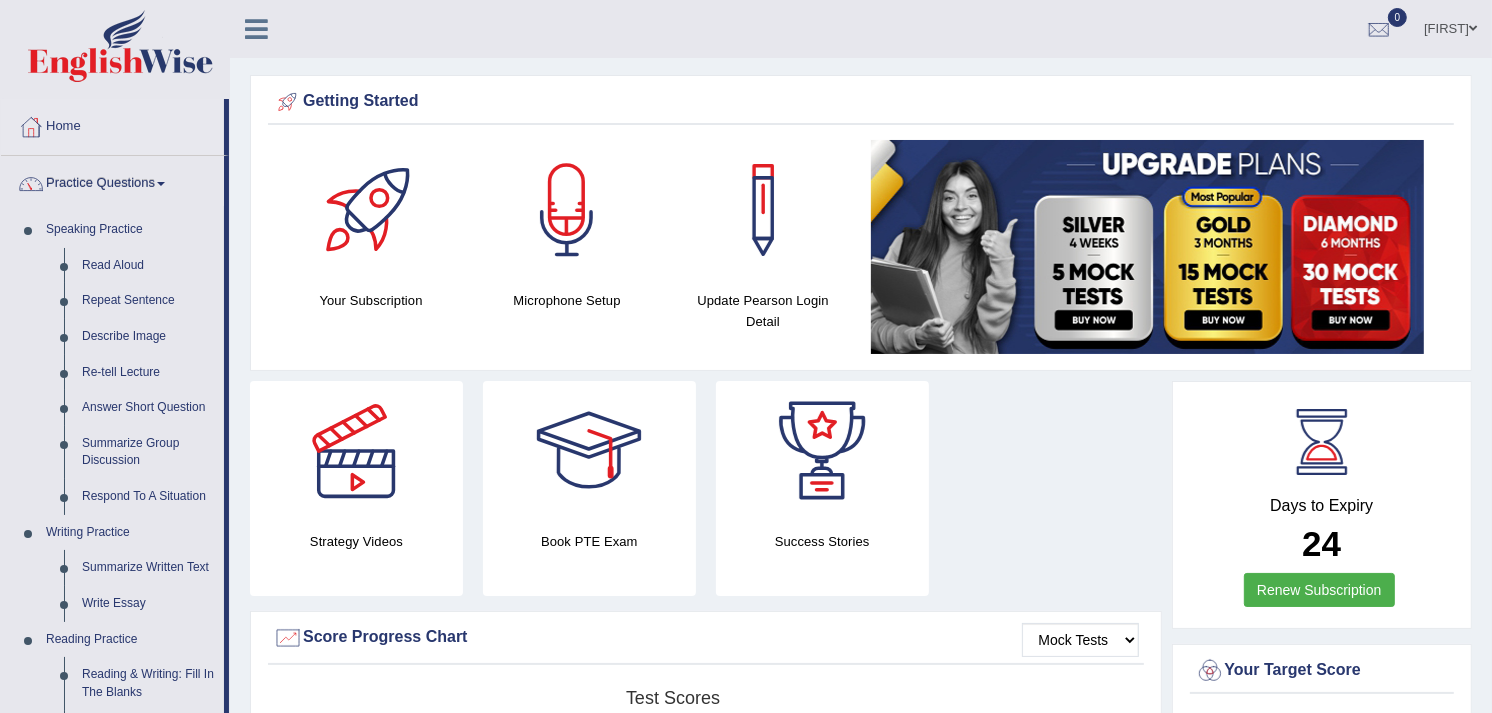 drag, startPoint x: 227, startPoint y: 375, endPoint x: 237, endPoint y: 492, distance: 117.426575 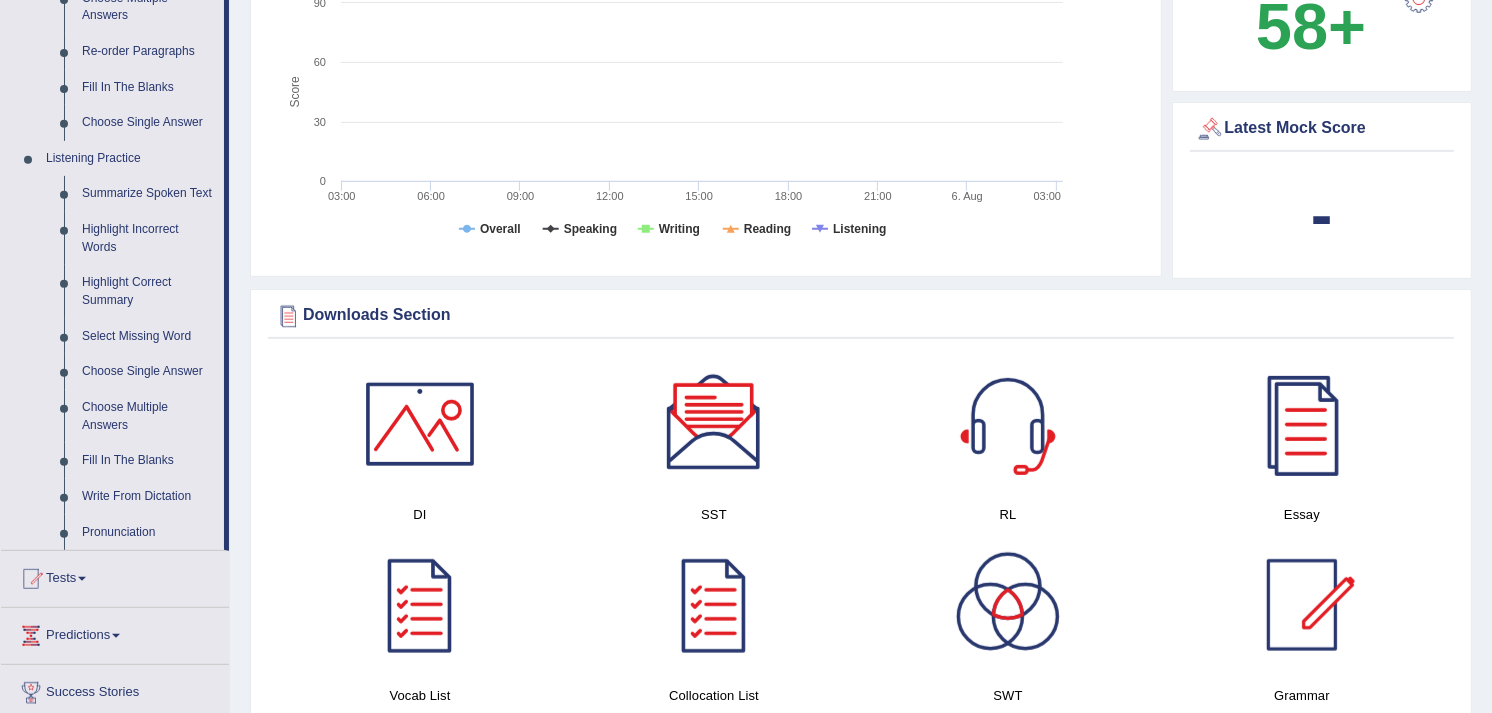 scroll, scrollTop: 777, scrollLeft: 0, axis: vertical 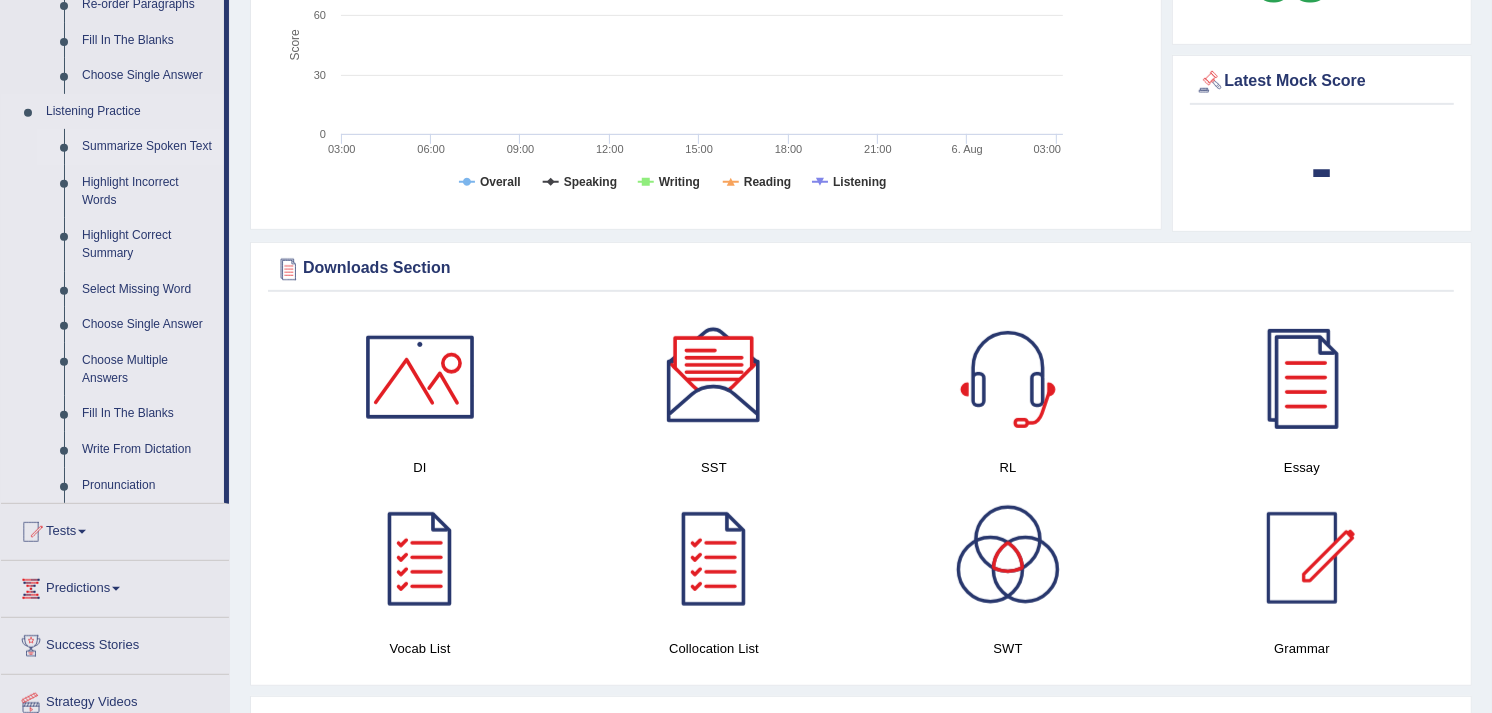 click on "Summarize Spoken Text" at bounding box center (148, 147) 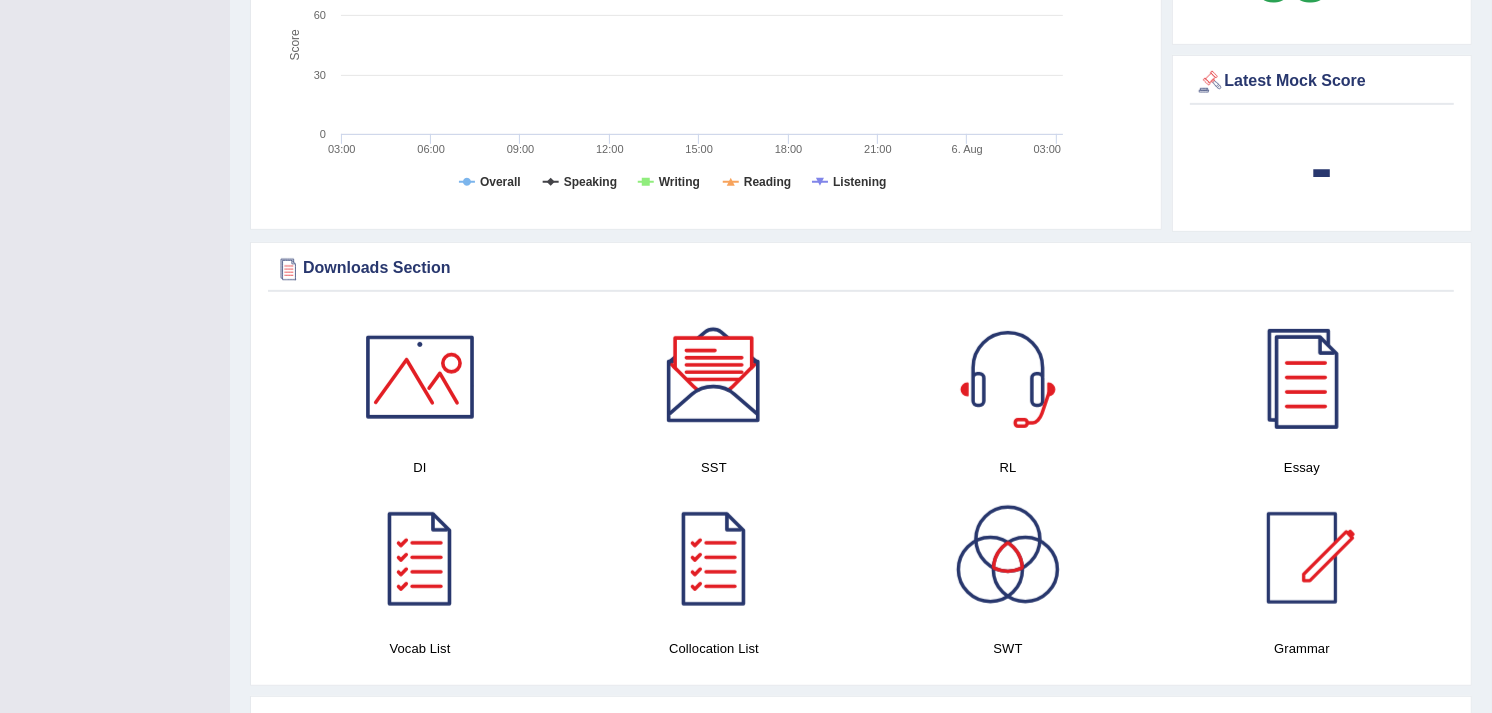scroll, scrollTop: 313, scrollLeft: 0, axis: vertical 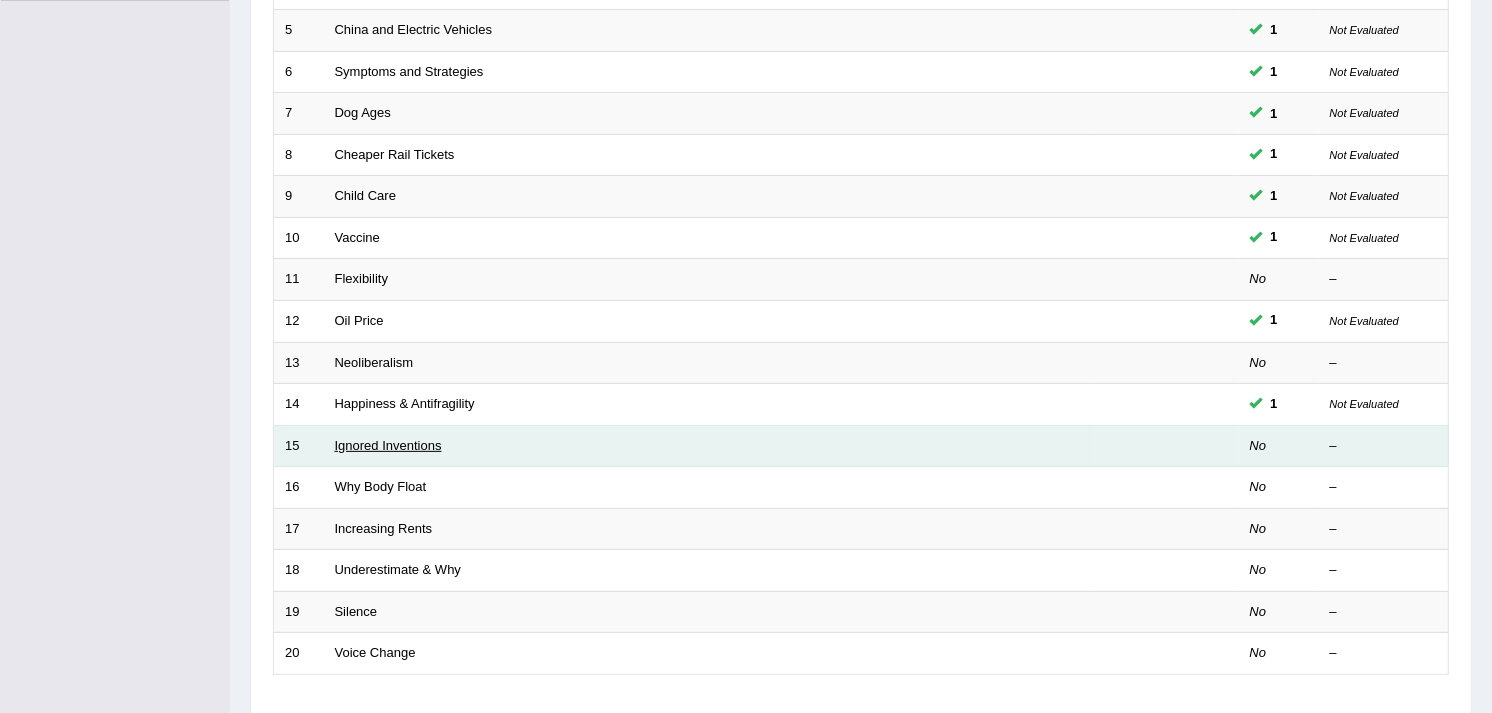 click on "Ignored Inventions" at bounding box center [388, 445] 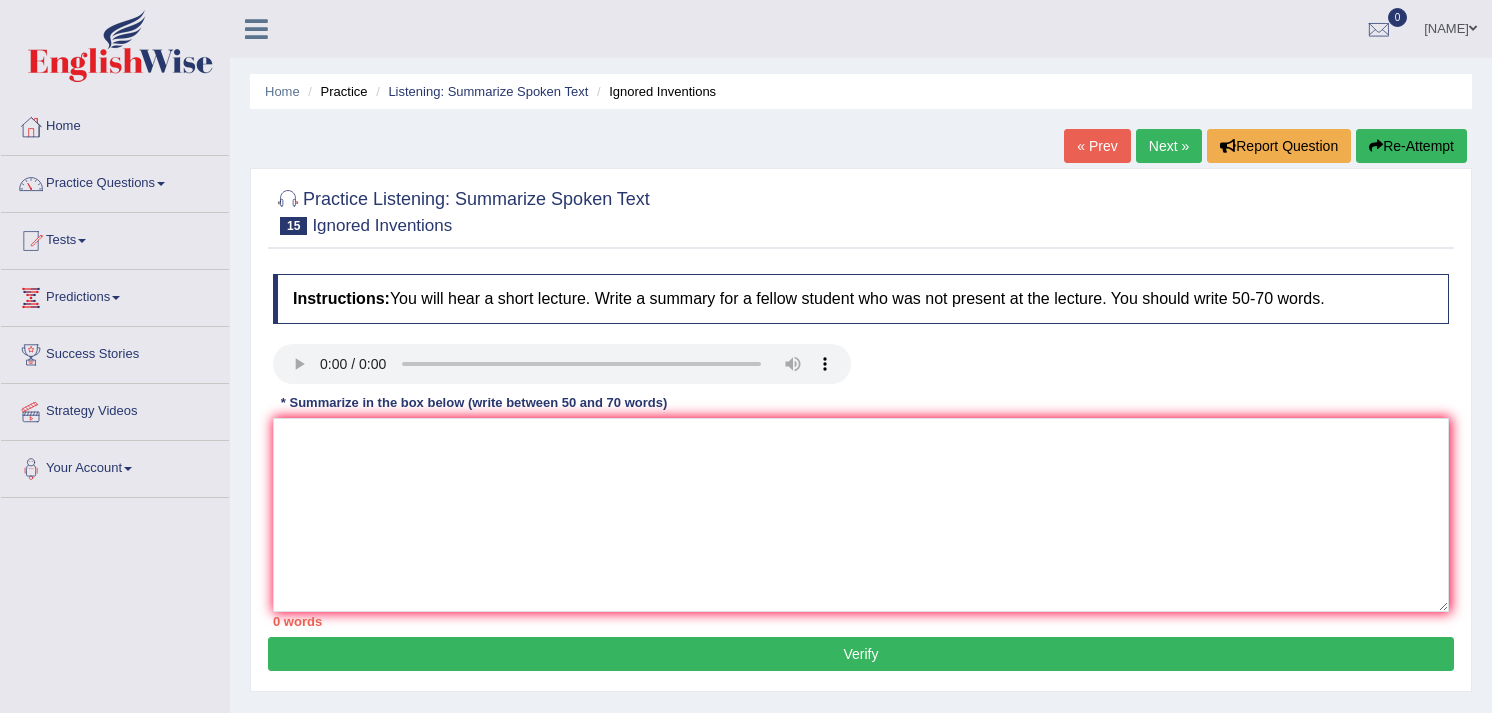 scroll, scrollTop: 0, scrollLeft: 0, axis: both 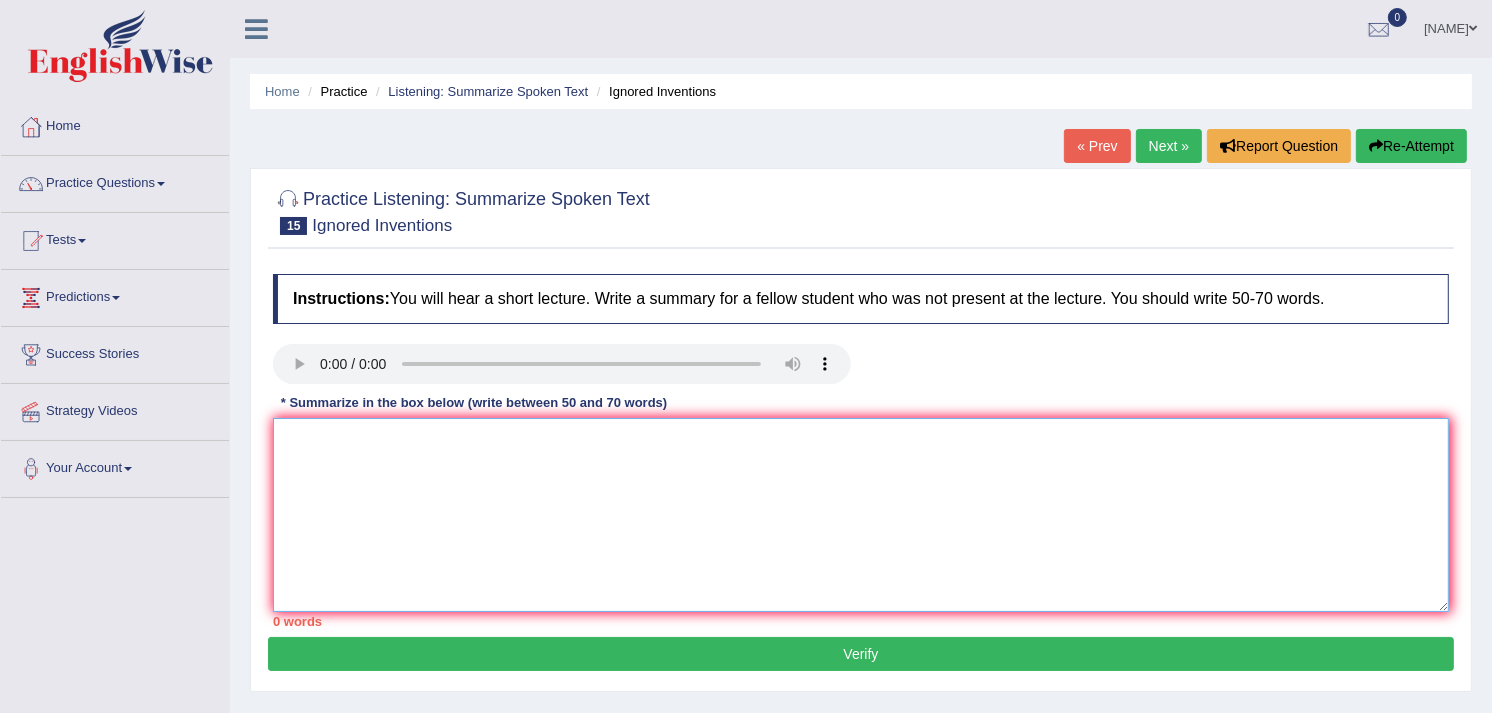 click at bounding box center (861, 515) 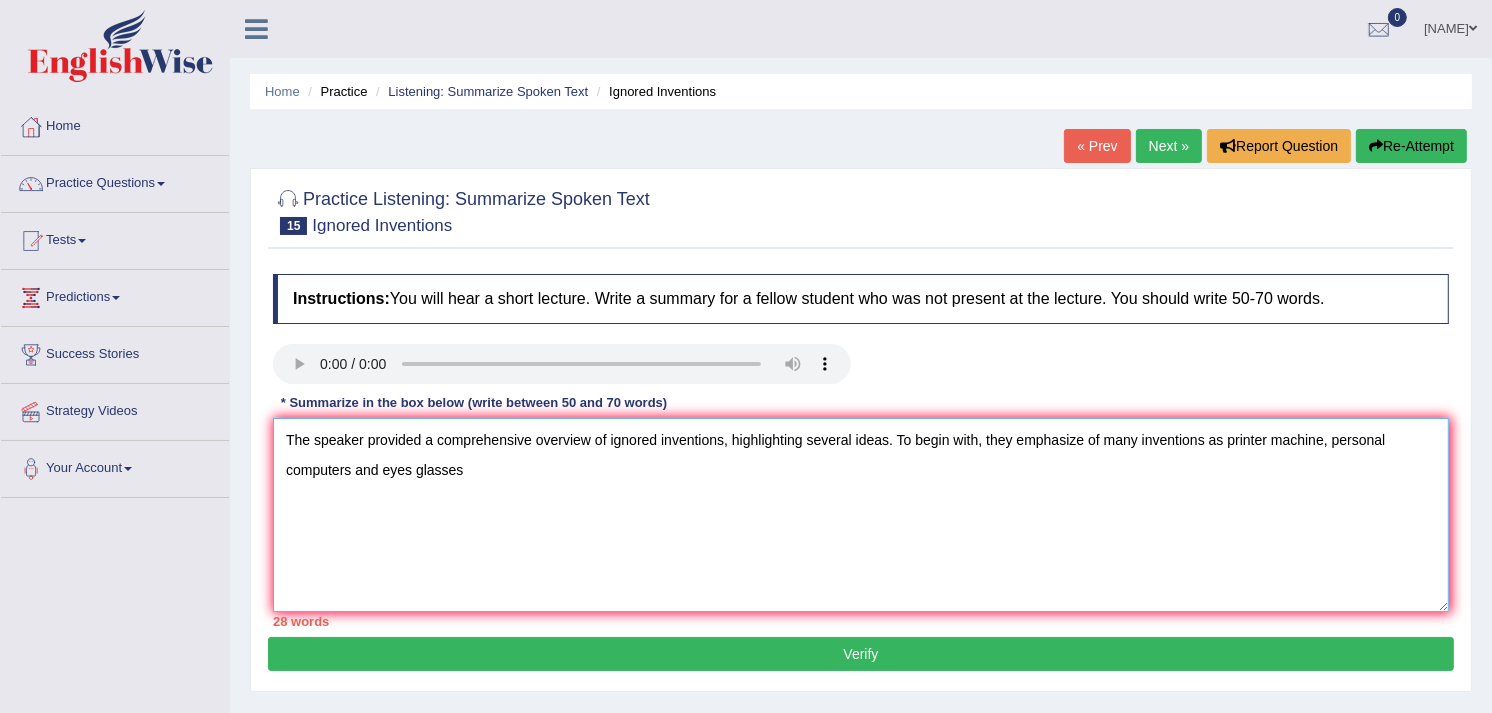 click on "The speaker provided a comprehensive overview of ignored inventions, highlighting several ideas. To begin with, they emphasize of many inventions as printer machine, personal computers and eyes glasses" at bounding box center (861, 515) 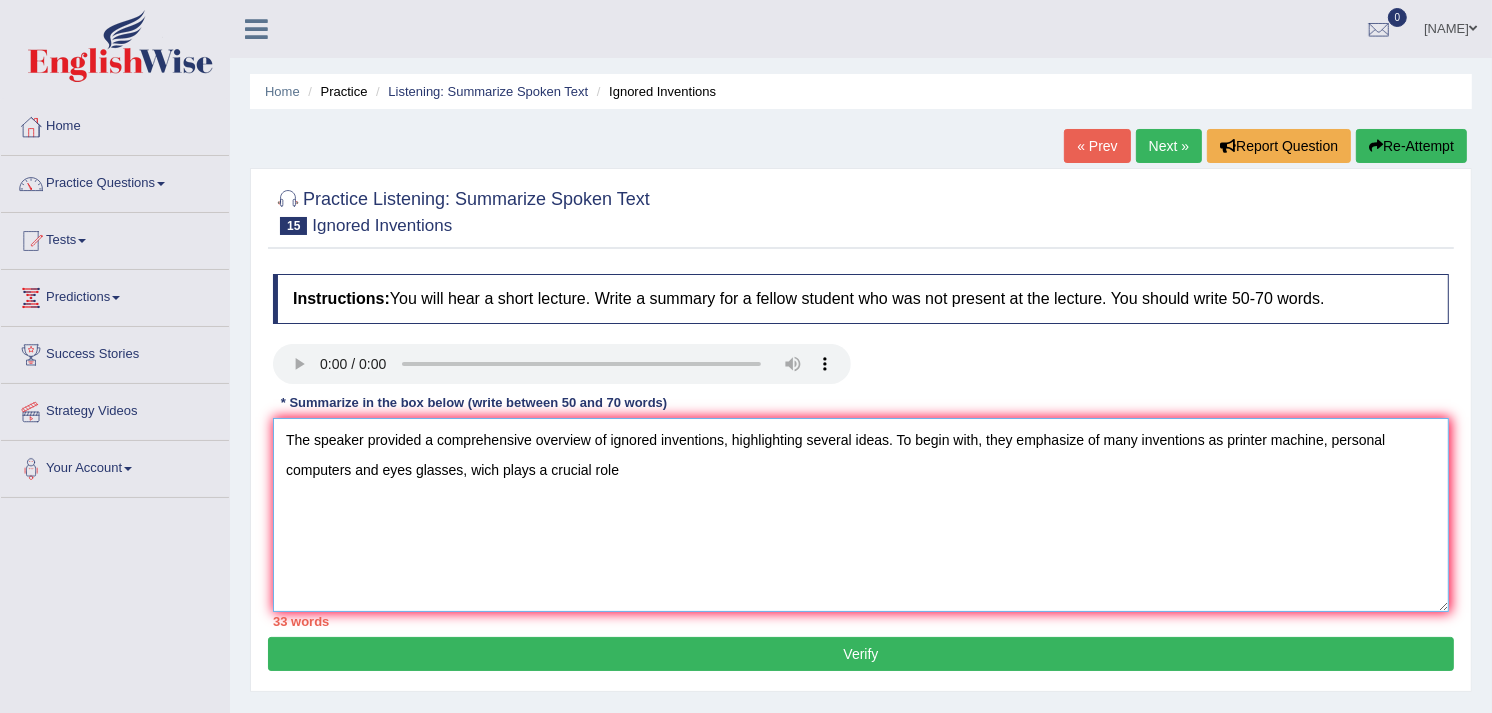 click on "The speaker provided a comprehensive overview of ignored inventions, highlighting several ideas. To begin with, they emphasize of many inventions as printer machine, personal computers and eyes glasses, wich plays a crucial role" at bounding box center (861, 515) 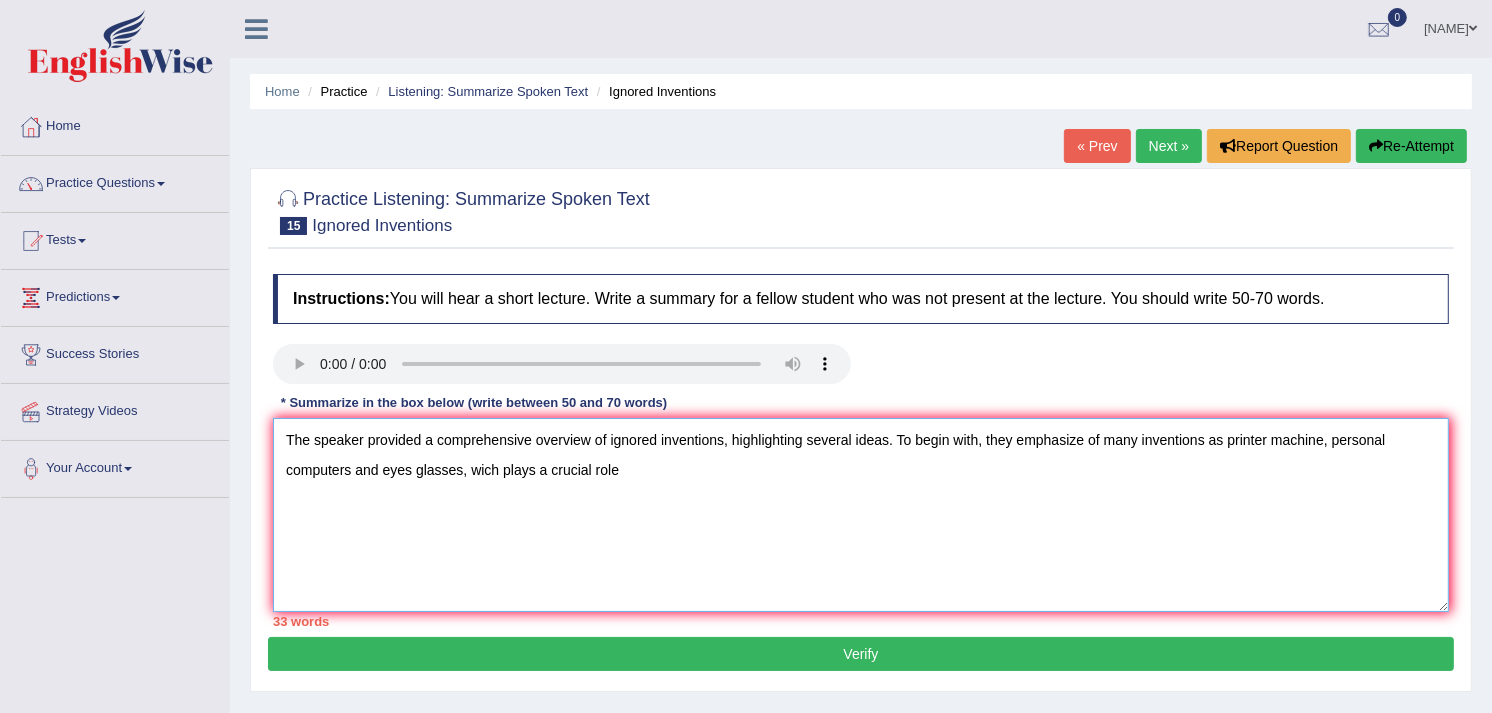 click on "The speaker provided a comprehensive overview of ignored inventions, highlighting several ideas. To begin with, they emphasize of many inventions as printer machine, personal computers and eyes glasses, wich plays a crucial role" at bounding box center (861, 515) 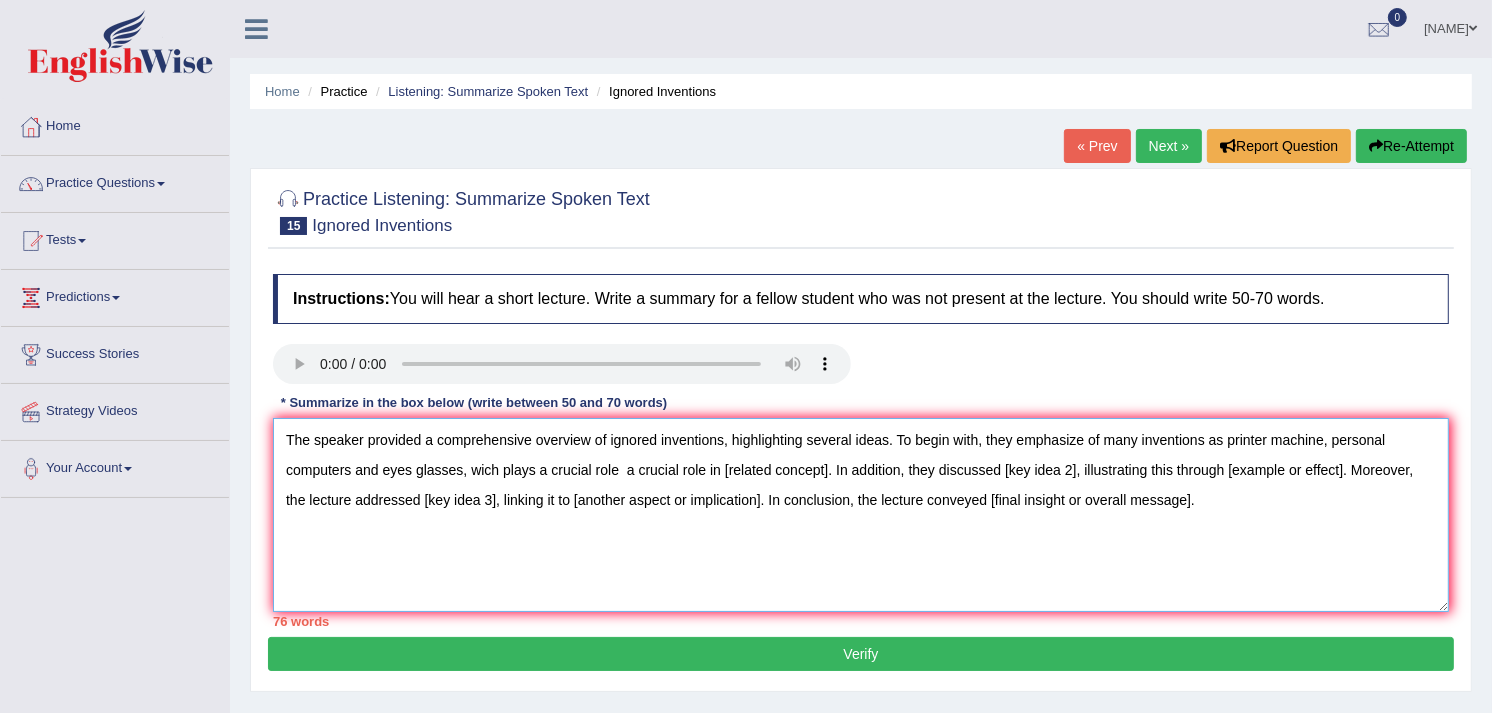 click on "The speaker provided a comprehensive overview of ignored inventions, highlighting several ideas. To begin with, they emphasize of many inventions as printer machine, personal computers and eyes glasses, wich plays a crucial role  a crucial role in [related concept]. In addition, they discussed [key idea 2], illustrating this through [example or effect]. Moreover, the lecture addressed [key idea 3], linking it to [another aspect or implication]. In conclusion, the lecture conveyed [final insight or overall message]." at bounding box center [861, 515] 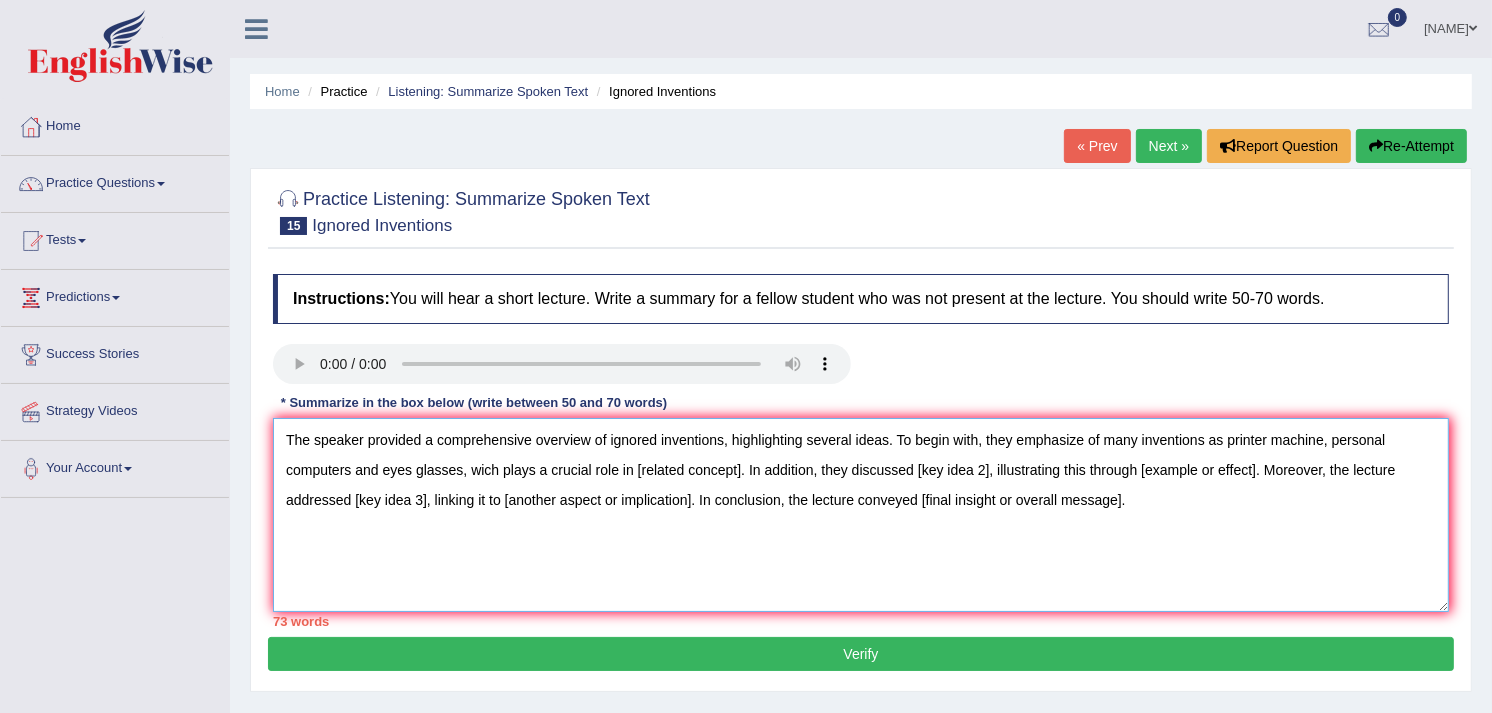 click on "The speaker provided a comprehensive overview of ignored inventions, highlighting several ideas. To begin with, they emphasize of many inventions as printer machine, personal computers and eyes glasses, wich plays a crucial role in [related concept]. In addition, they discussed [key idea 2], illustrating this through [example or effect]. Moreover, the lecture addressed [key idea 3], linking it to [another aspect or implication]. In conclusion, the lecture conveyed [final insight or overall message]." at bounding box center (861, 515) 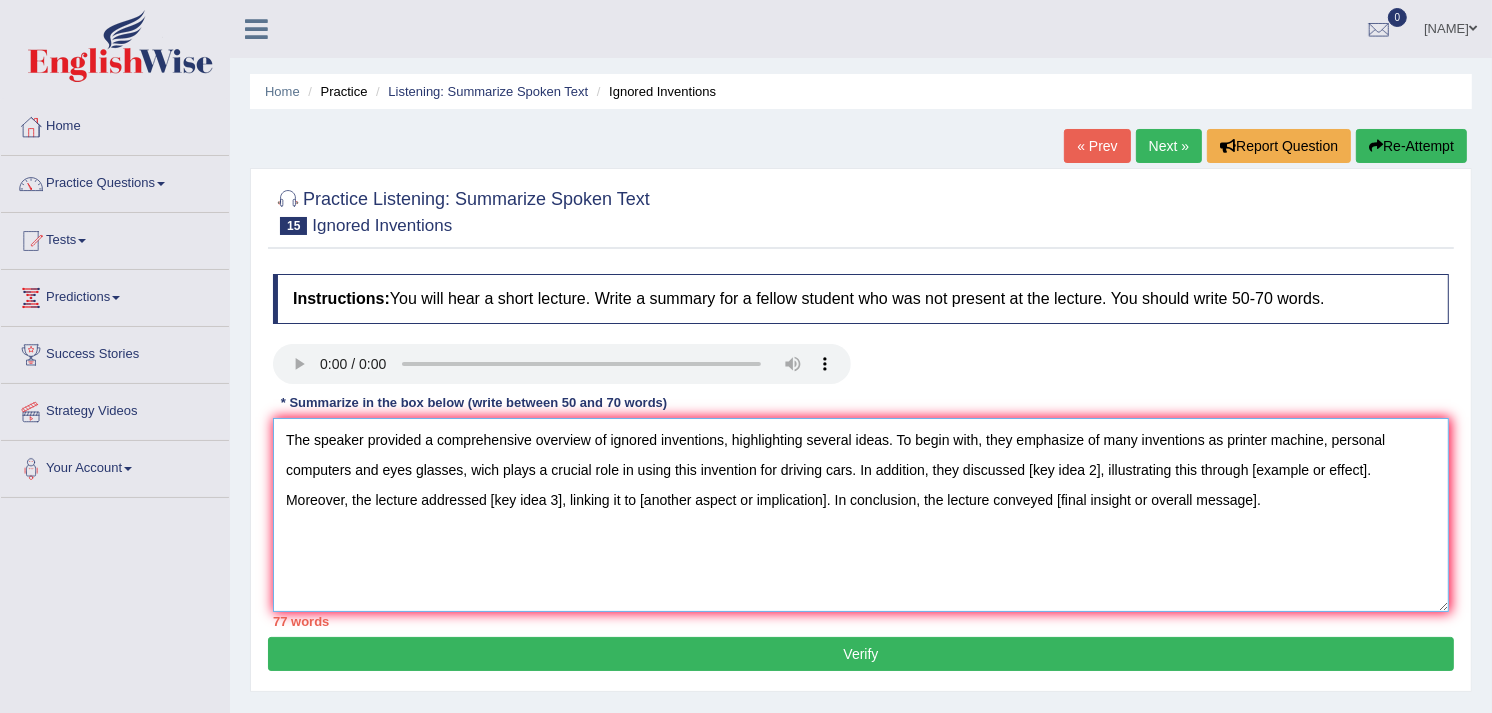 click on "The speaker provided a comprehensive overview of ignored inventions, highlighting several ideas. To begin with, they emphasize of many inventions as printer machine, personal computers and eyes glasses, wich plays a crucial role in using this invention for driving cars. In addition, they discussed [key idea 2], illustrating this through [example or effect]. Moreover, the lecture addressed [key idea 3], linking it to [another aspect or implication]. In conclusion, the lecture conveyed [final insight or overall message]." at bounding box center (861, 515) 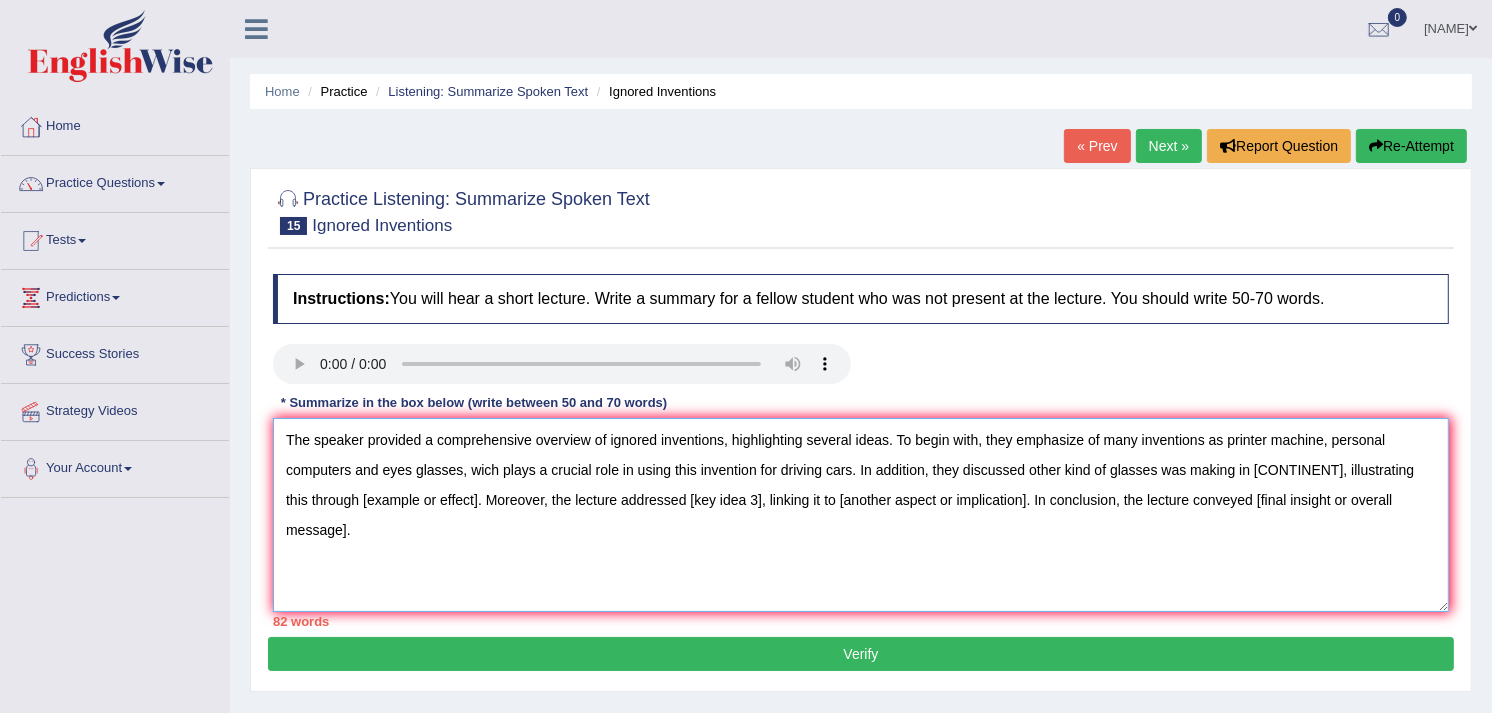 click on "The speaker provided a comprehensive overview of ignored inventions, highlighting several ideas. To begin with, they emphasize of many inventions as printer machine, personal computers and eyes glasses, wich plays a crucial role in using this invention for driving cars. In addition, they discussed other kind of glasses was making in Asia, illustrating this through [example or effect]. Moreover, the lecture addressed [key idea 3], linking it to [another aspect or implication]. In conclusion, the lecture conveyed [final insight or overall message]." at bounding box center [861, 515] 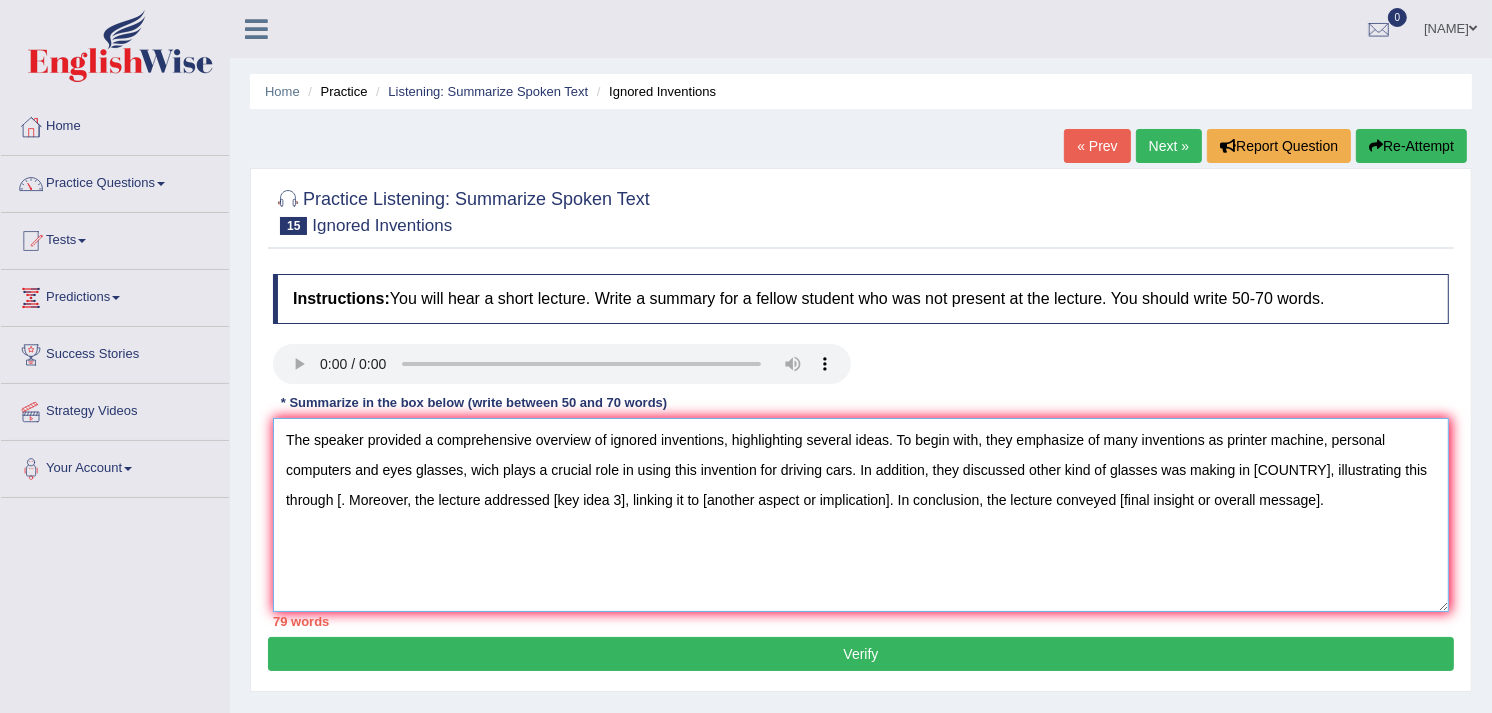 click on "The speaker provided a comprehensive overview of ignored inventions, highlighting several ideas. To begin with, they emphasize of many inventions as printer machine, personal computers and eyes glasses, wich plays a crucial role in using this invention for driving cars. In addition, they discussed other kind of glasses was making in Asia, illustrating this through [. Moreover, the lecture addressed [key idea 3], linking it to [another aspect or implication]. In conclusion, the lecture conveyed [final insight or overall message]." at bounding box center [861, 515] 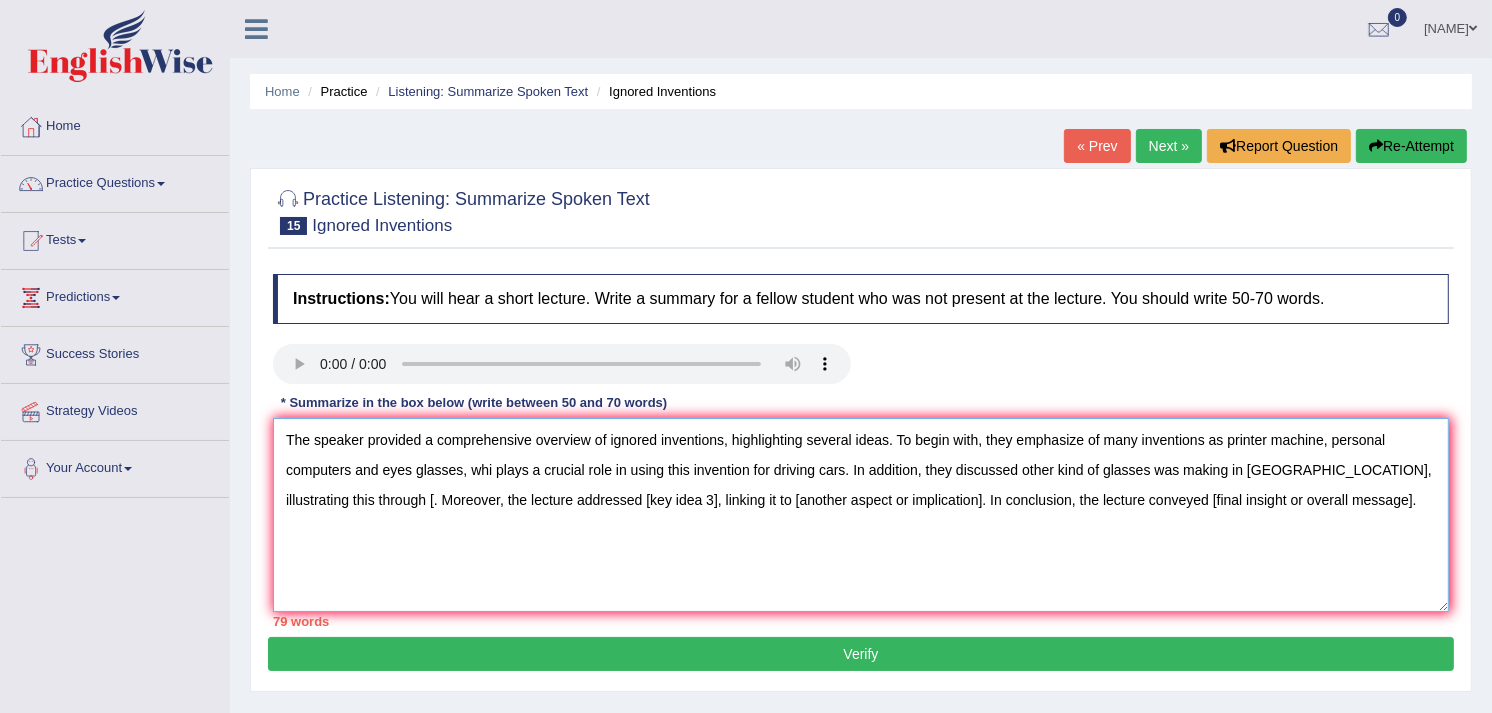 click on "The speaker provided a comprehensive overview of ignored inventions, highlighting several ideas. To begin with, they emphasize of many inventions as printer machine, personal computers and eyes glasses, whi plays a crucial role in using this invention for driving cars. In addition, they discussed other kind of glasses was making in Asia, illustrating this through [. Moreover, the lecture addressed [key idea 3], linking it to [another aspect or implication]. In conclusion, the lecture conveyed [final insight or overall message]." at bounding box center (861, 515) 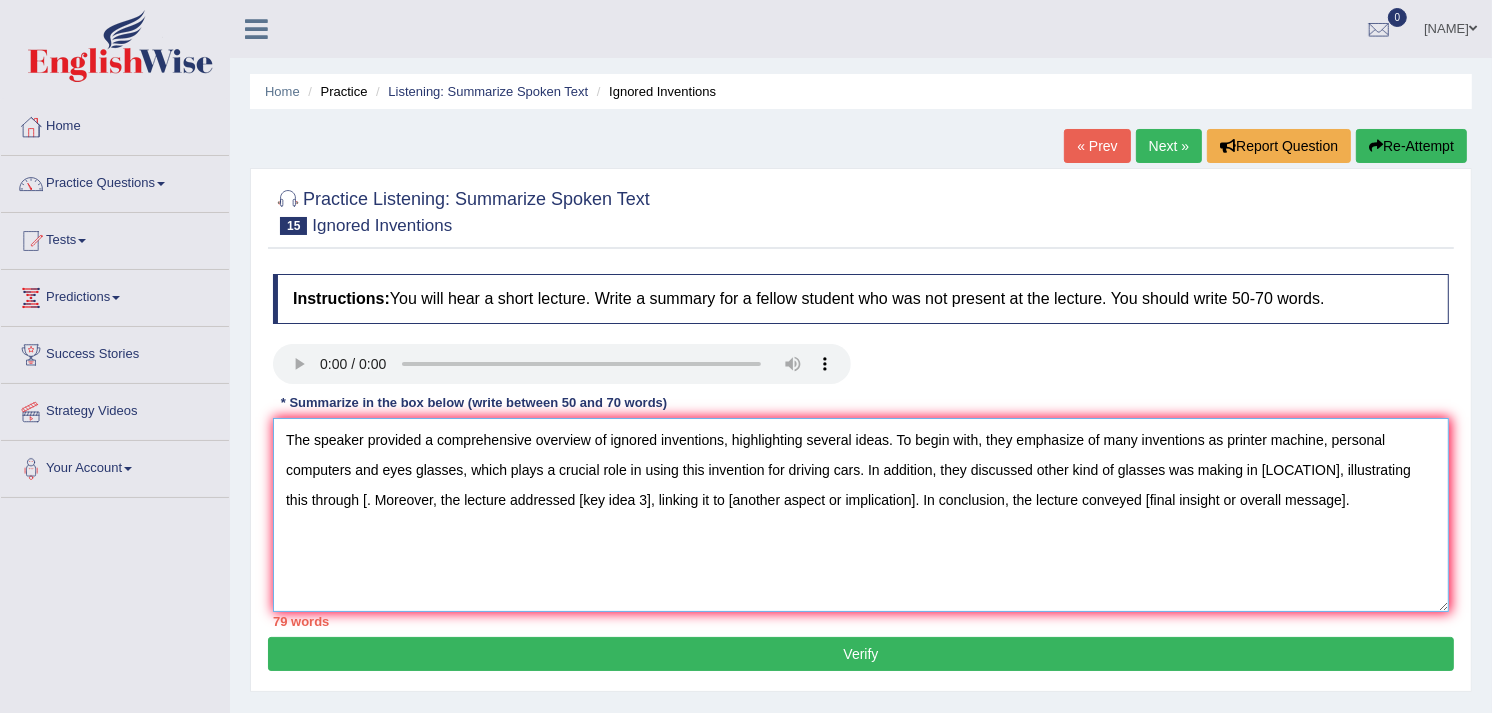 click on "The speaker provided a comprehensive overview of ignored inventions, highlighting several ideas. To begin with, they emphasize of many inventions as printer machine, personal computers and eyes glasses, which plays a crucial role in using this invention for driving cars. In addition, they discussed other kind of glasses was making in Asia, illustrating this through [. Moreover, the lecture addressed [key idea 3], linking it to [another aspect or implication]. In conclusion, the lecture conveyed [final insight or overall message]." at bounding box center (861, 515) 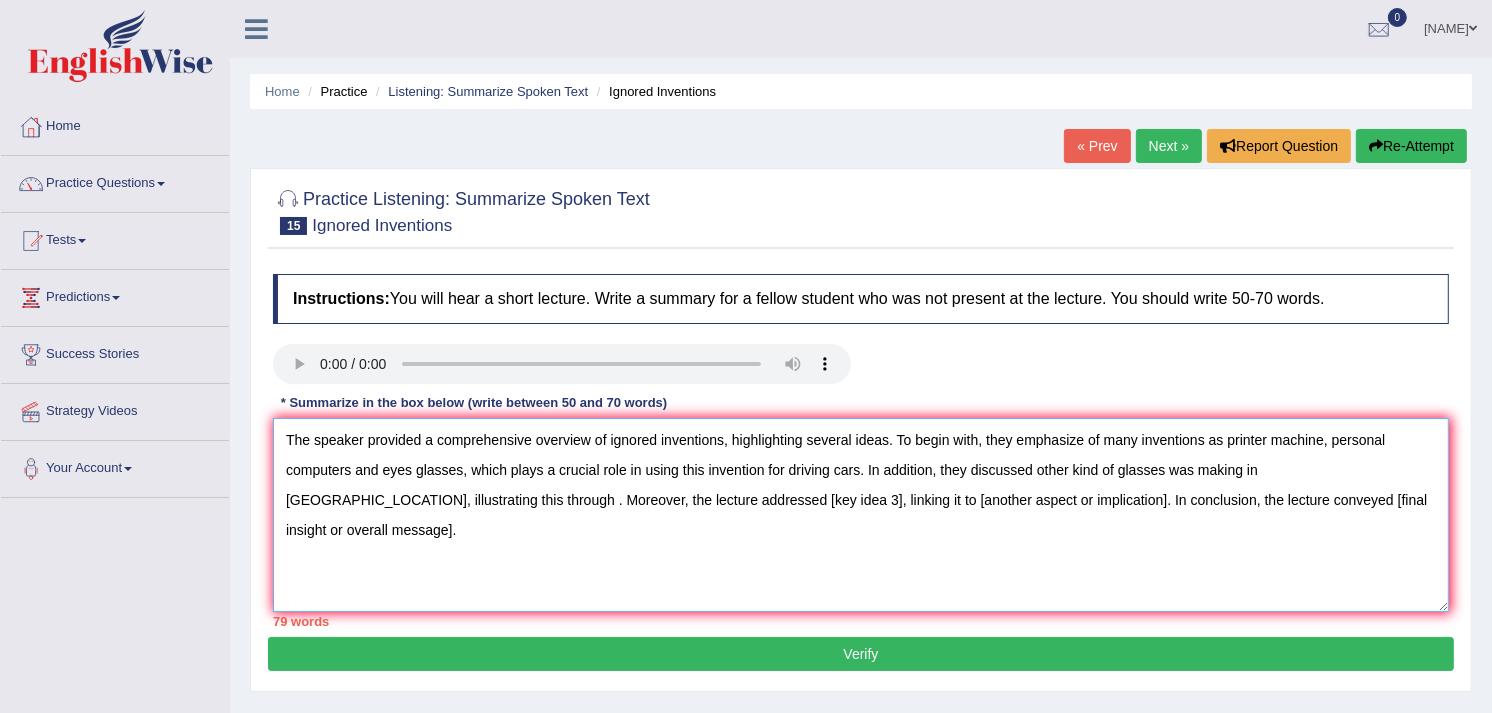 click on "The speaker provided a comprehensive overview of ignored inventions, highlighting several ideas. To begin with, they emphasize of many inventions as printer machine, personal computers and eyes glasses, which plays a crucial role in using this invention for driving cars. In addition, they discussed other kind of glasses was making in Asia, illustrating this through . Moreover, the lecture addressed [key idea 3], linking it to [another aspect or implication]. In conclusion, the lecture conveyed [final insight or overall message]." at bounding box center (861, 515) 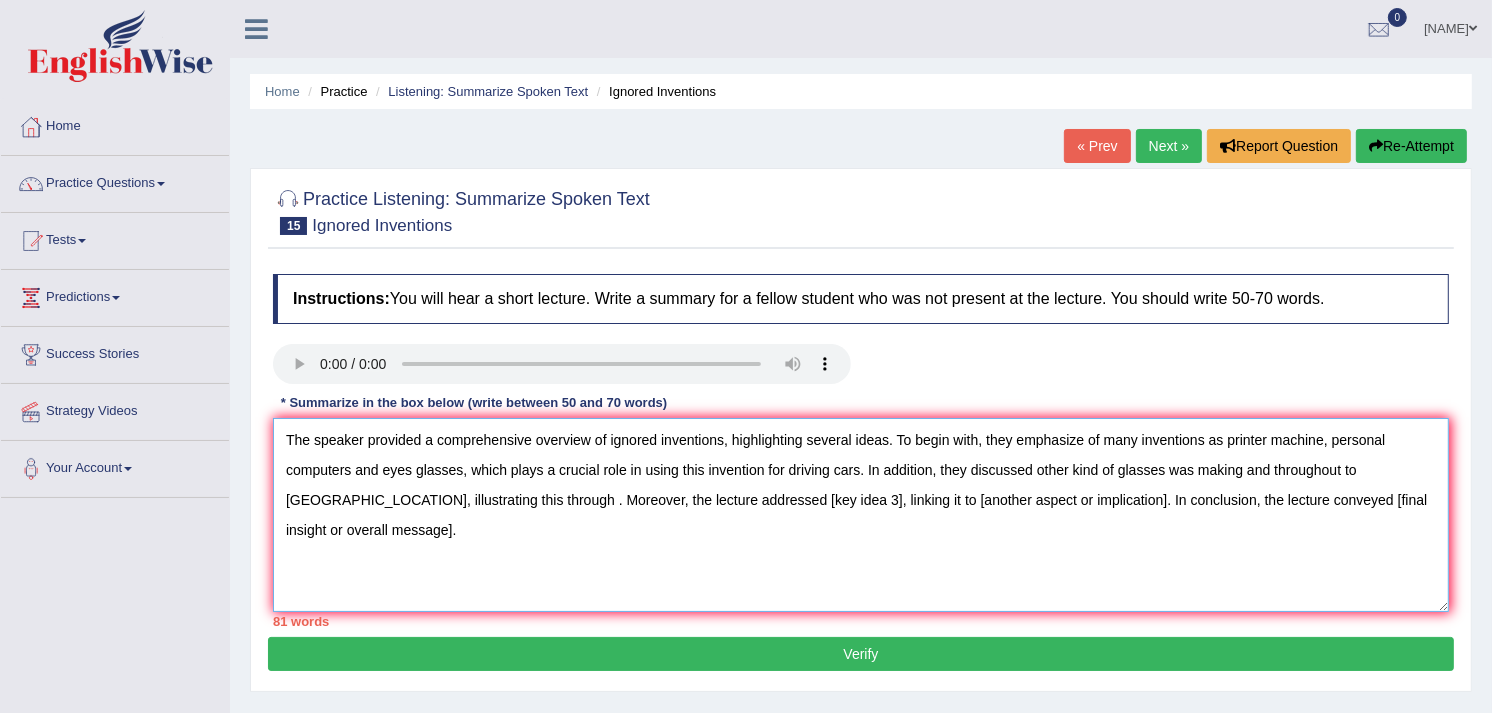 click on "The speaker provided a comprehensive overview of ignored inventions, highlighting several ideas. To begin with, they emphasize of many inventions as printer machine, personal computers and eyes glasses, which plays a crucial role in using this invention for driving cars. In addition, they discussed other kind of glasses was making and throughout to Asia, illustrating this through . Moreover, the lecture addressed [key idea 3], linking it to [another aspect or implication]. In conclusion, the lecture conveyed [final insight or overall message]." at bounding box center (861, 515) 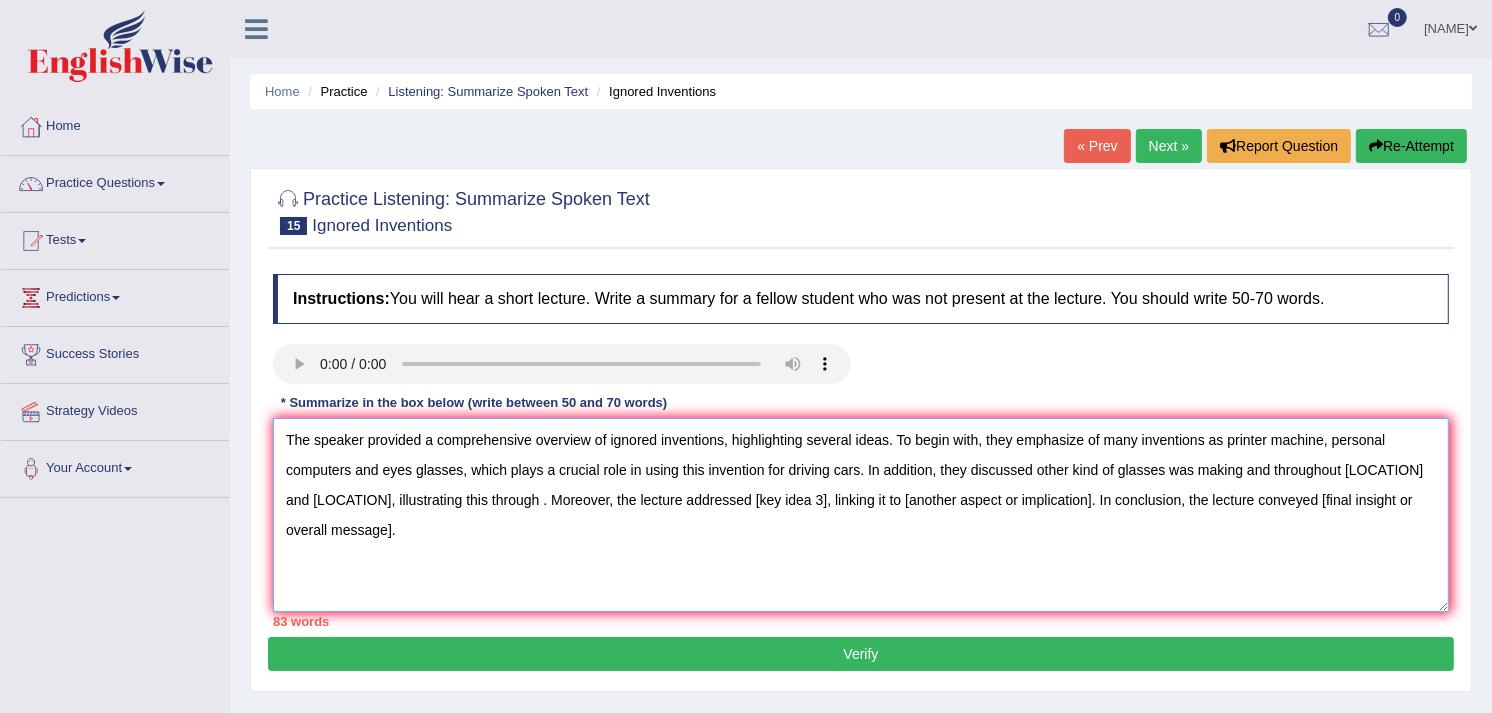 click on "The speaker provided a comprehensive overview of ignored inventions, highlighting several ideas. To begin with, they emphasize of many inventions as printer machine, personal computers and eyes glasses, which plays a crucial role in using this invention for driving cars. In addition, they discussed other kind of glasses was making and throughout to Asia and Europe, illustrating this through . Moreover, the lecture addressed [key idea 3], linking it to [another aspect or implication]. In conclusion, the lecture conveyed [final insight or overall message]." at bounding box center (861, 515) 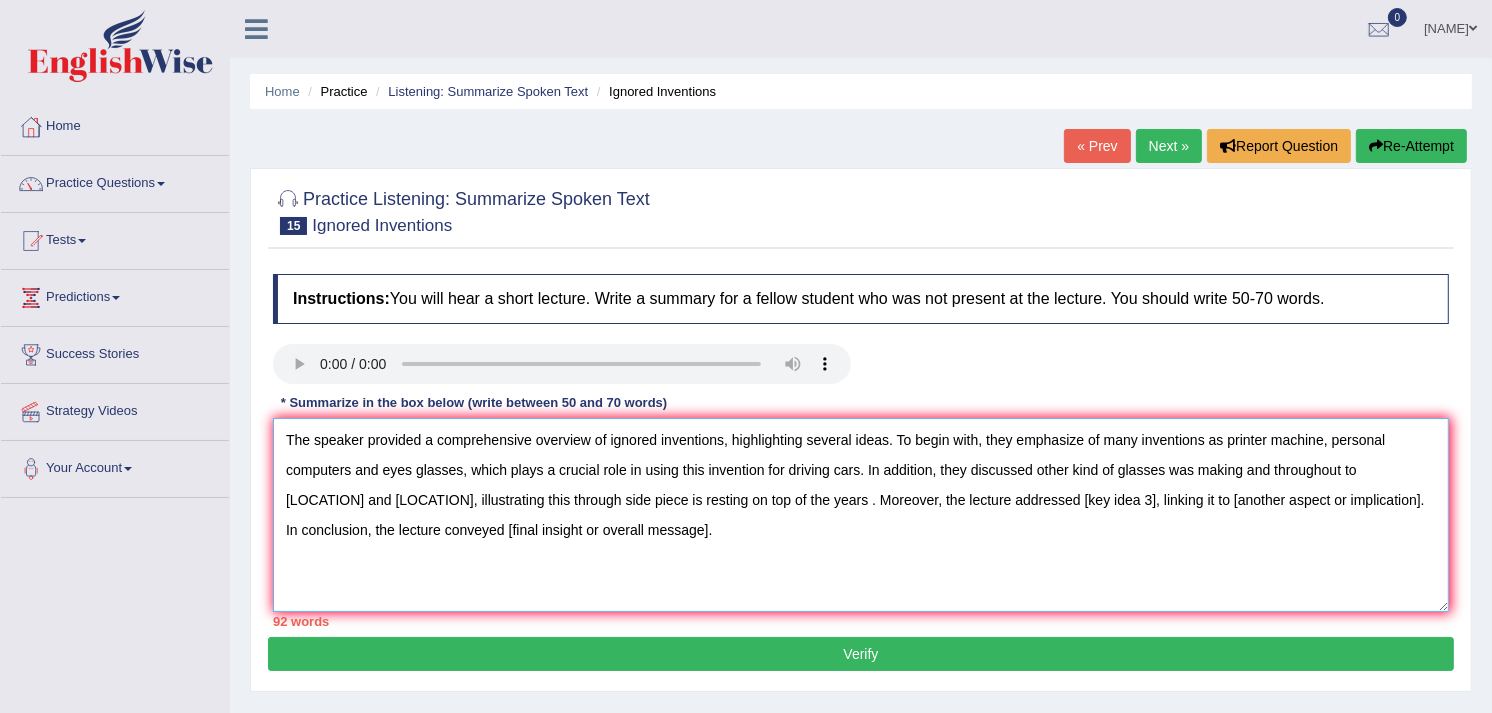 click on "The speaker provided a comprehensive overview of ignored inventions, highlighting several ideas. To begin with, they emphasize of many inventions as printer machine, personal computers and eyes glasses, which plays a crucial role in using this invention for driving cars. In addition, they discussed other kind of glasses was making and throughout to Asia and Europe, illustrating this through side piece is resting on top of the years . Moreover, the lecture addressed [key idea 3], linking it to [another aspect or implication]. In conclusion, the lecture conveyed [final insight or overall message]." at bounding box center (861, 515) 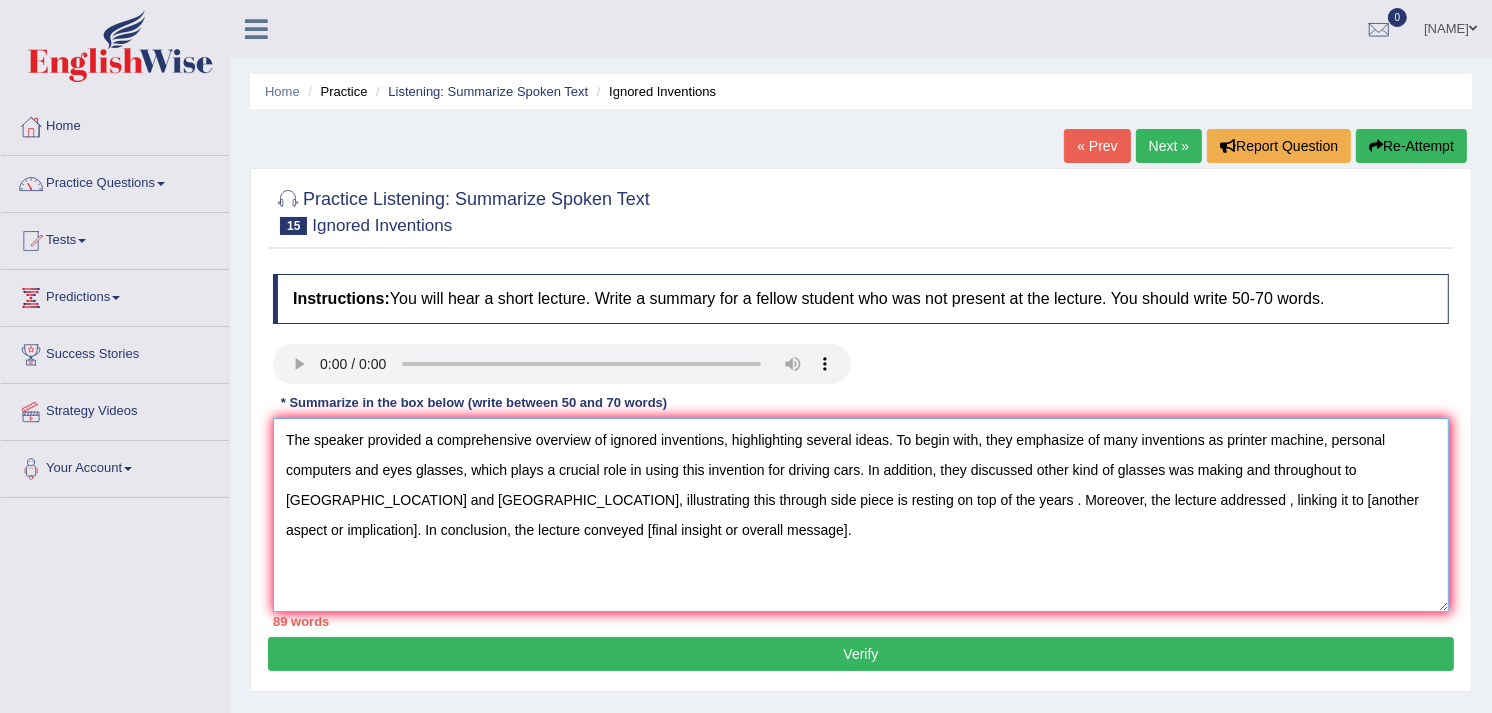 click on "The speaker provided a comprehensive overview of ignored inventions, highlighting several ideas. To begin with, they emphasize of many inventions as printer machine, personal computers and eyes glasses, which plays a crucial role in using this invention for driving cars. In addition, they discussed other kind of glasses was making and throughout to Asia and Europe, illustrating this through side piece is resting on top of the years . Moreover, the lecture addressed , linking it to [another aspect or implication]. In conclusion, the lecture conveyed [final insight or overall message]." at bounding box center (861, 515) 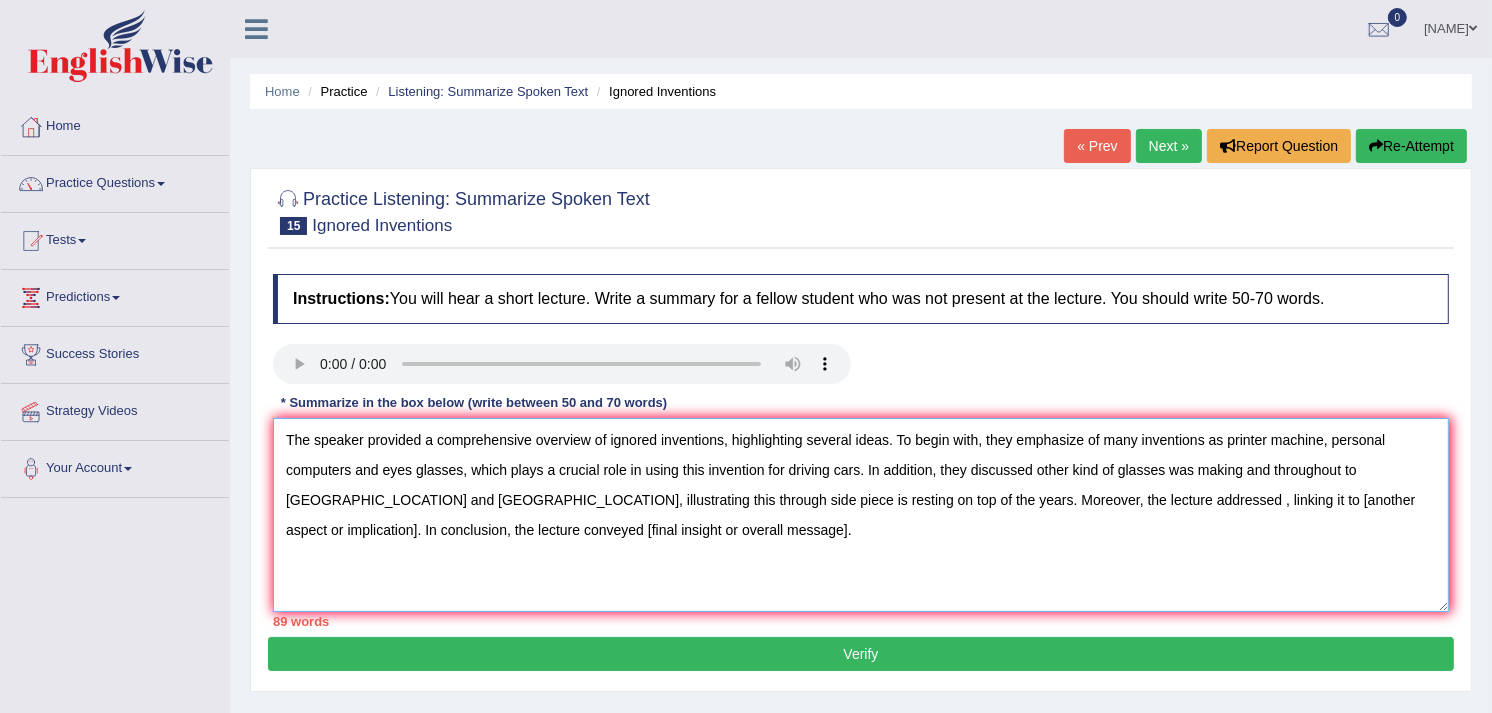 click on "The speaker provided a comprehensive overview of ignored inventions, highlighting several ideas. To begin with, they emphasize of many inventions as printer machine, personal computers and eyes glasses, which plays a crucial role in using this invention for driving cars. In addition, they discussed other kind of glasses was making and throughout to Asia and Europe, illustrating this through side piece is resting on top of the years. Moreover, the lecture addressed , linking it to [another aspect or implication]. In conclusion, the lecture conveyed [final insight or overall message]." at bounding box center [861, 515] 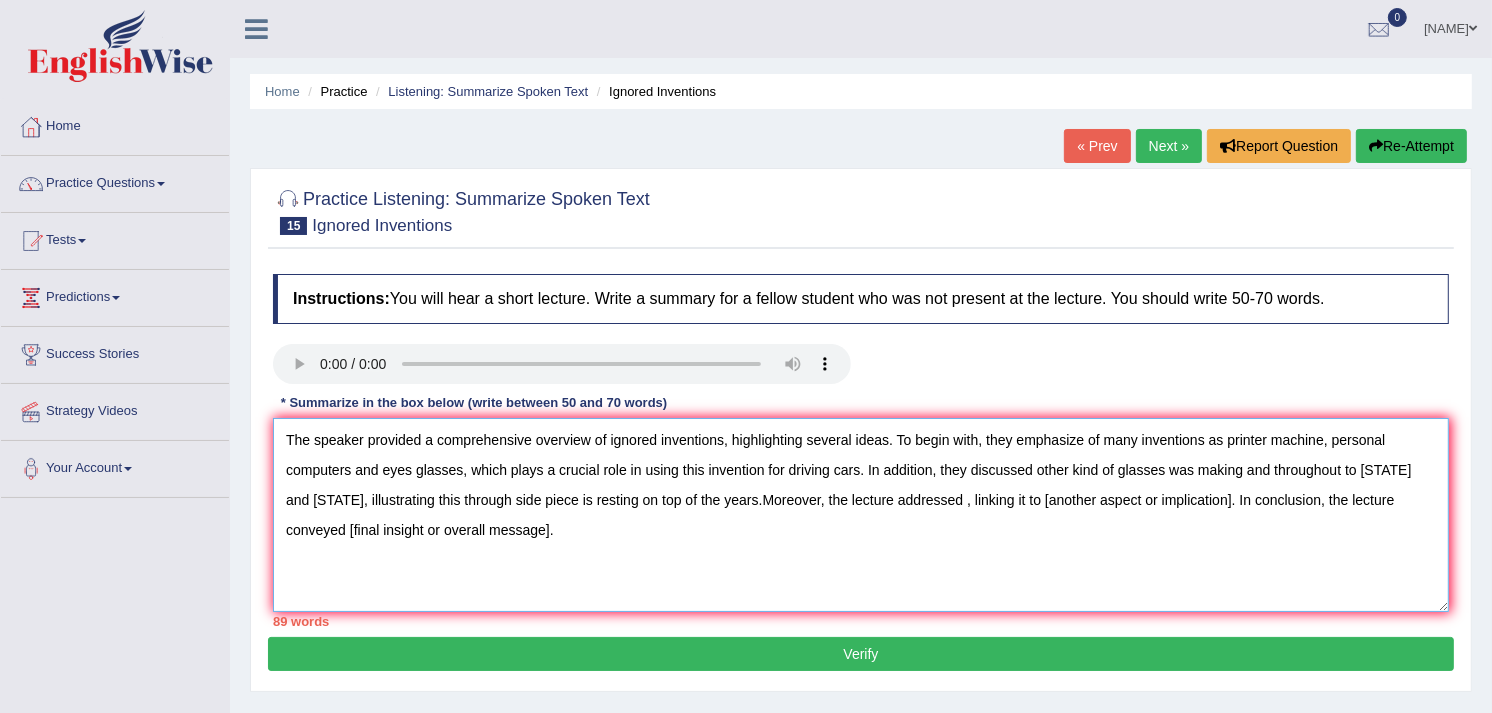 click on "The speaker provided a comprehensive overview of ignored inventions, highlighting several ideas. To begin with, they emphasize of many inventions as printer machine, personal computers and eyes glasses, which plays a crucial role in using this invention for driving cars. In addition, they discussed other kind of glasses was making and throughout to Asia and Europe, illustrating this through side piece is resting on top of the years.Moreover, the lecture addressed , linking it to [another aspect or implication]. In conclusion, the lecture conveyed [final insight or overall message]." at bounding box center (861, 515) 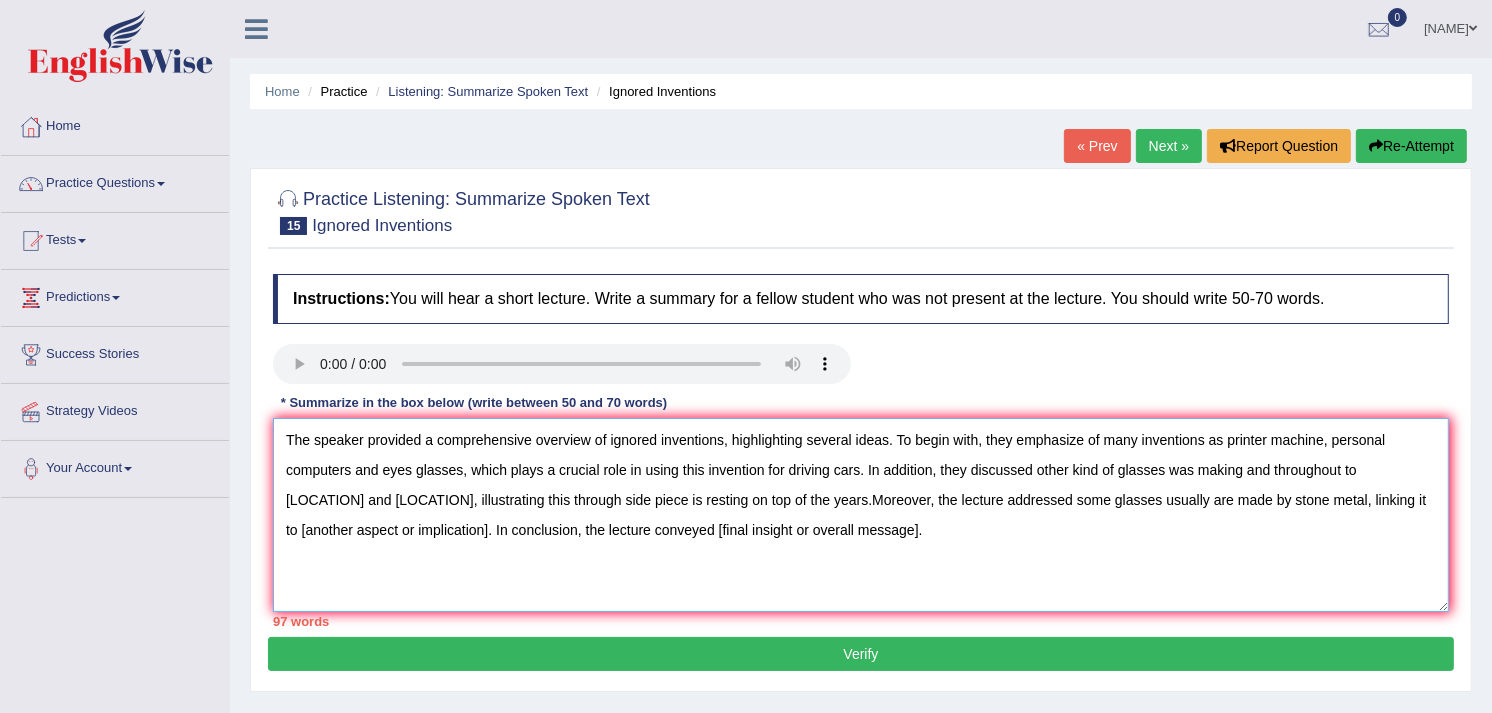 drag, startPoint x: 1227, startPoint y: 503, endPoint x: 357, endPoint y: 550, distance: 871.2686 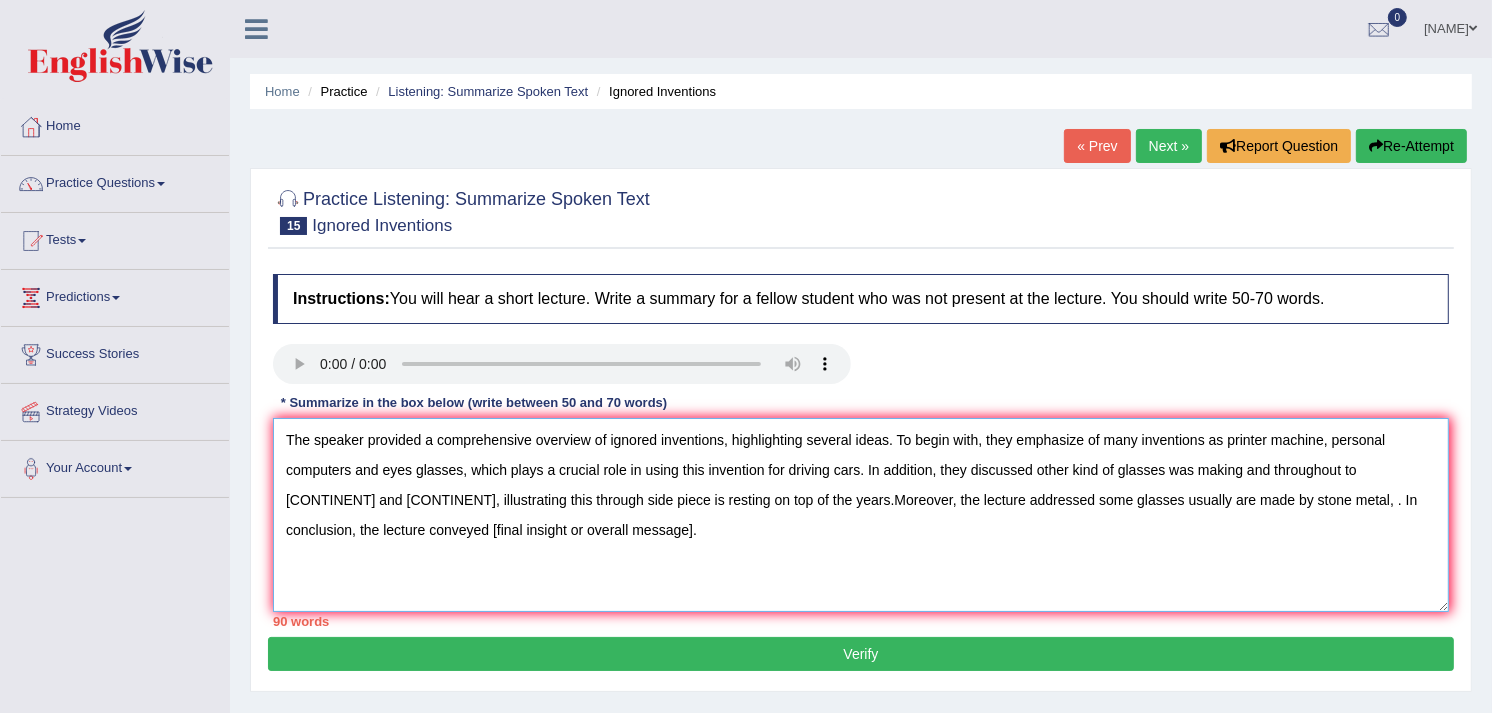 click on "The speaker provided a comprehensive overview of ignored inventions, highlighting several ideas. To begin with, they emphasize of many inventions as printer machine, personal computers and eyes glasses, which plays a crucial role in using this invention for driving cars. In addition, they discussed other kind of glasses was making and throughout to Asia and Europe, illustrating this through side piece is resting on top of the years.Moreover, the lecture addressed some glasses usually are made by stone metal, . In conclusion, the lecture conveyed [final insight or overall message]." at bounding box center (861, 515) 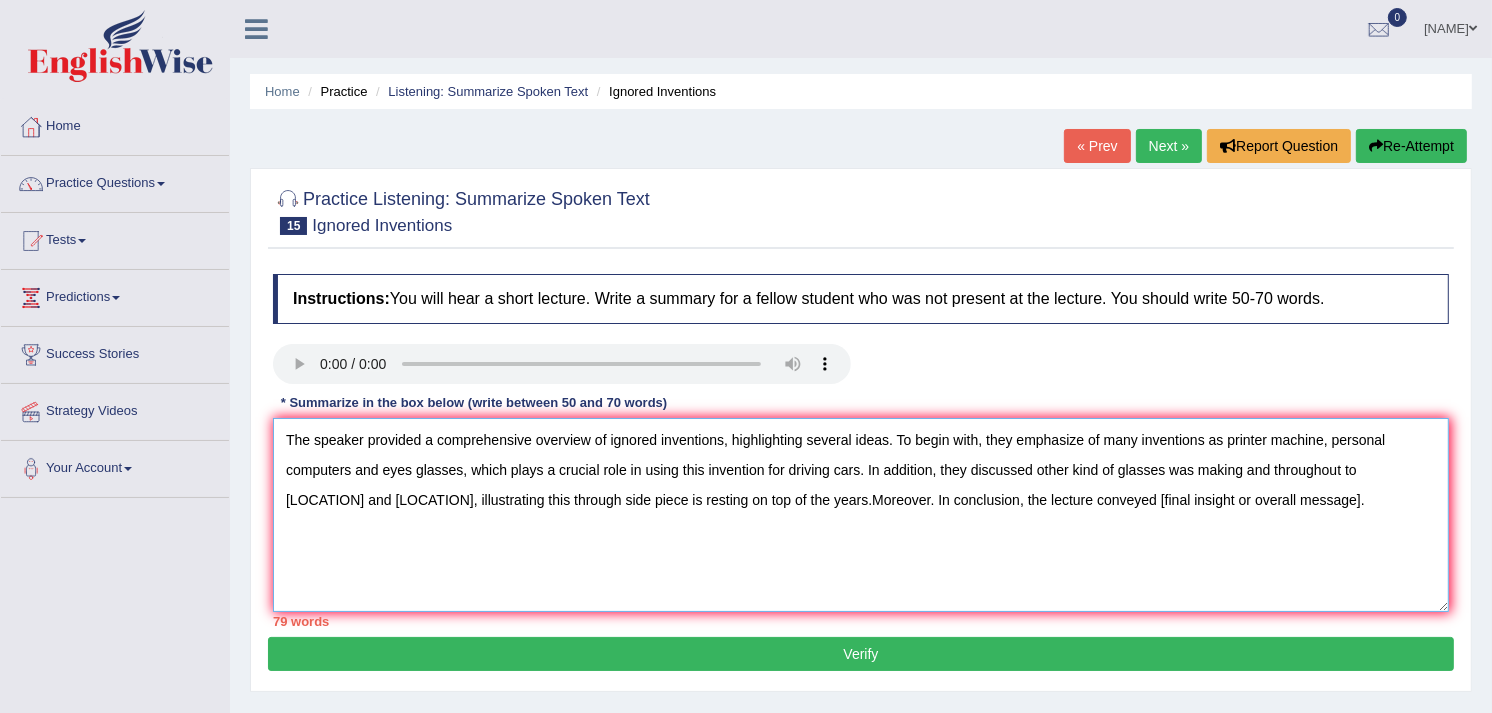 click on "The speaker provided a comprehensive overview of ignored inventions, highlighting several ideas. To begin with, they emphasize of many inventions as printer machine, personal computers and eyes glasses, which plays a crucial role in using this invention for driving cars. In addition, they discussed other kind of glasses was making and throughout to Asia and Europe, illustrating this through side piece is resting on top of the years.Moreover. In conclusion, the lecture conveyed [final insight or overall message]." at bounding box center [861, 515] 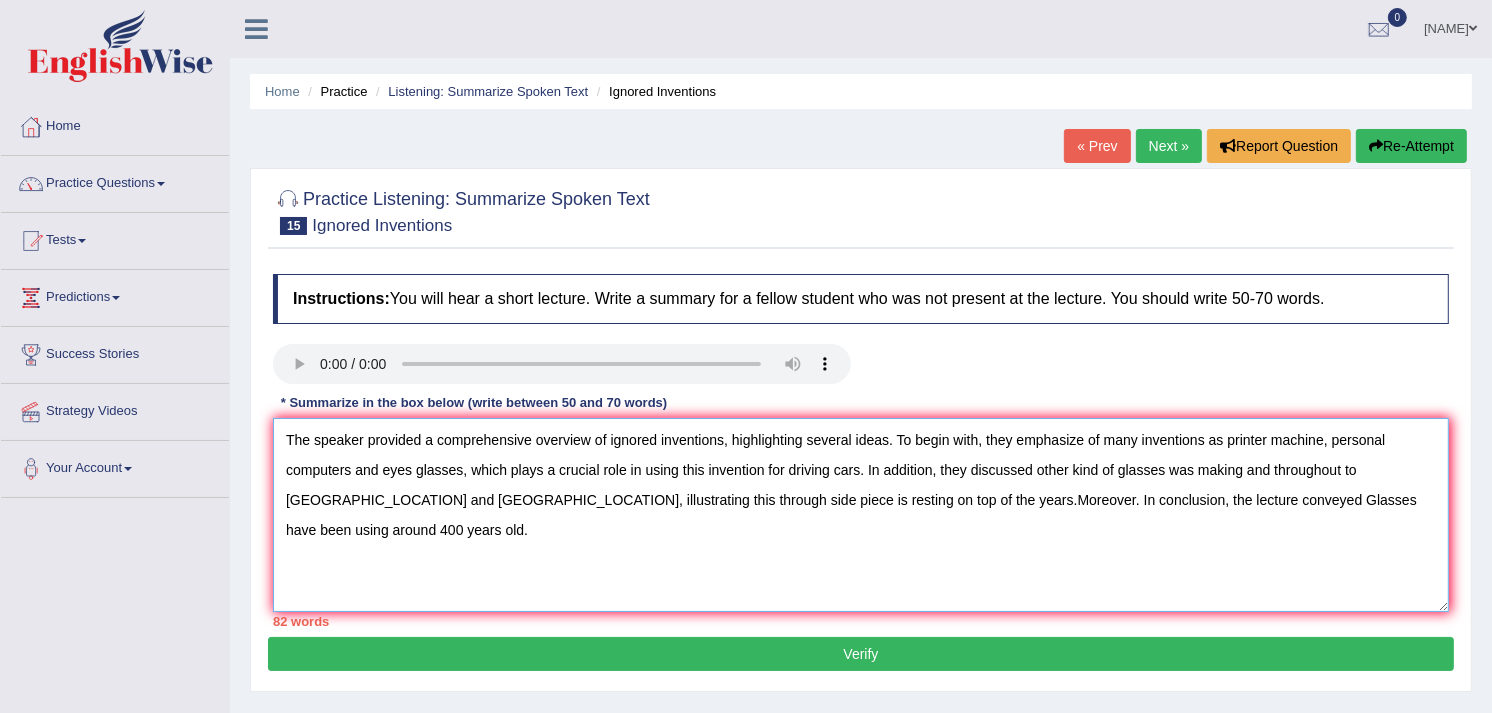 drag, startPoint x: 423, startPoint y: 444, endPoint x: 524, endPoint y: 441, distance: 101.04455 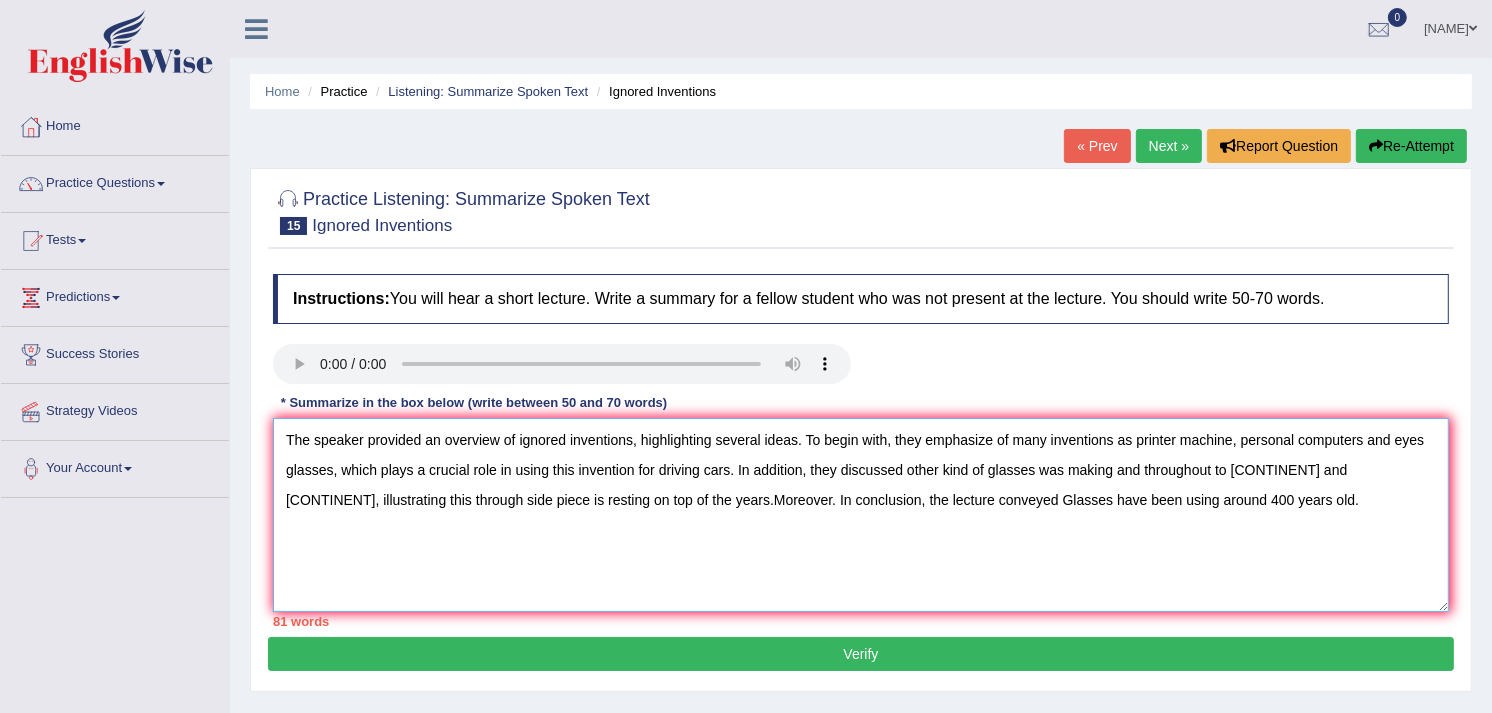 click on "The speaker provided an overview of ignored inventions, highlighting several ideas. To begin with, they emphasize of many inventions as printer machine, personal computers and eyes glasses, which plays a crucial role in using this invention for driving cars. In addition, they discussed other kind of glasses was making and throughout to Asia and Europe, illustrating this through side piece is resting on top of the years.Moreover. In conclusion, the lecture conveyed Glasses have been using around 400 years old." at bounding box center [861, 515] 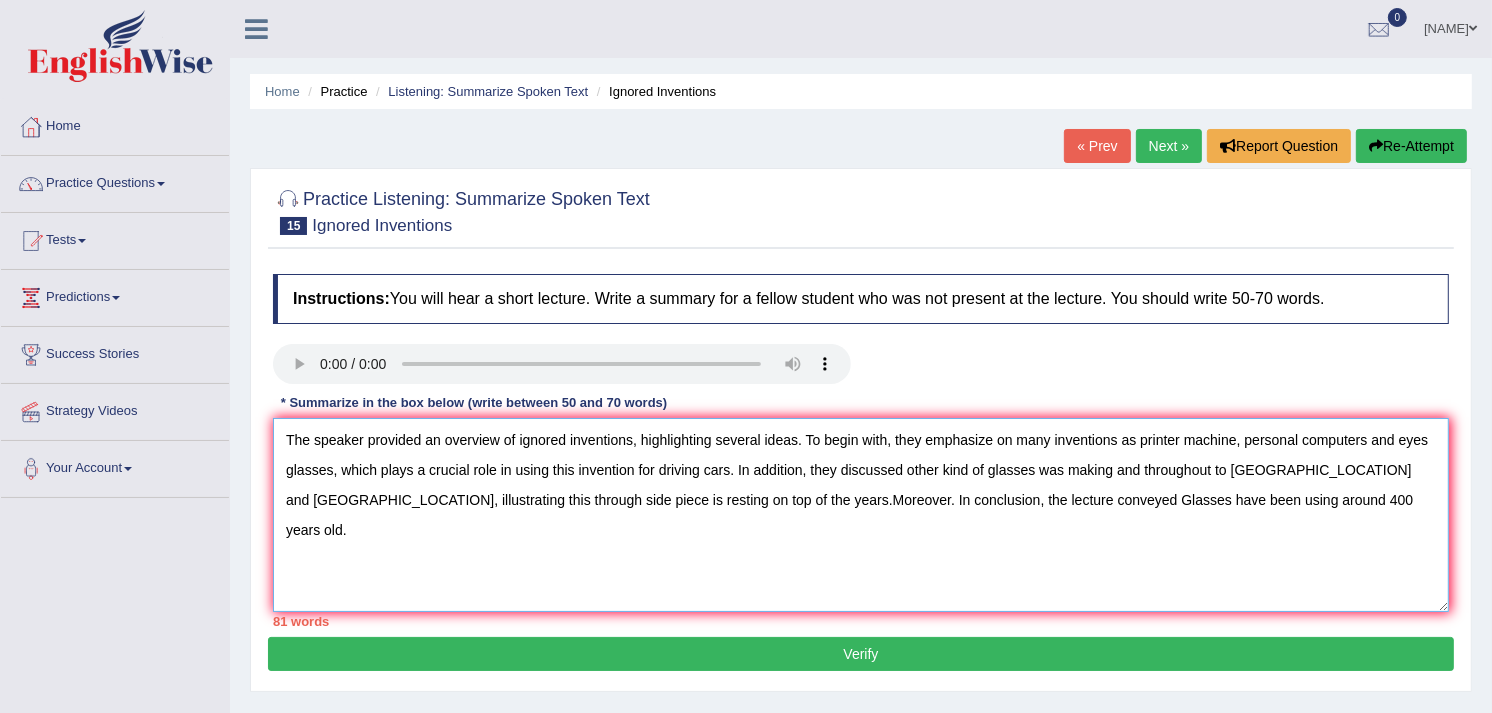 click on "The speaker provided an overview of ignored inventions, highlighting several ideas. To begin with, they emphasize on many inventions as printer machine, personal computers and eyes glasses, which plays a crucial role in using this invention for driving cars. In addition, they discussed other kind of glasses was making and throughout to Asia and Europe, illustrating this through side piece is resting on top of the years.Moreover. In conclusion, the lecture conveyed Glasses have been using around 400 years old." at bounding box center (861, 515) 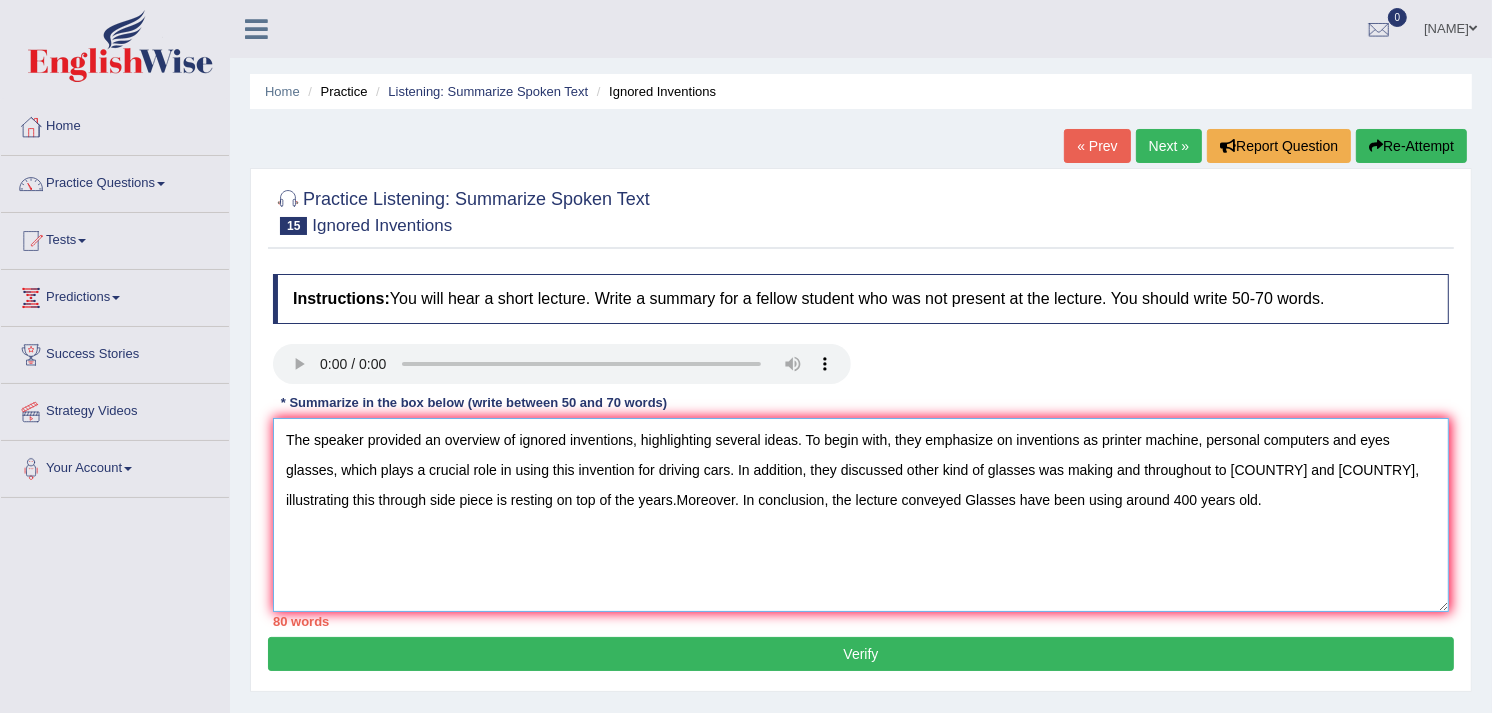 drag, startPoint x: 1011, startPoint y: 440, endPoint x: 1092, endPoint y: 444, distance: 81.09871 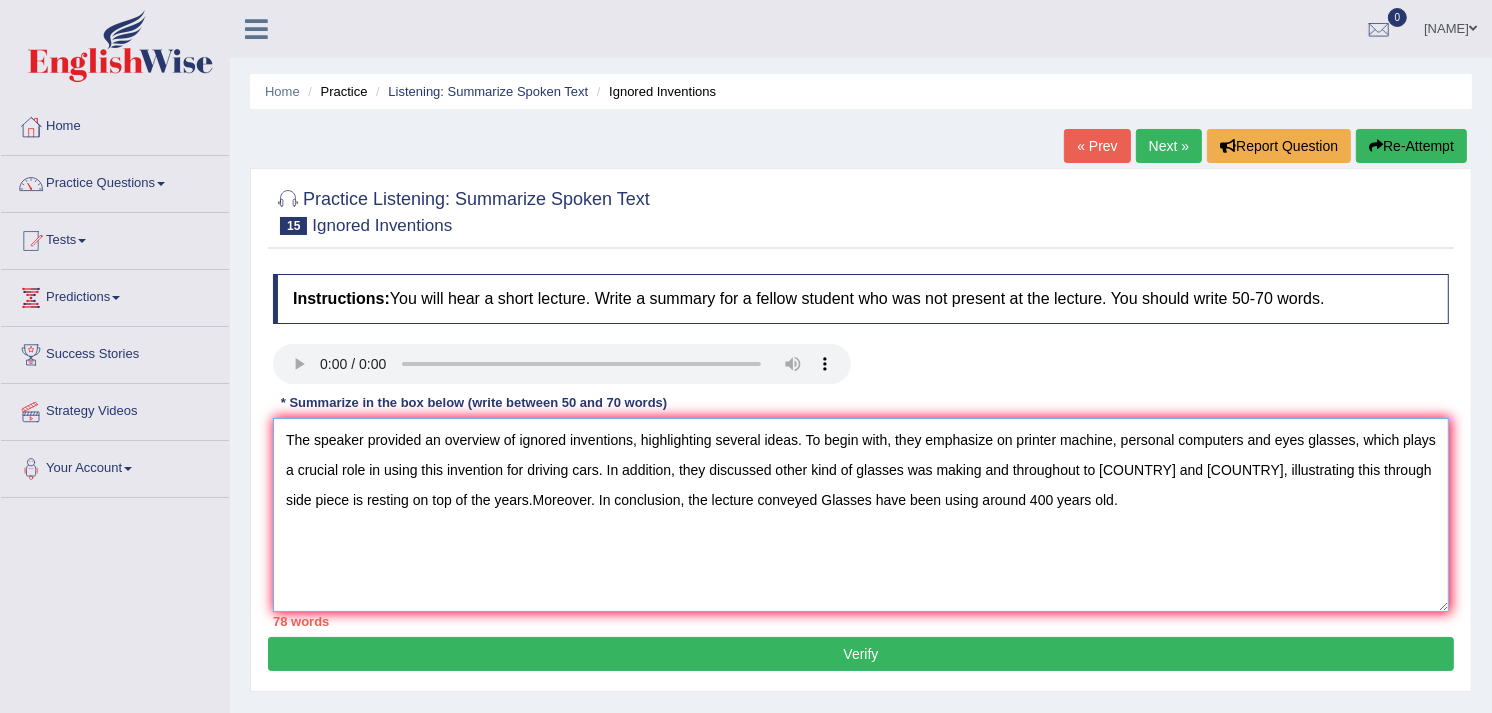 click on "The speaker provided an overview of ignored inventions, highlighting several ideas. To begin with, they emphasize on printer machine, personal computers and eyes glasses, which plays a crucial role in using this invention for driving cars. In addition, they discussed other kind of glasses was making and throughout to Asia and Europe, illustrating this through side piece is resting on top of the years.Moreover. In conclusion, the lecture conveyed Glasses have been using around 400 years old." at bounding box center [861, 515] 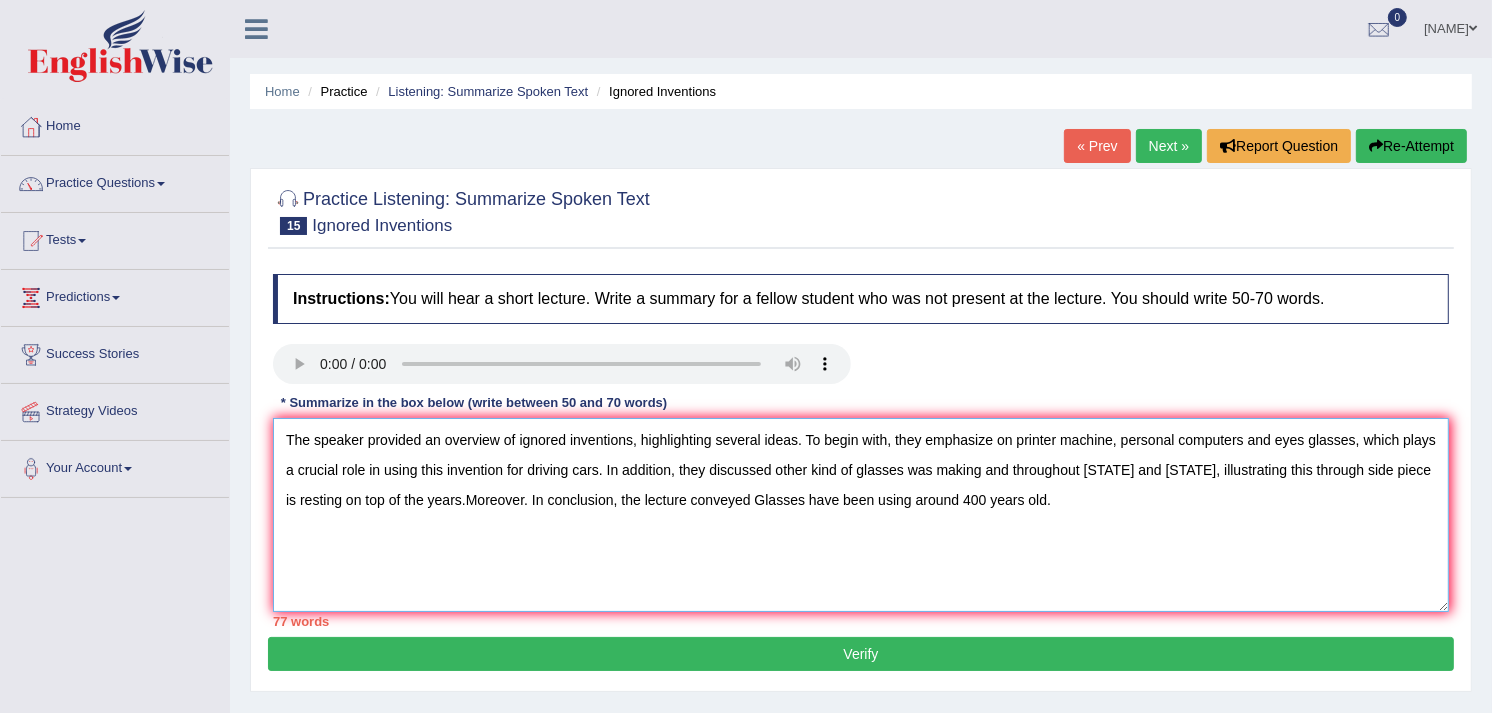 click on "The speaker provided an overview of ignored inventions, highlighting several ideas. To begin with, they emphasize on printer machine, personal computers and eyes glasses, which plays a crucial role in using this invention for driving cars. In addition, they discussed other kind of glasses was making and throughout Asia and Europe, illustrating this through side piece is resting on top of the years.Moreover. In conclusion, the lecture conveyed Glasses have been using around 400 years old." at bounding box center (861, 515) 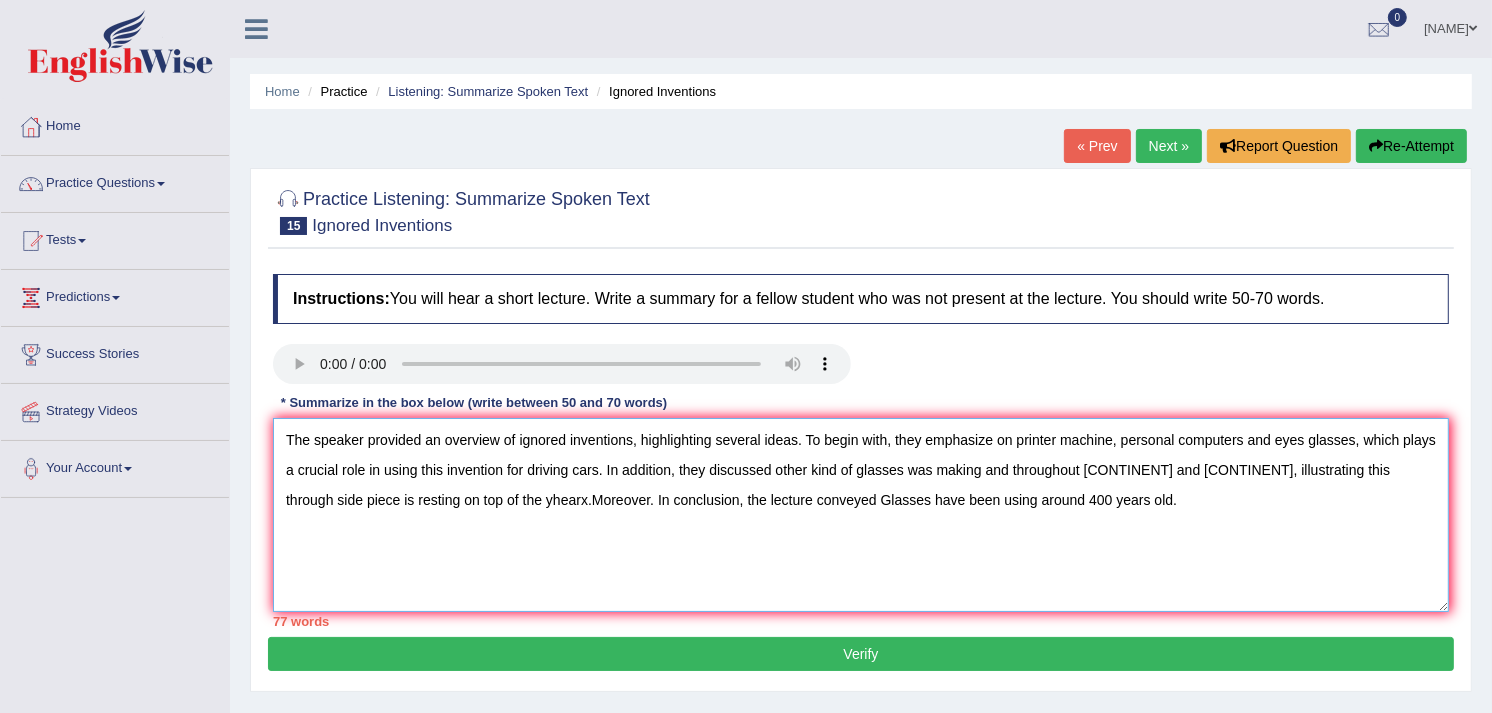 click on "The speaker provided an overview of ignored inventions, highlighting several ideas. To begin with, they emphasize on printer machine, personal computers and eyes glasses, which plays a crucial role in using this invention for driving cars. In addition, they discussed other kind of glasses was making and throughout Asia and Europe, illustrating this through side piece is resting on top of the yhearx.Moreover. In conclusion, the lecture conveyed Glasses have been using around 400 years old." at bounding box center (861, 515) 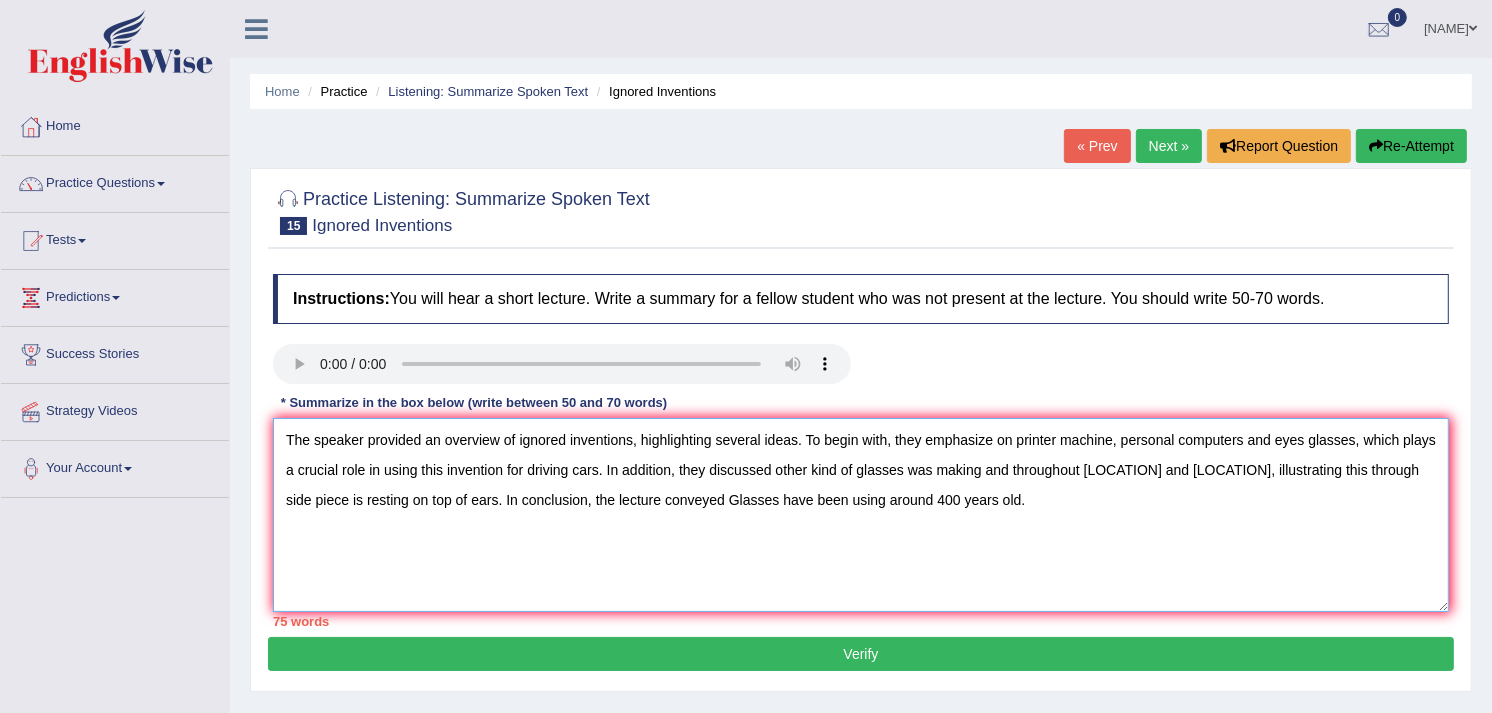 click on "The speaker provided an overview of ignored inventions, highlighting several ideas. To begin with, they emphasize on printer machine, personal computers and eyes glasses, which plays a crucial role in using this invention for driving cars. In addition, they discussed other kind of glasses was making and throughout Asia and Europe, illustrating this through side piece is resting on top of ears. In conclusion, the lecture conveyed Glasses have been using around 400 years old." at bounding box center (861, 515) 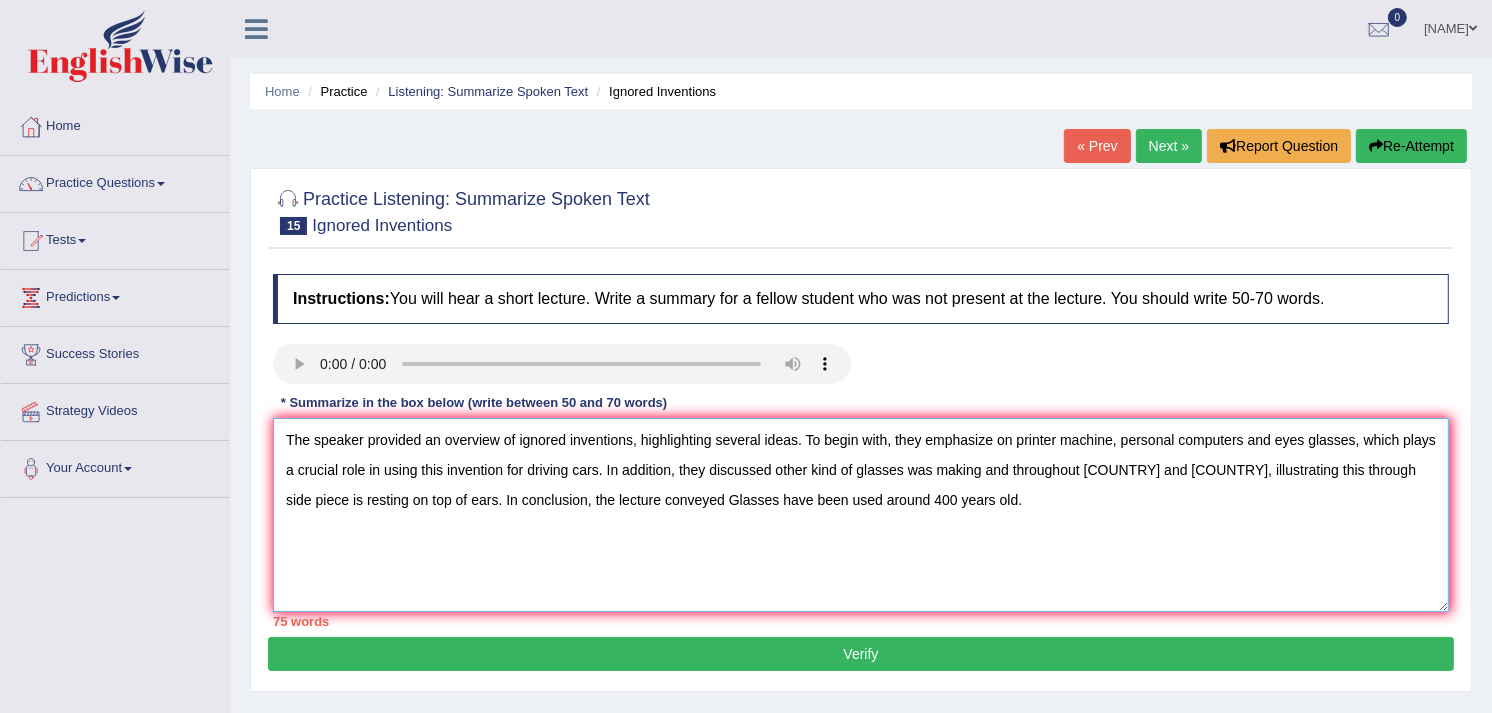click on "The speaker provided an overview of ignored inventions, highlighting several ideas. To begin with, they emphasize on printer machine, personal computers and eyes glasses, which plays a crucial role in using this invention for driving cars. In addition, they discussed other kind of glasses was making and throughout Asia and Europe, illustrating this through side piece is resting on top of ears. In conclusion, the lecture conveyed Glasses have been used around 400 years old." at bounding box center [861, 515] 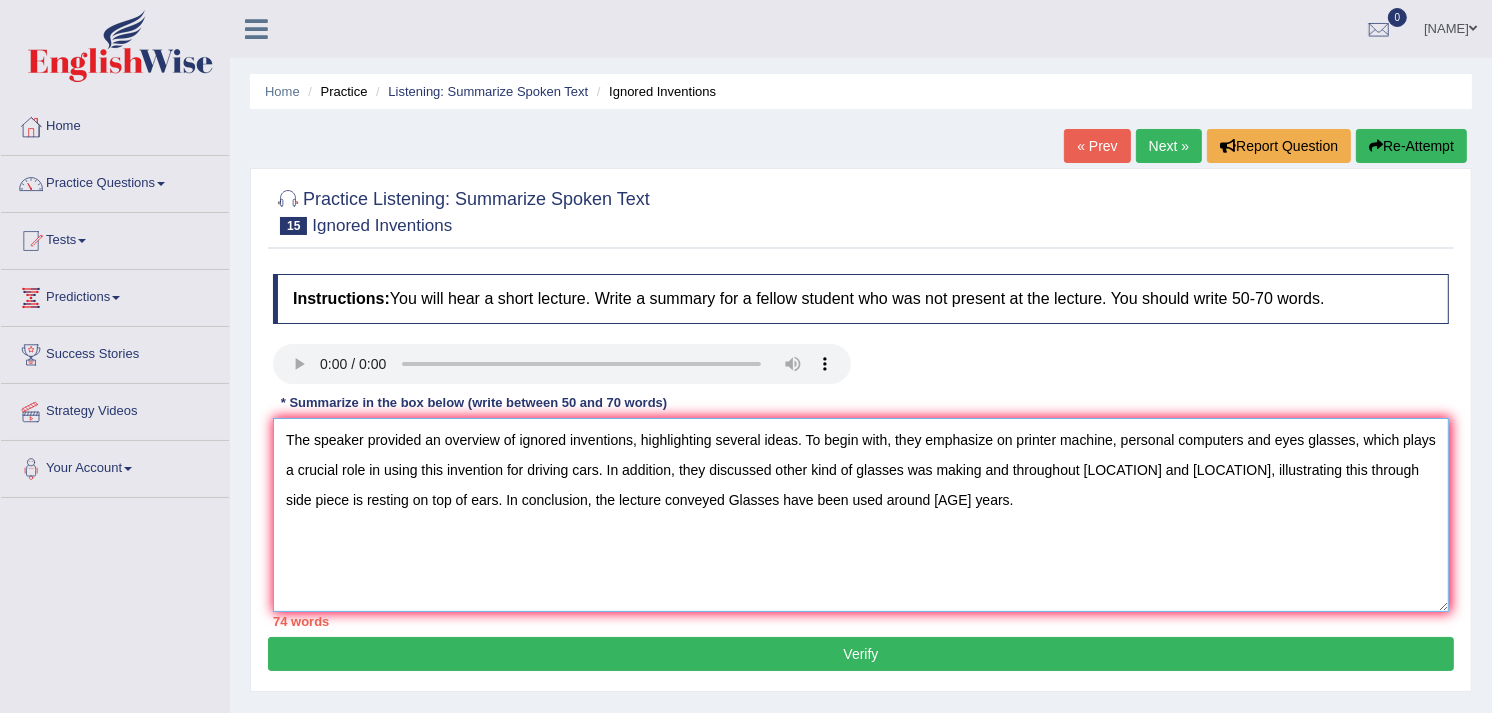 drag, startPoint x: 776, startPoint y: 471, endPoint x: 853, endPoint y: 471, distance: 77 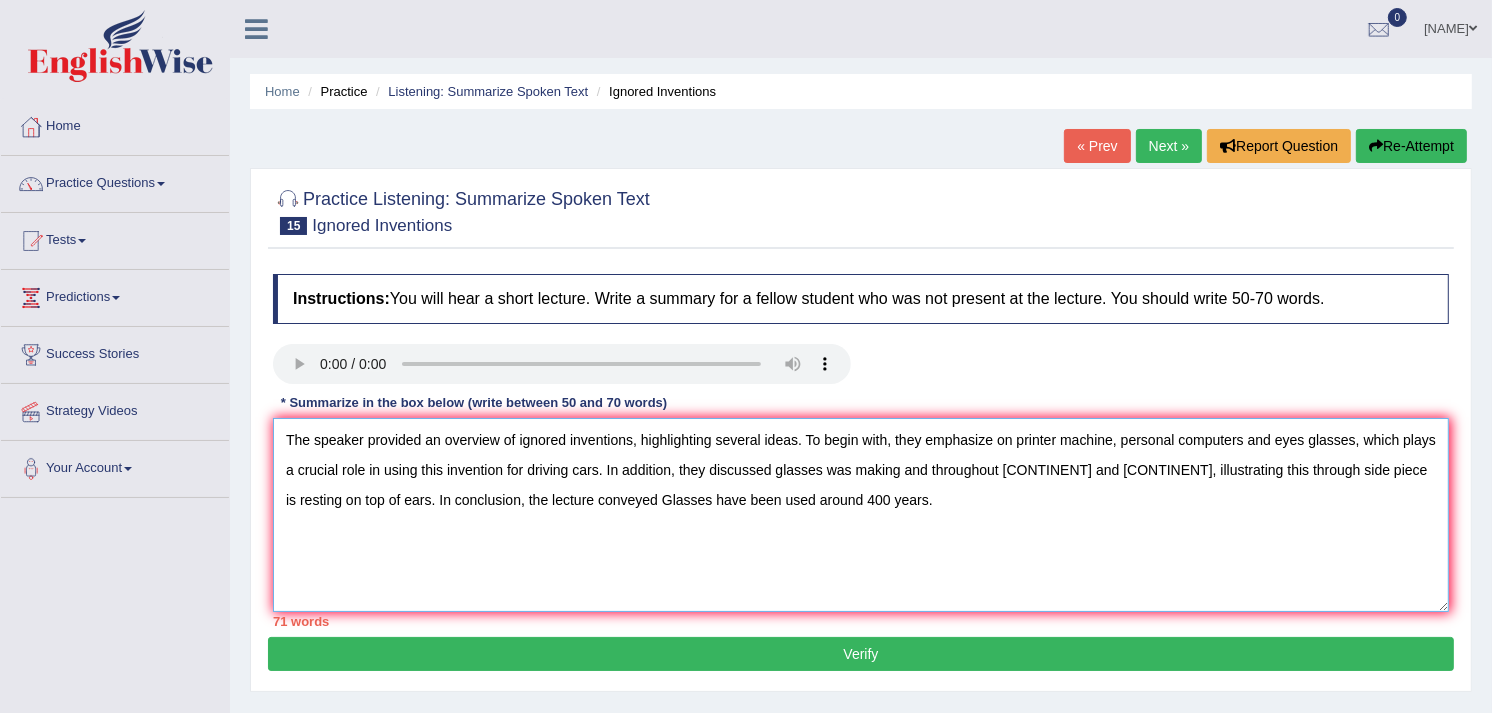 click on "The speaker provided an overview of ignored inventions, highlighting several ideas. To begin with, they emphasize on printer machine, personal computers and eyes glasses, which plays a crucial role in using this invention for driving cars. In addition, they discussed glasses was making and throughout Asia and Europe, illustrating this through side piece is resting on top of ears. In conclusion, the lecture conveyed Glasses have been used around 400 years." at bounding box center (861, 515) 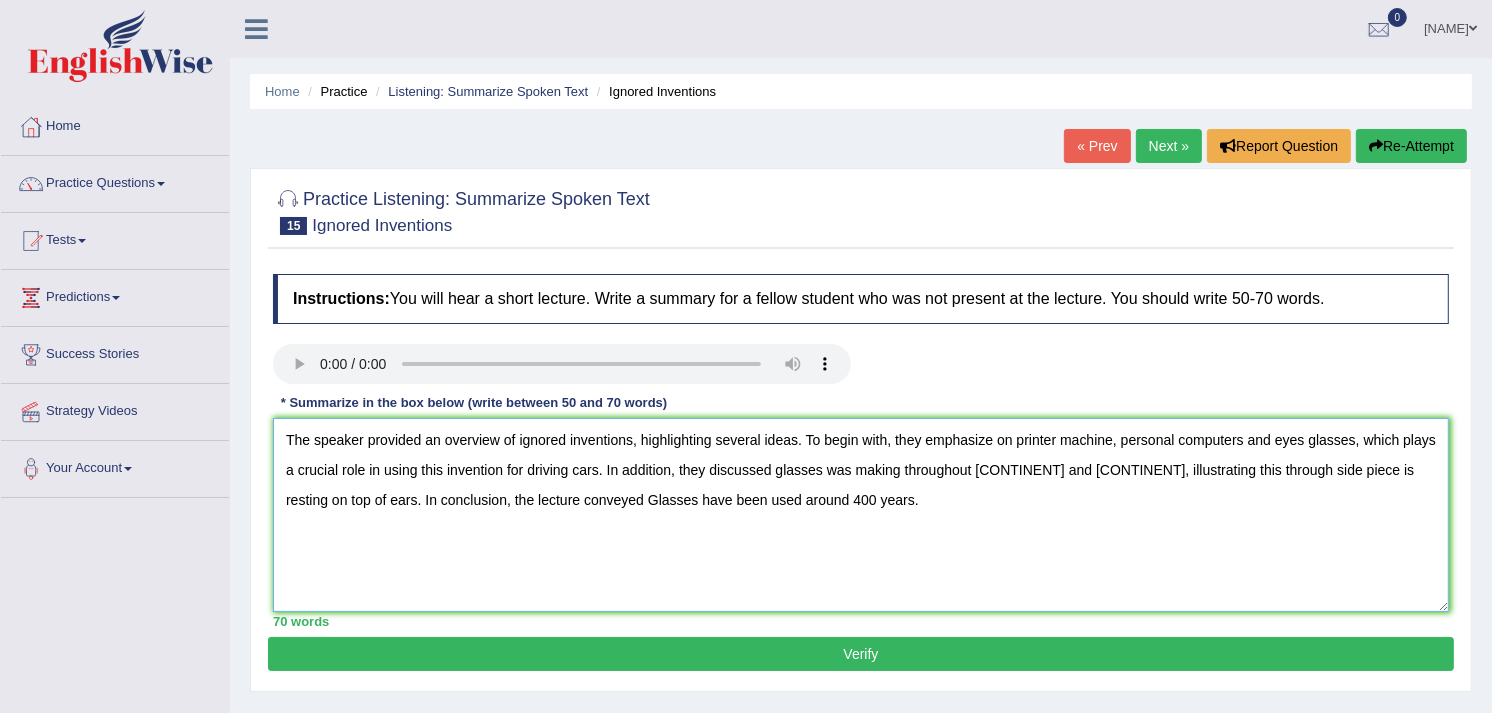 type on "The speaker provided an overview of ignored inventions, highlighting several ideas. To begin with, they emphasize on printer machine, personal computers and eyes glasses, which plays a crucial role in using this invention for driving cars. In addition, they discussed glasses was making throughout Asia and Europe, illustrating this through side piece is resting on top of ears. In conclusion, the lecture conveyed Glasses have been used around 400 years." 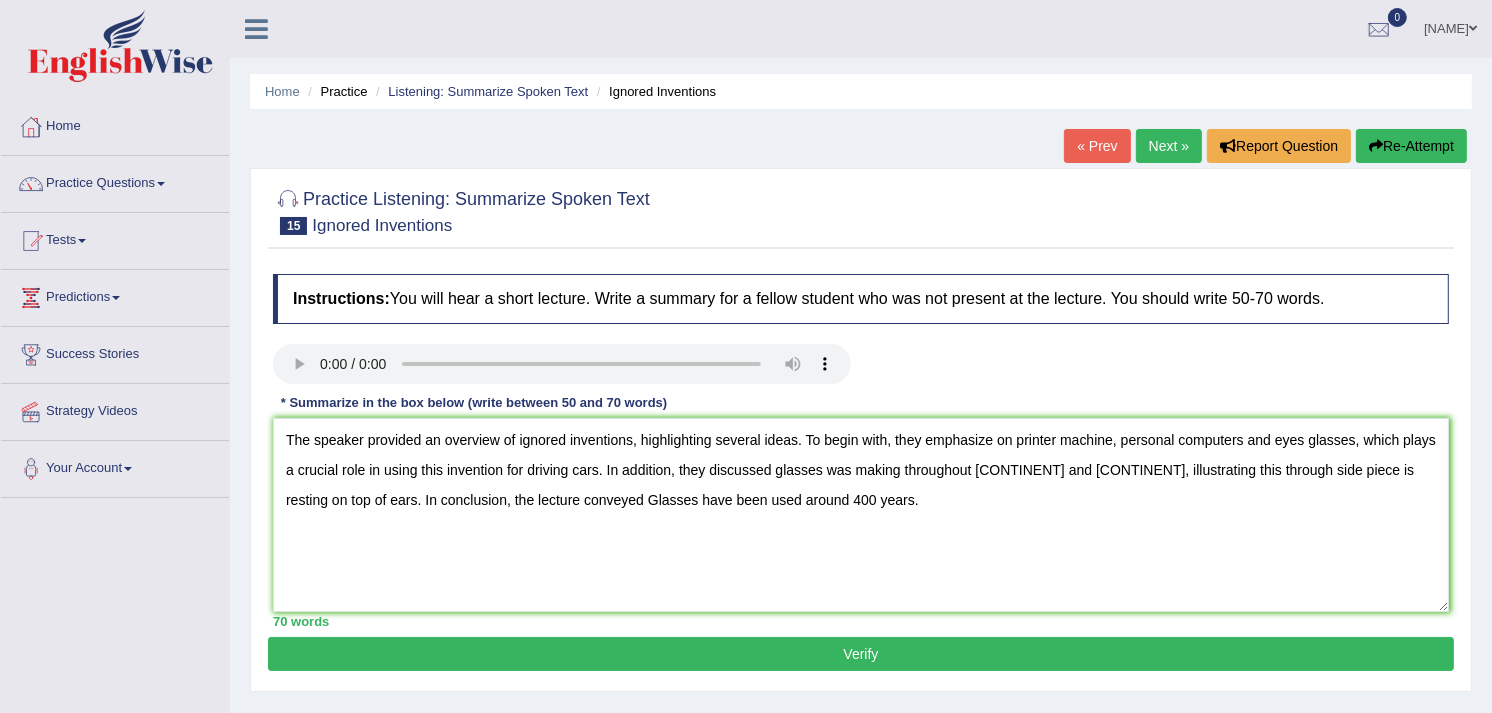 click on "Verify" at bounding box center [861, 654] 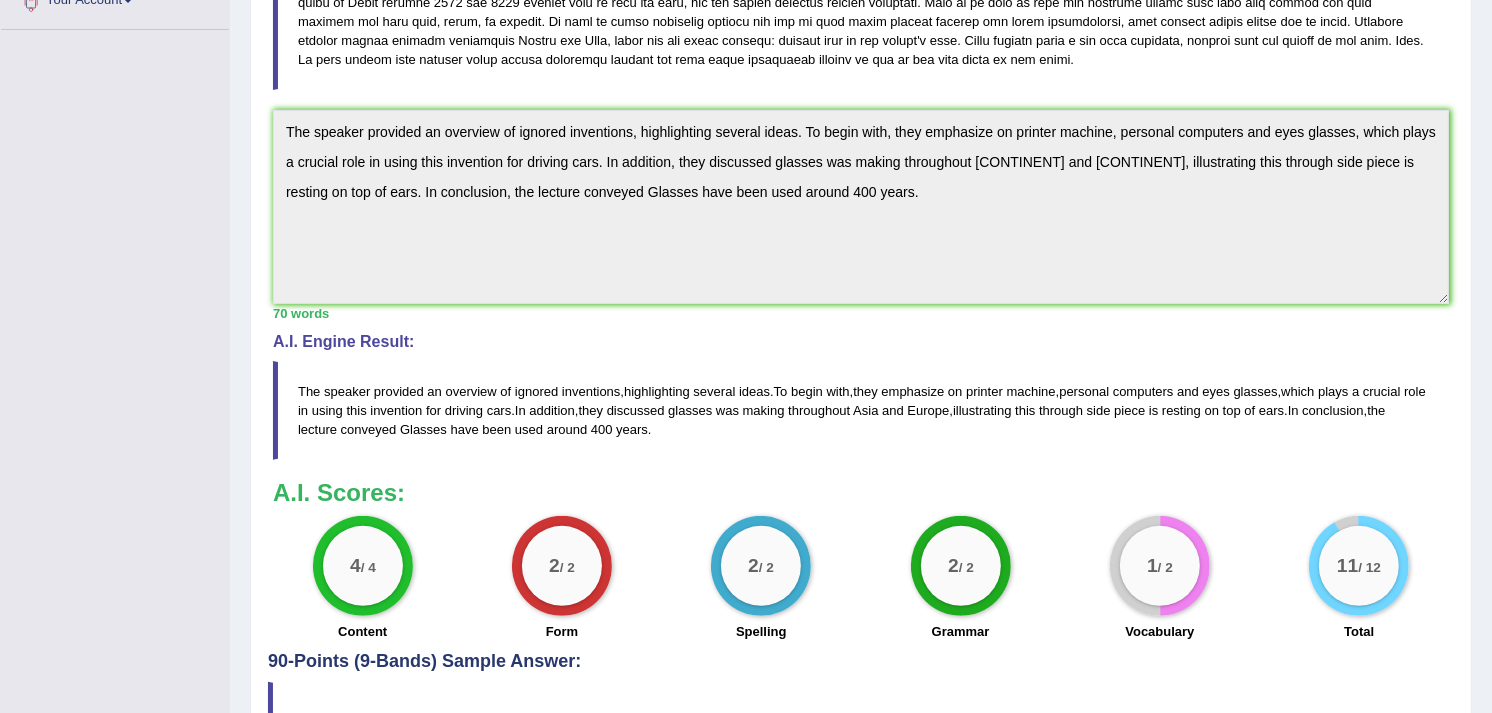 scroll, scrollTop: 471, scrollLeft: 0, axis: vertical 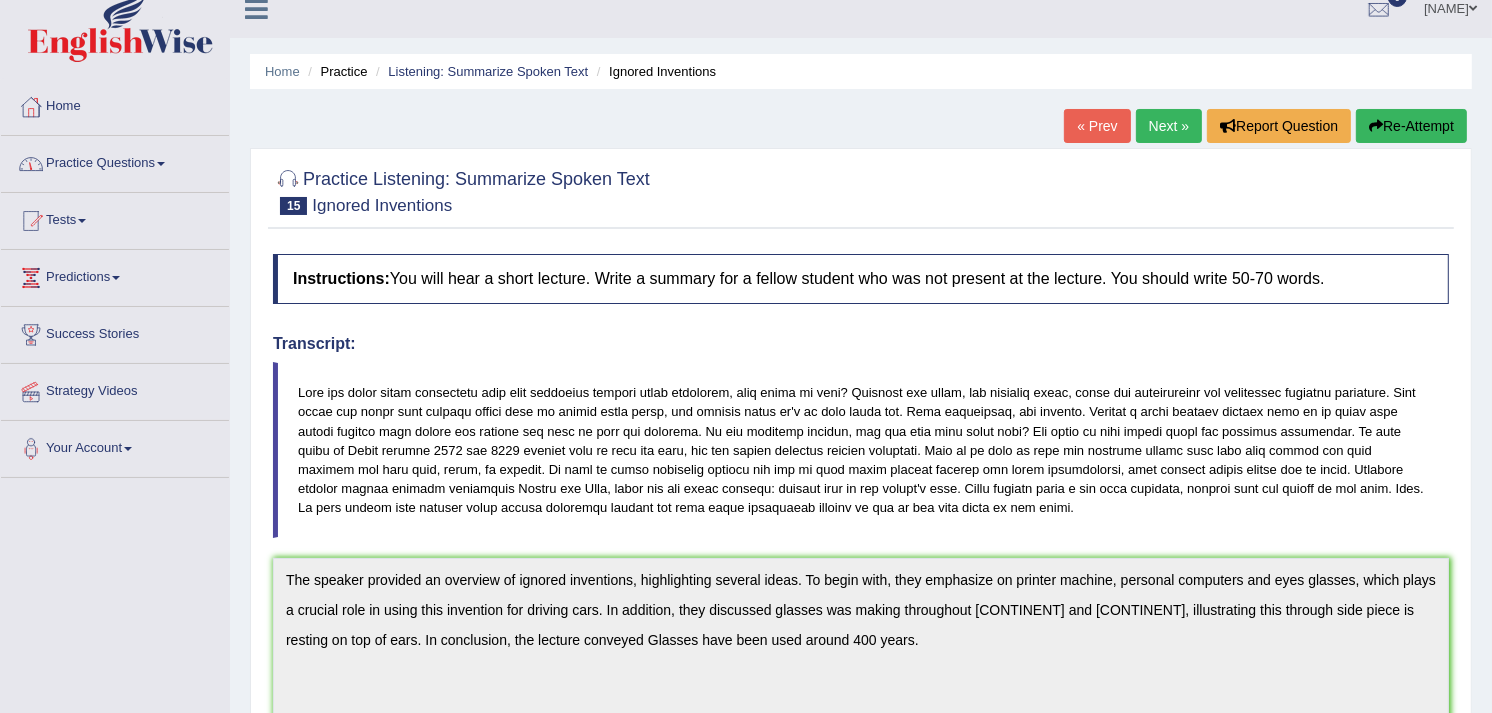 click on "Practice Questions" at bounding box center [115, 161] 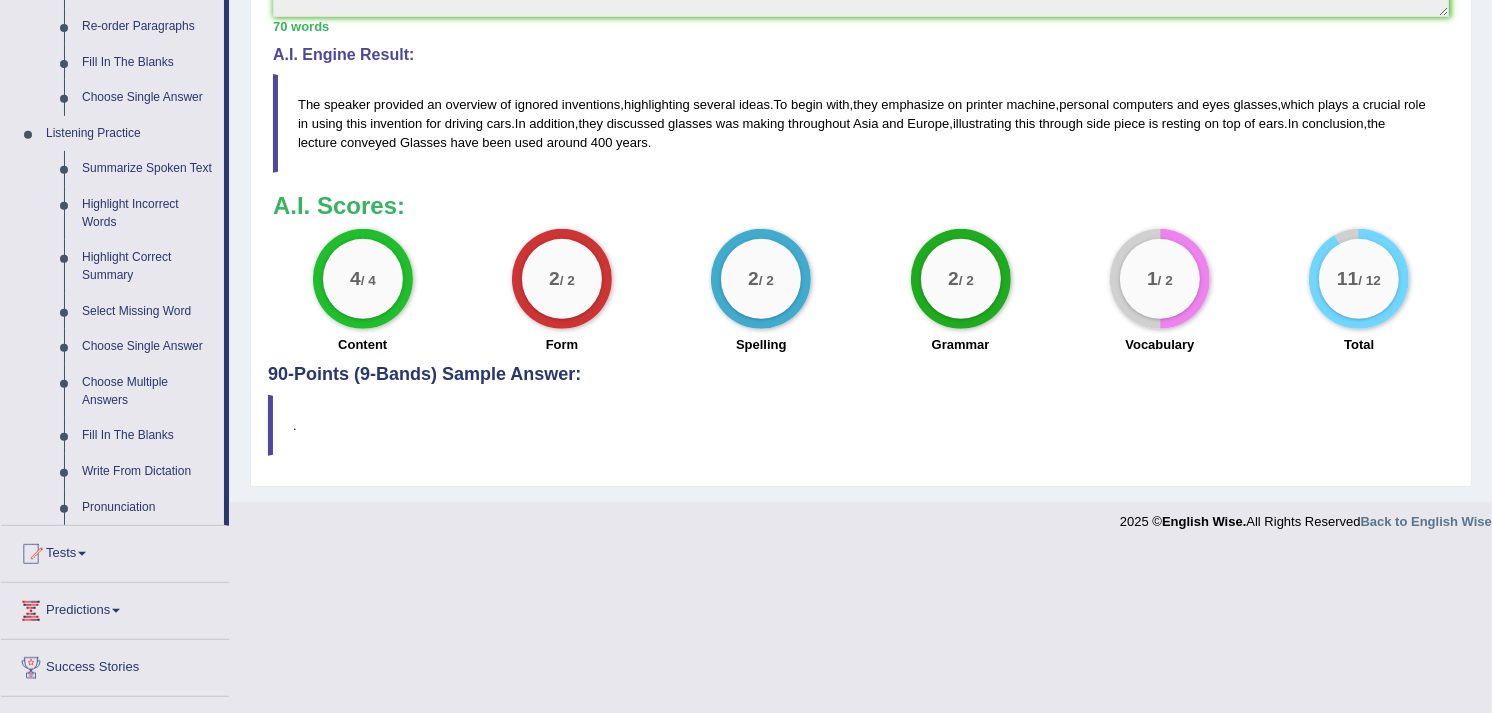 scroll, scrollTop: 753, scrollLeft: 0, axis: vertical 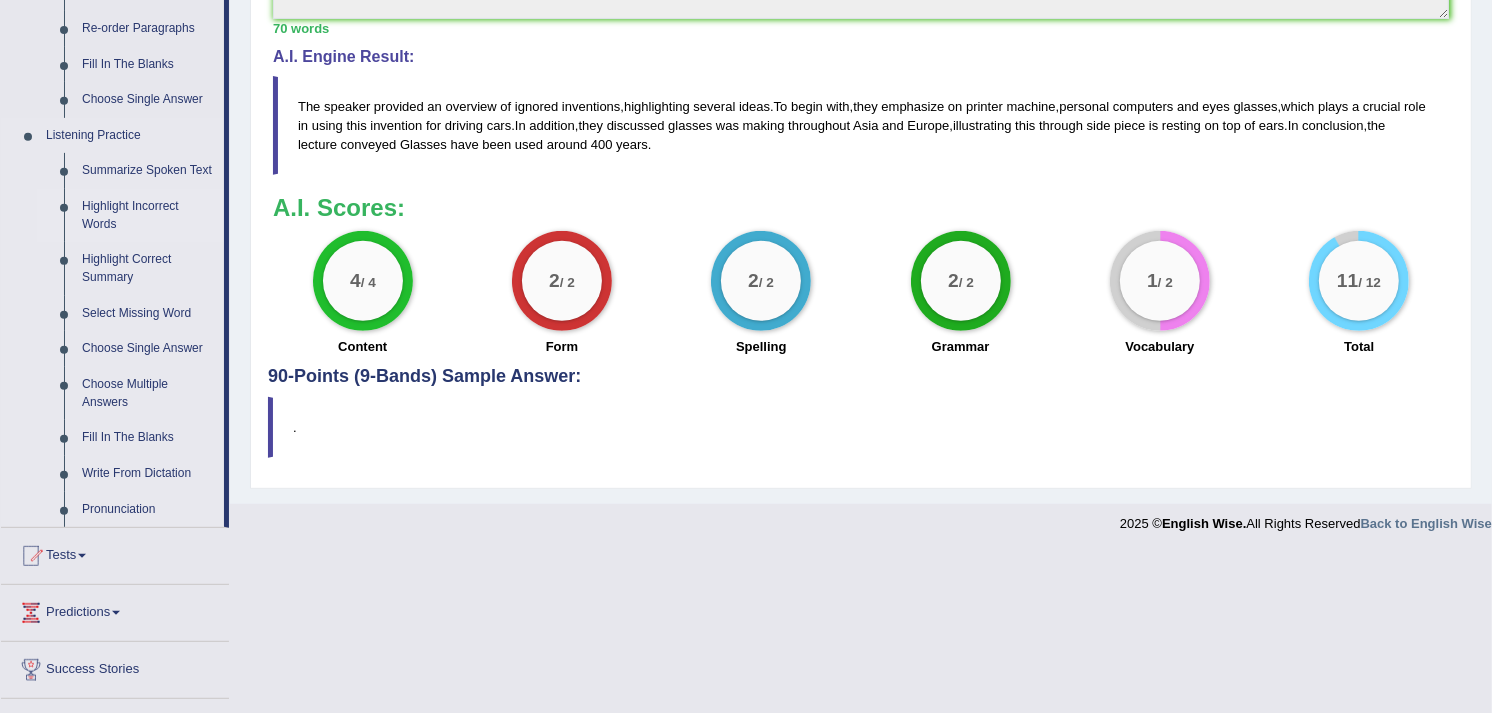 click on "Highlight Incorrect Words" at bounding box center (148, 215) 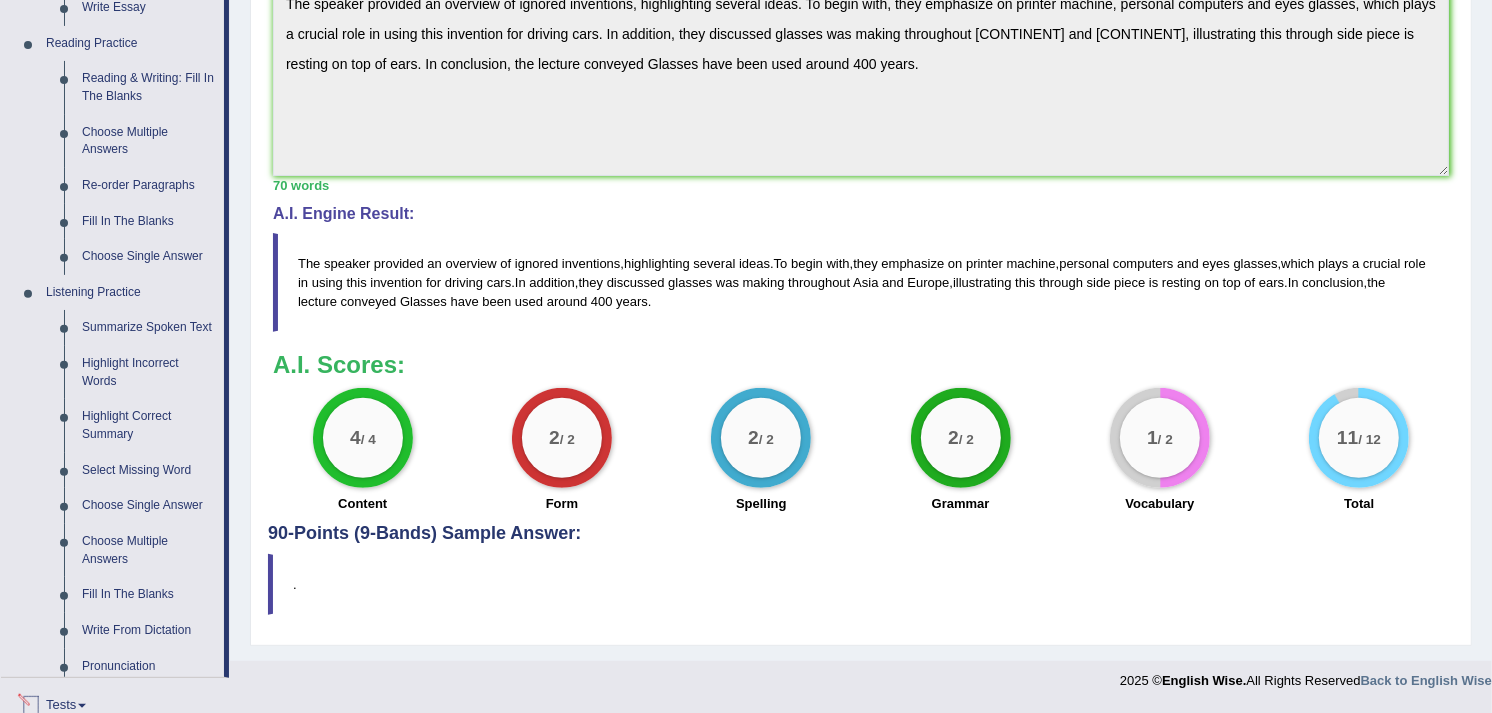 scroll, scrollTop: 793, scrollLeft: 0, axis: vertical 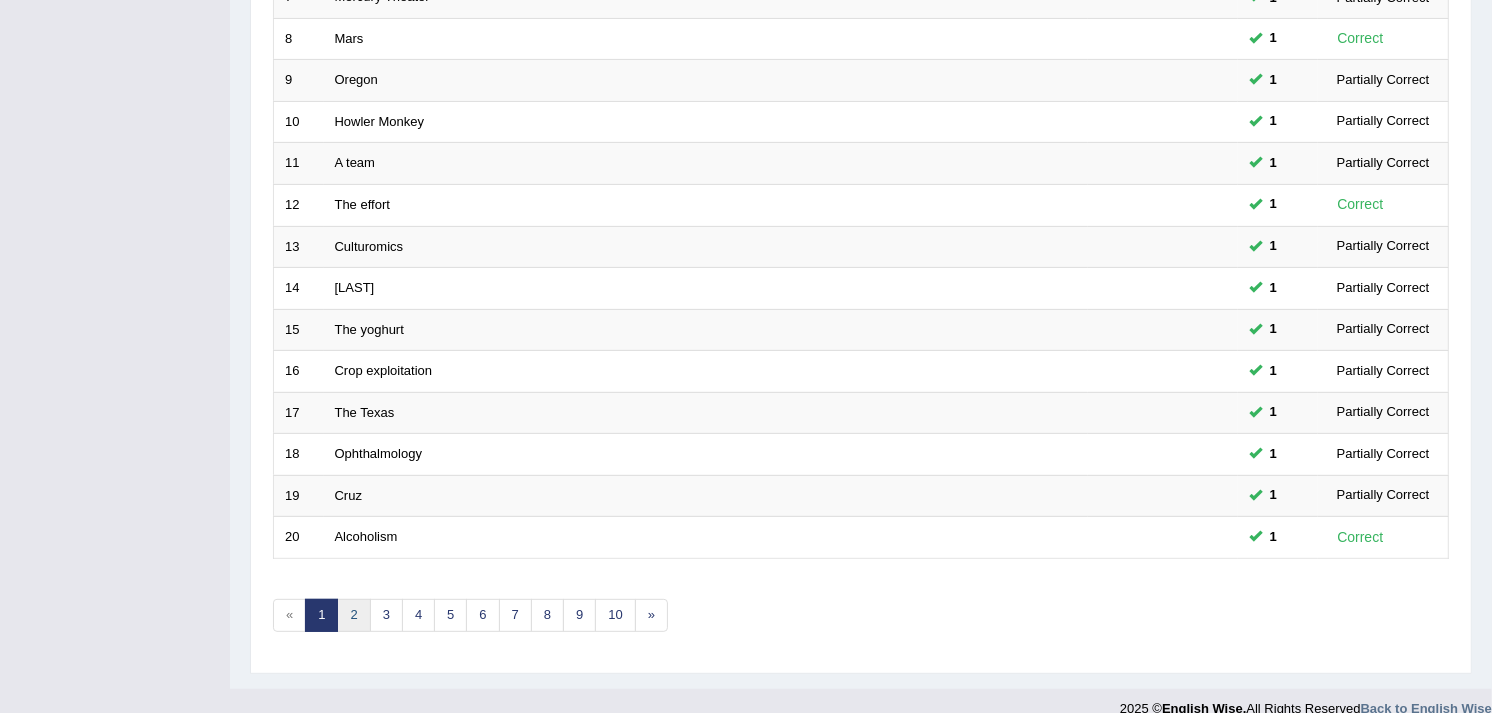 click on "2" at bounding box center [353, 615] 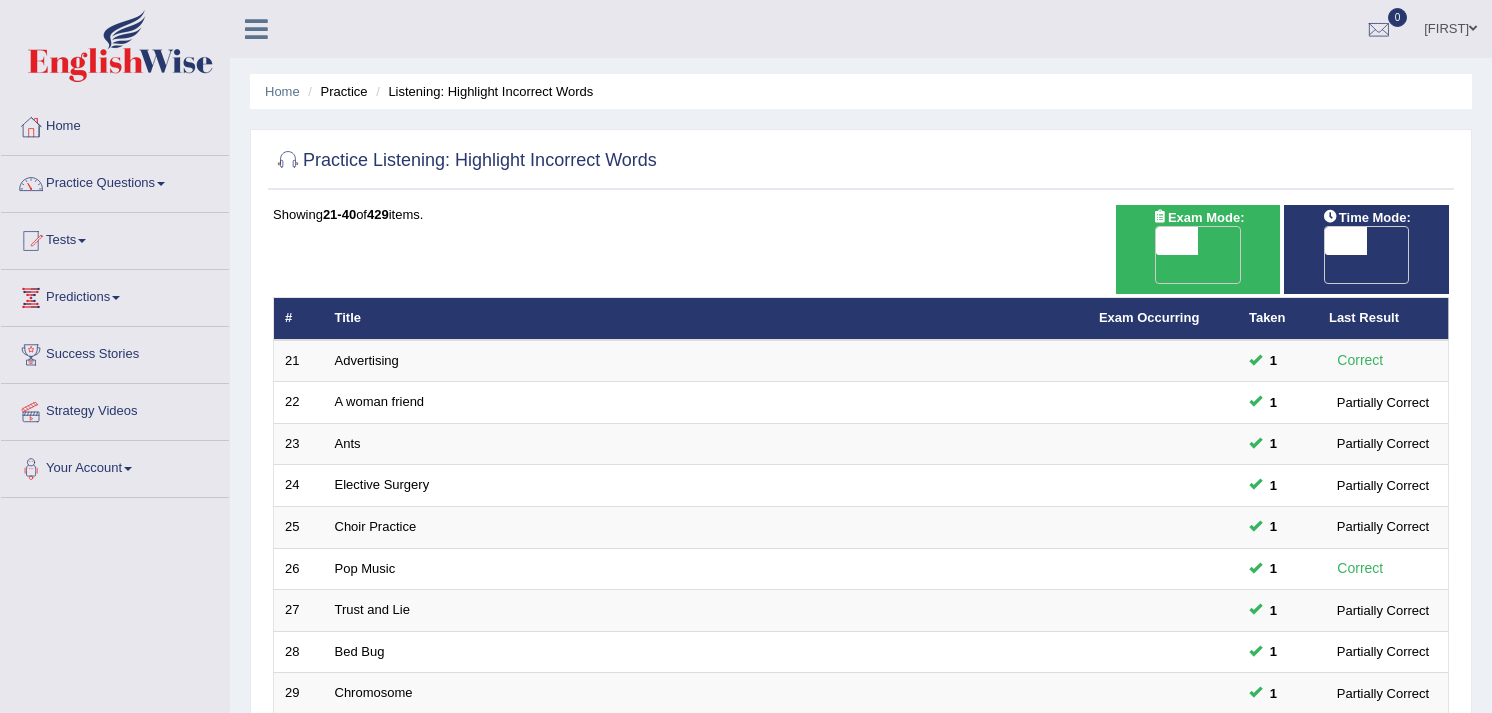 scroll, scrollTop: 0, scrollLeft: 0, axis: both 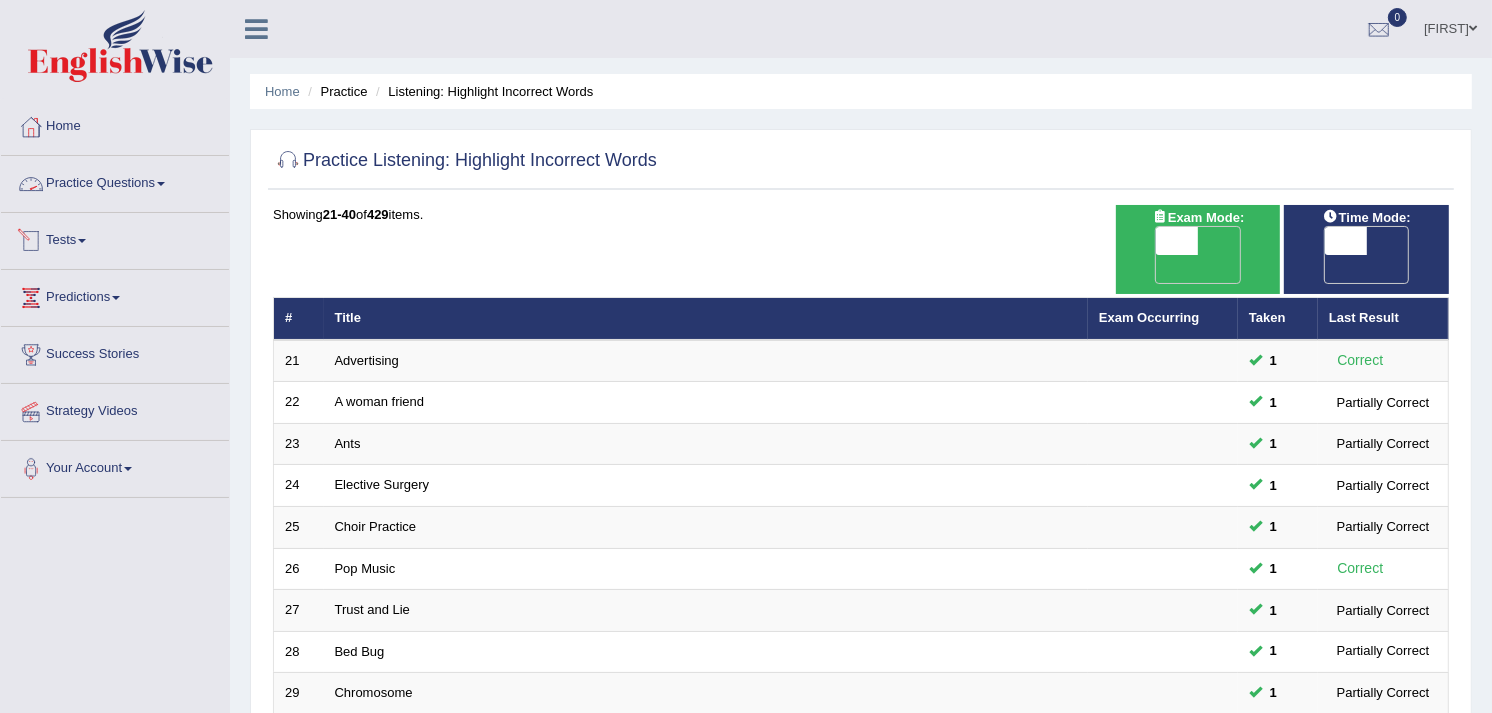 click on "Practice Questions" at bounding box center [115, 181] 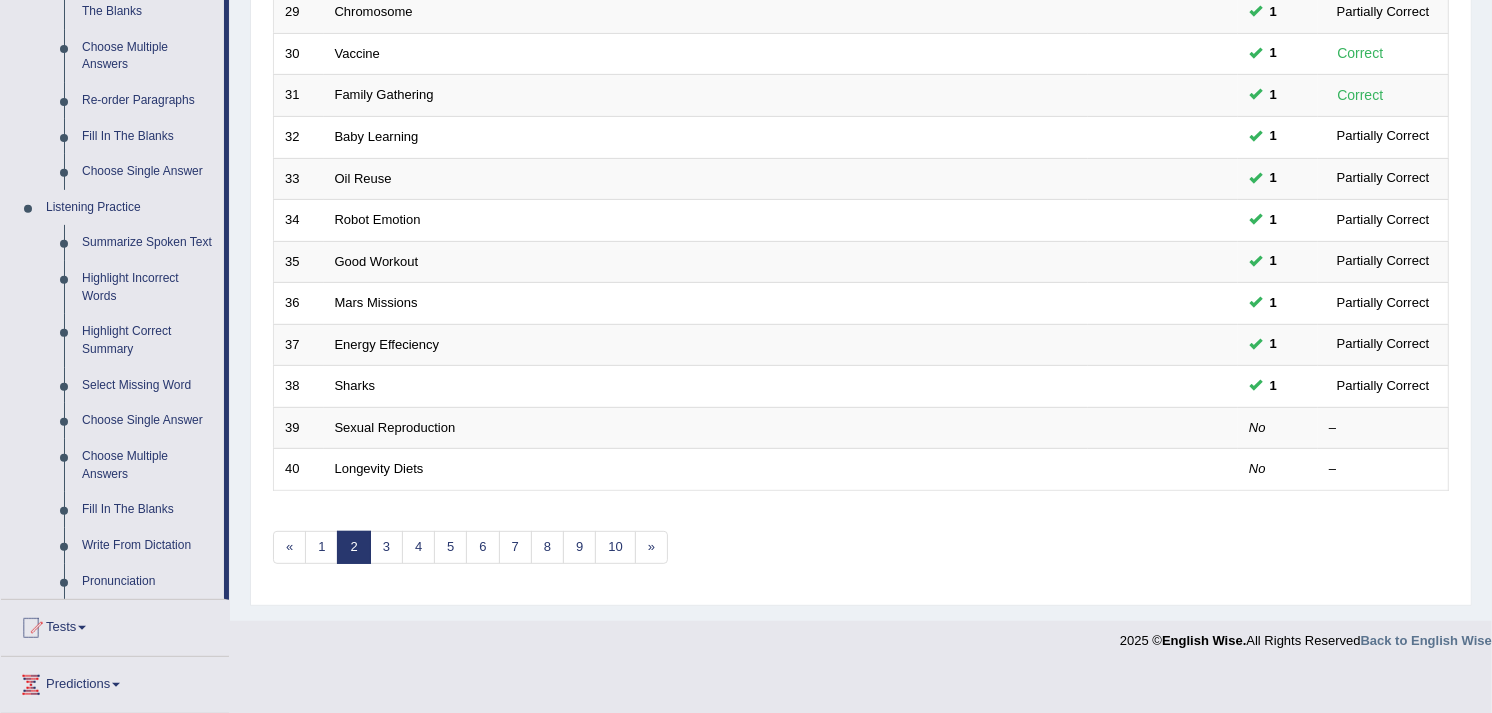 scroll, scrollTop: 738, scrollLeft: 0, axis: vertical 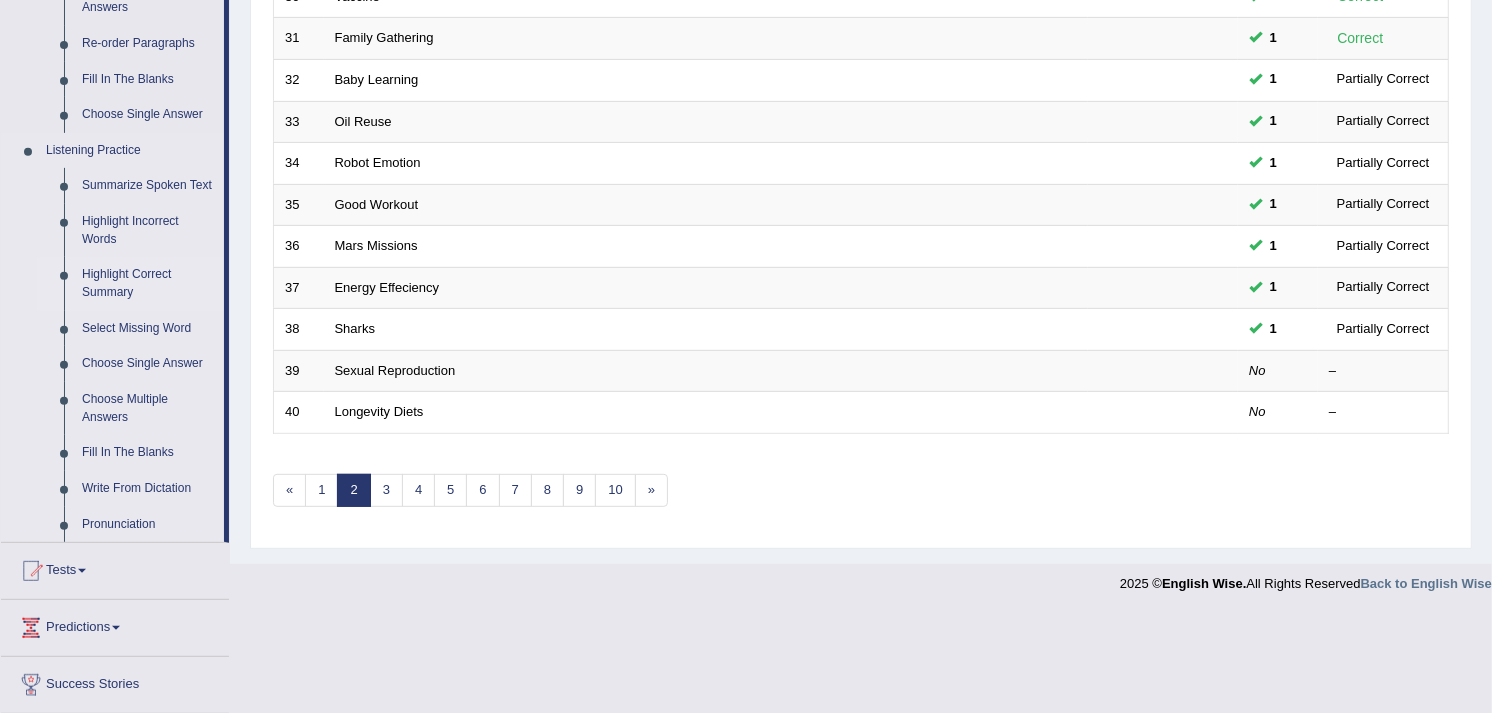 click on "Highlight Correct Summary" at bounding box center [148, 283] 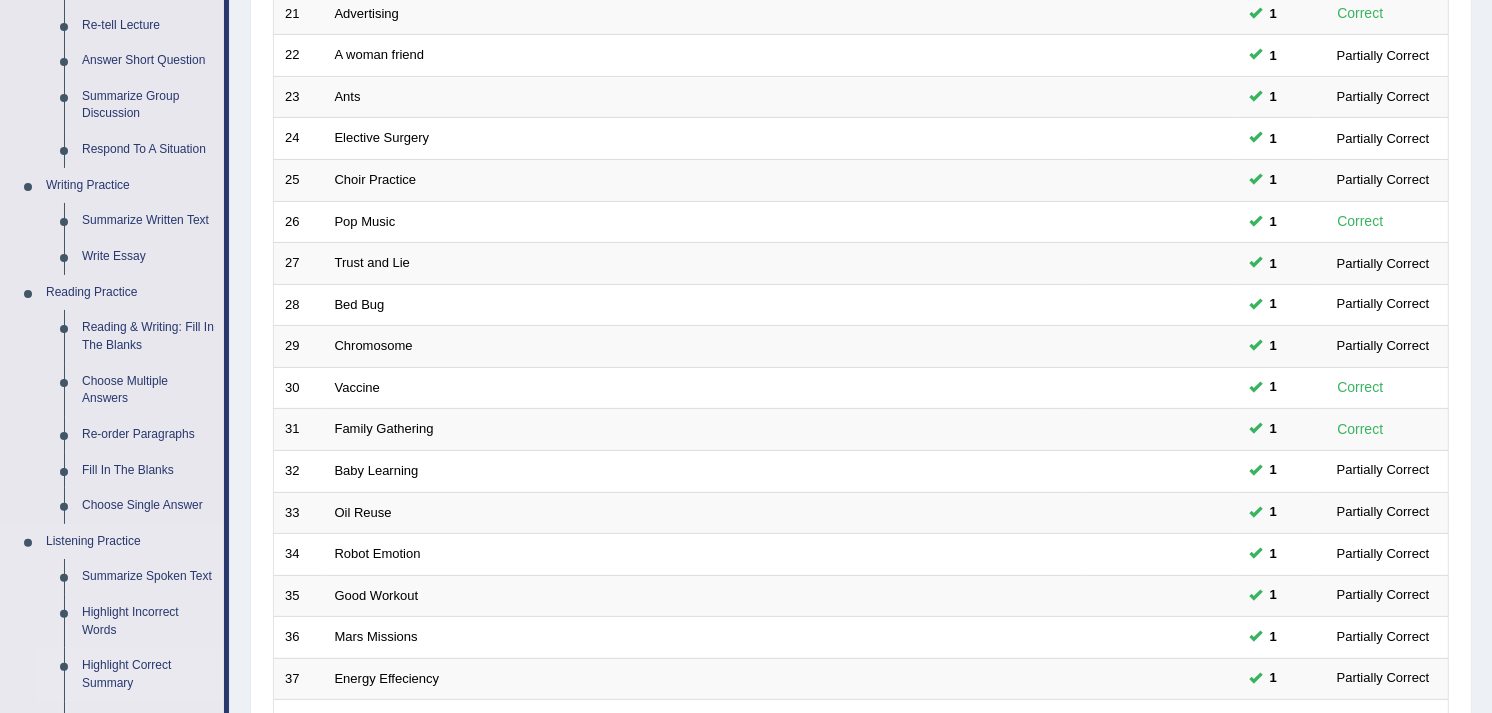 scroll, scrollTop: 740, scrollLeft: 0, axis: vertical 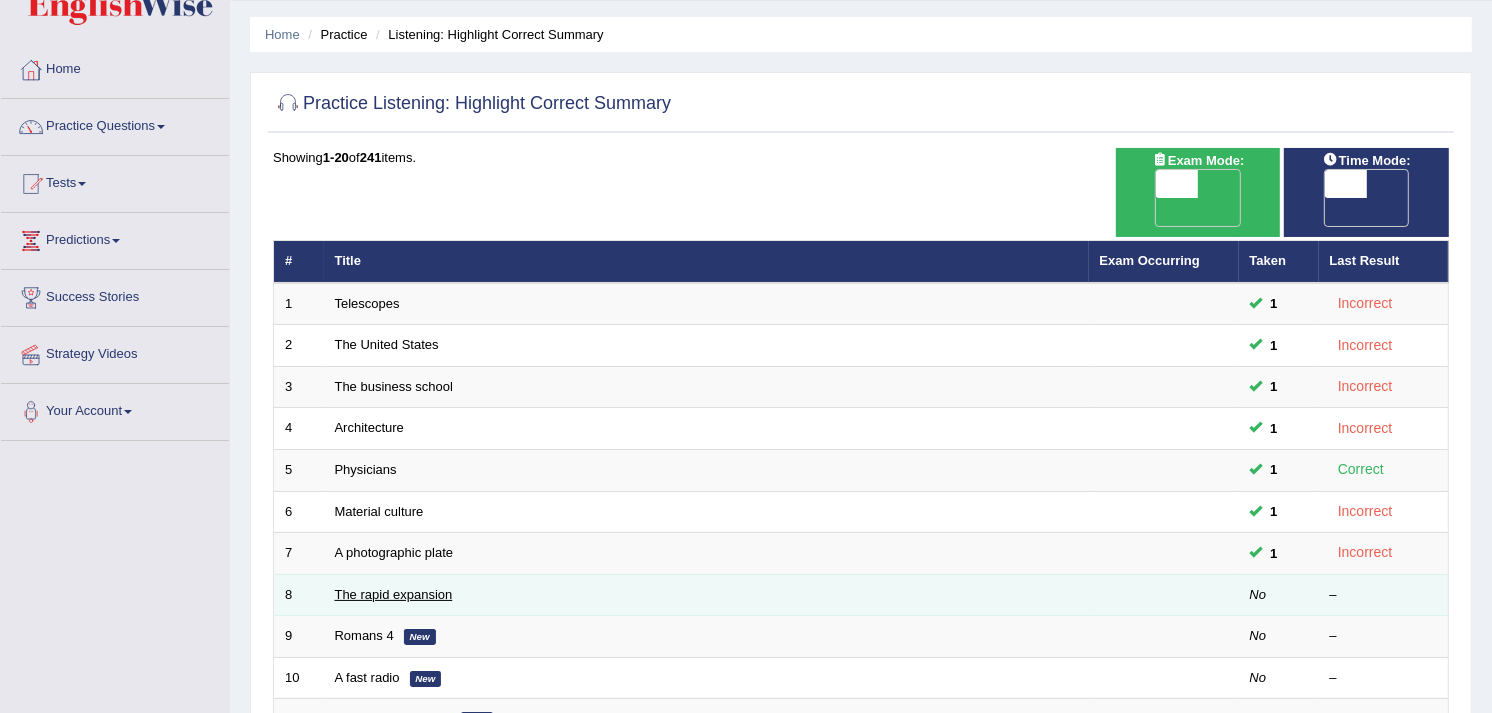 click on "The rapid expansion" at bounding box center (394, 594) 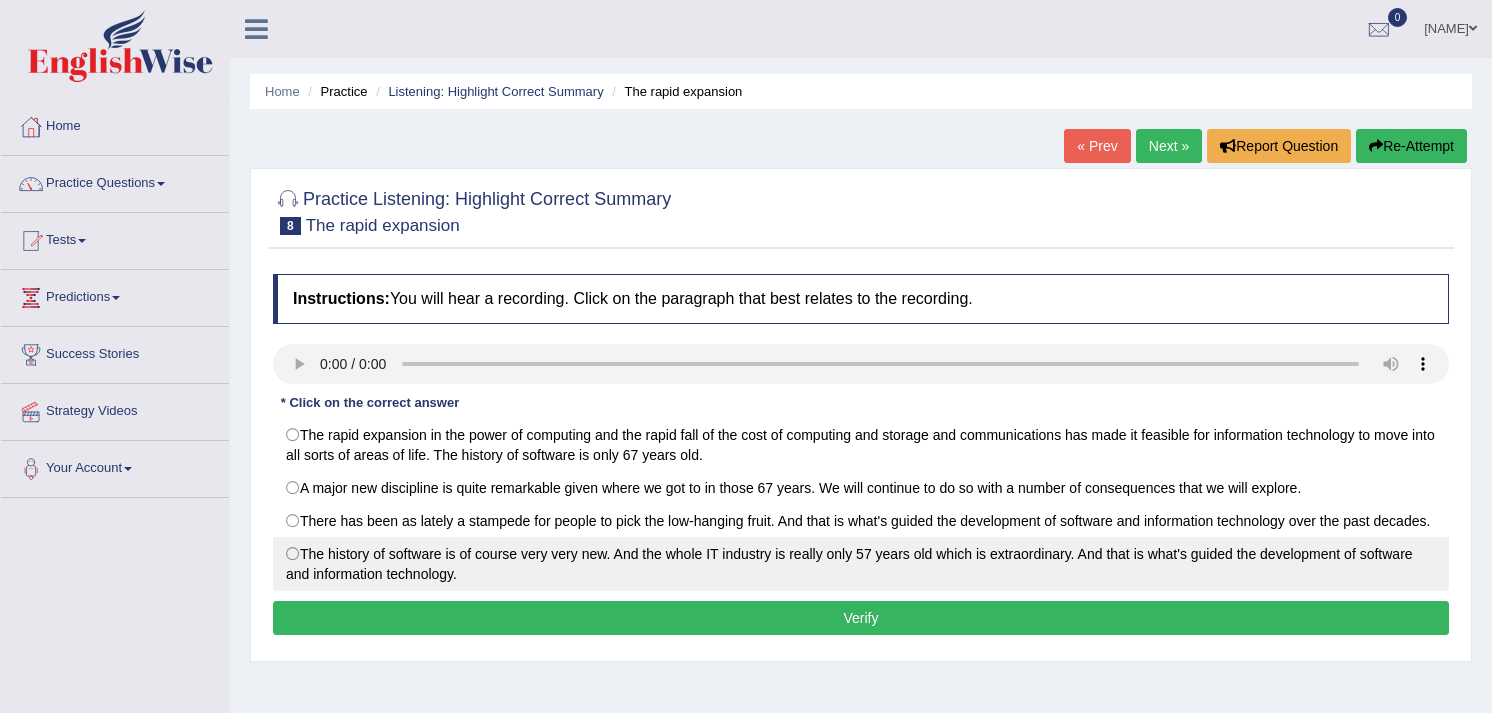 scroll, scrollTop: 0, scrollLeft: 0, axis: both 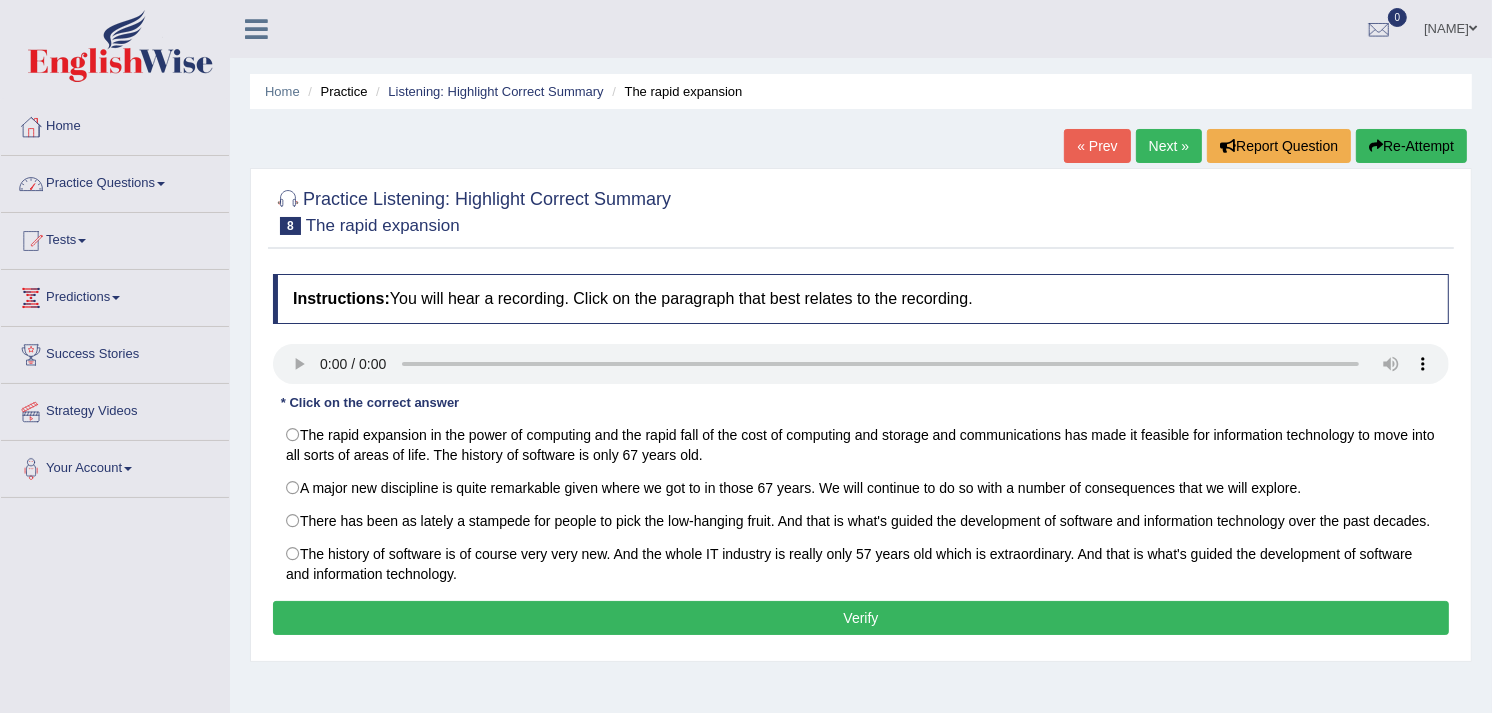 click on "Practice Listening: Highlight Correct Summary
8
The rapid expansion" at bounding box center [472, 210] 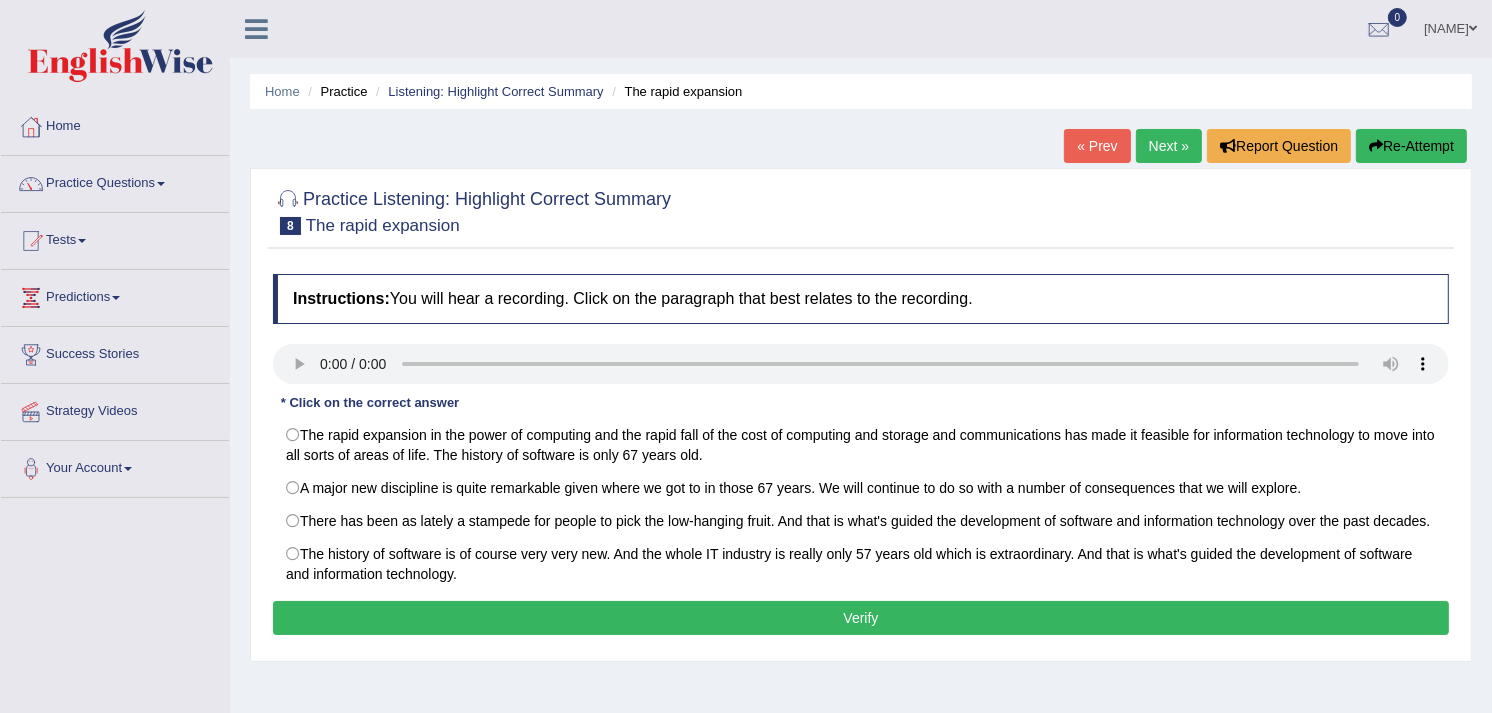 click on "Practice Listening: Highlight Correct Summary
8
The rapid expansion" at bounding box center [472, 210] 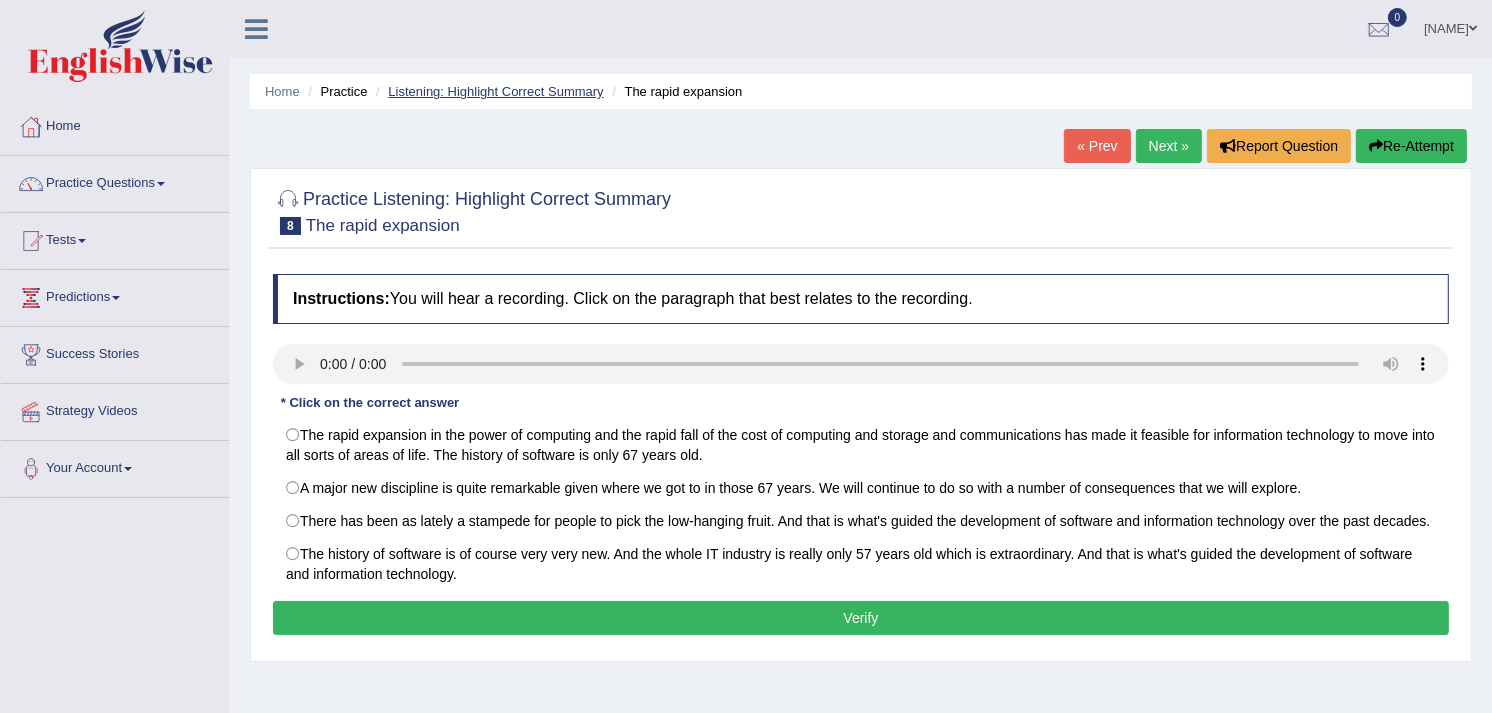 click on "Listening: Highlight Correct Summary" at bounding box center [495, 91] 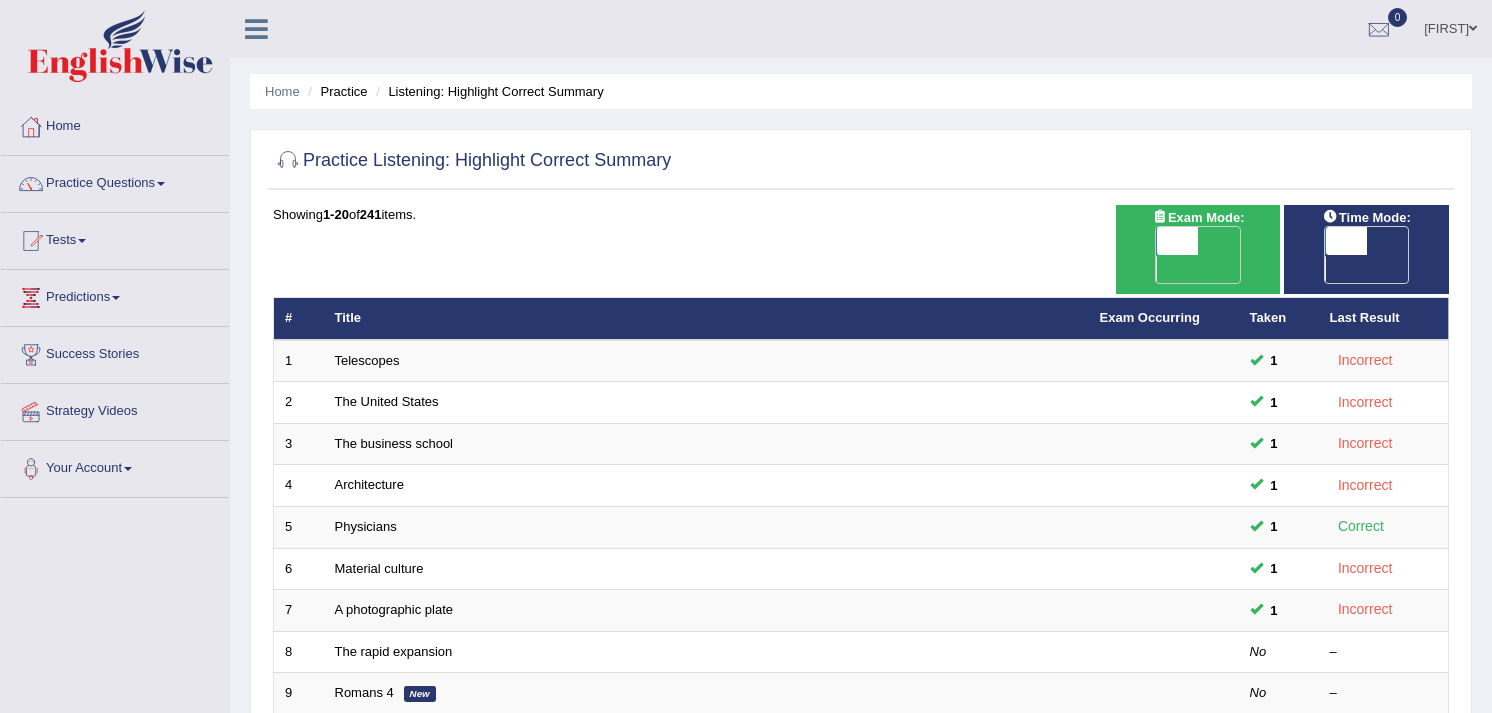 scroll, scrollTop: 31, scrollLeft: 0, axis: vertical 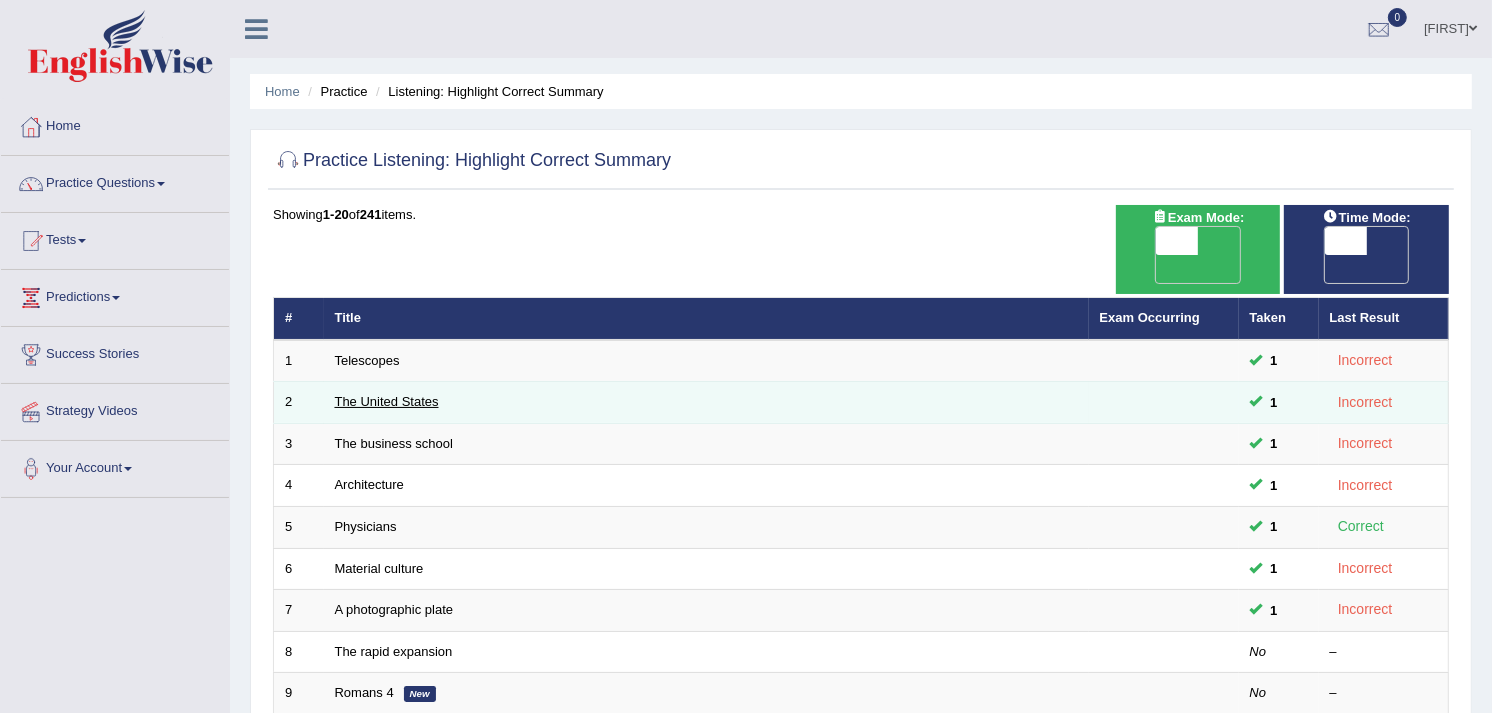 click on "The United States" at bounding box center (387, 401) 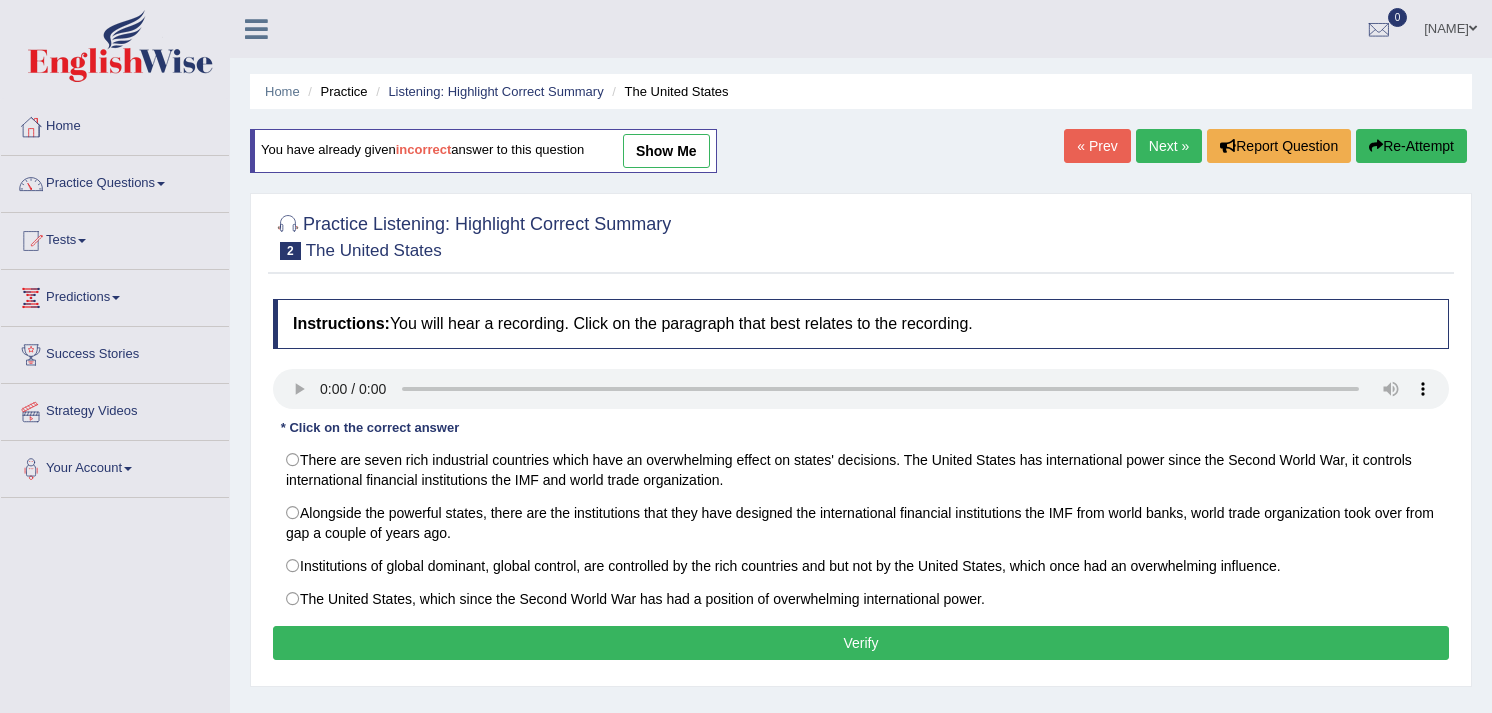 scroll, scrollTop: 0, scrollLeft: 0, axis: both 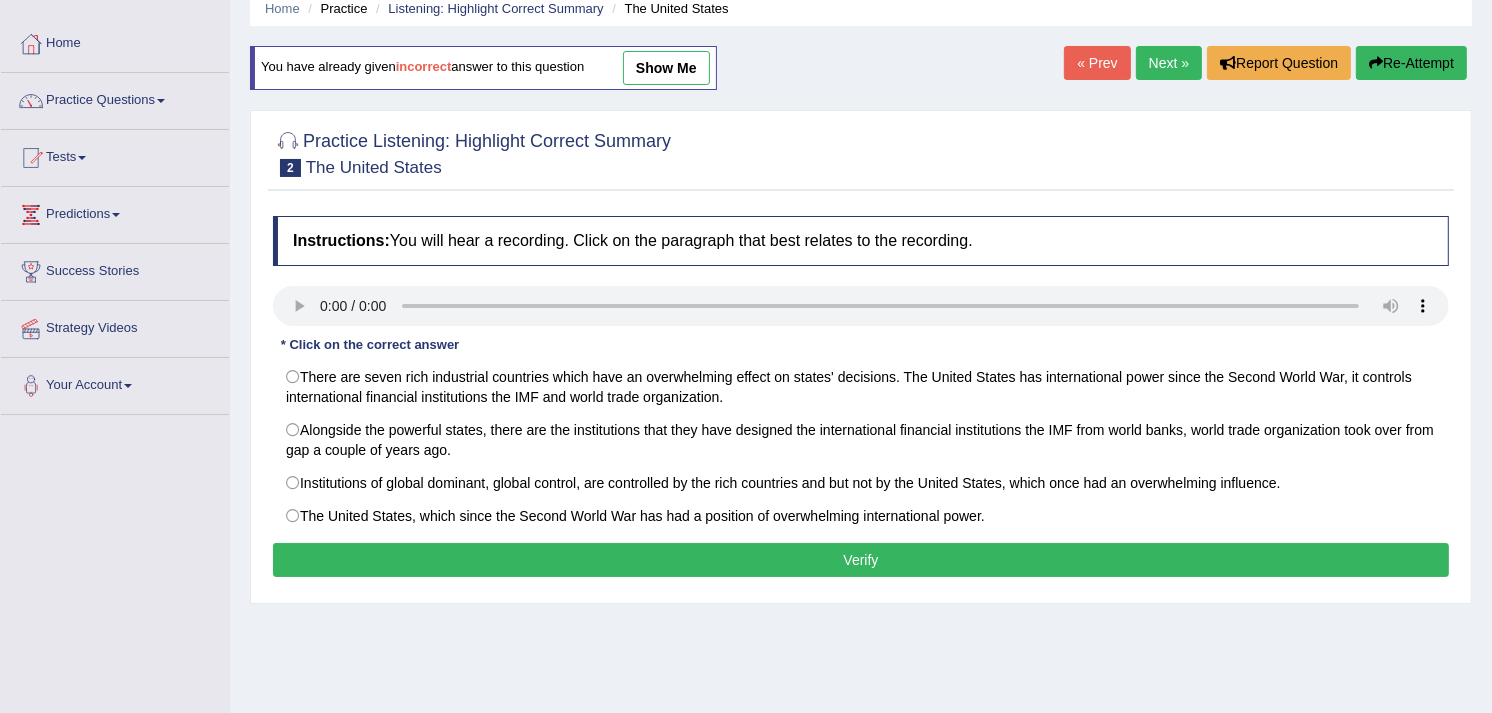 type 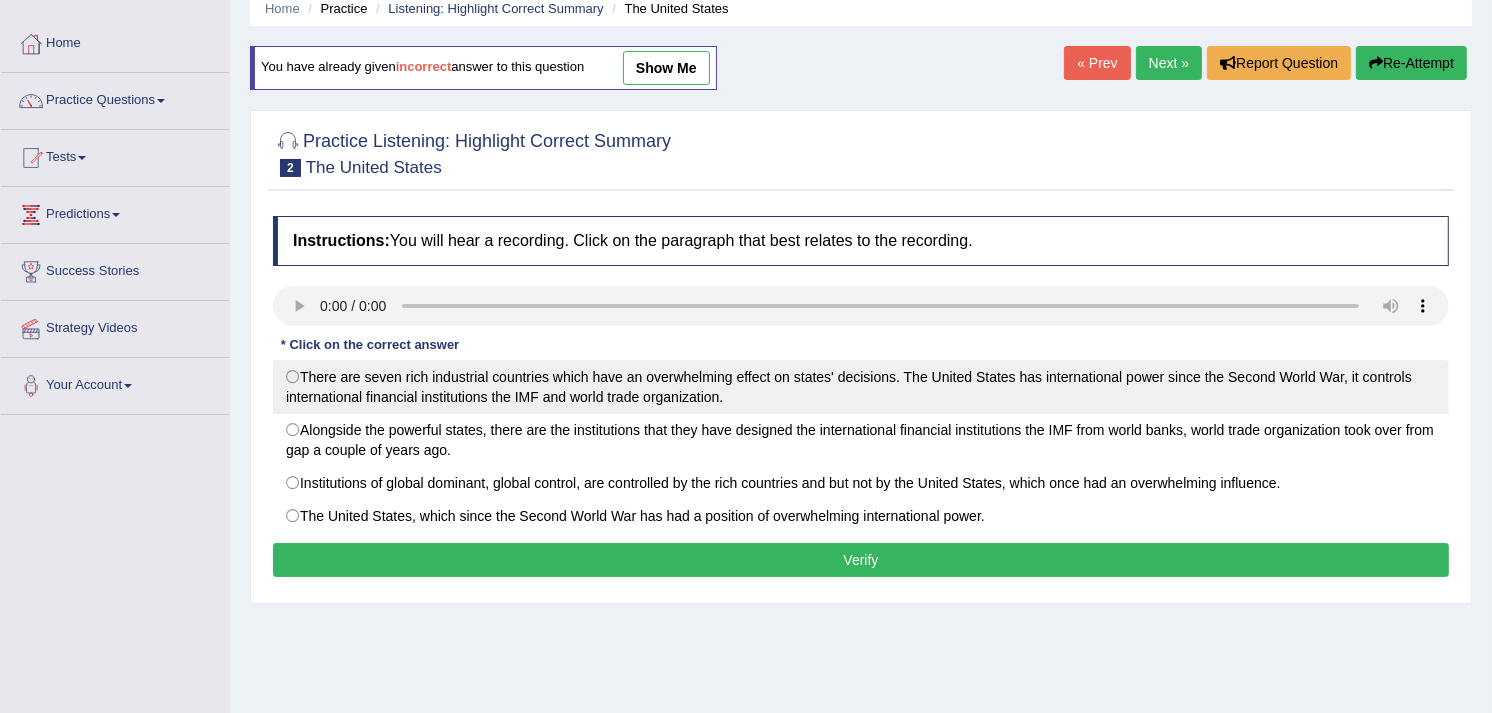 click on "There are seven rich industrial countries which have an overwhelming effect on states' decisions. The United States has international power since the Second World War, it controls international financial institutions the IMF and world trade organization." at bounding box center [861, 387] 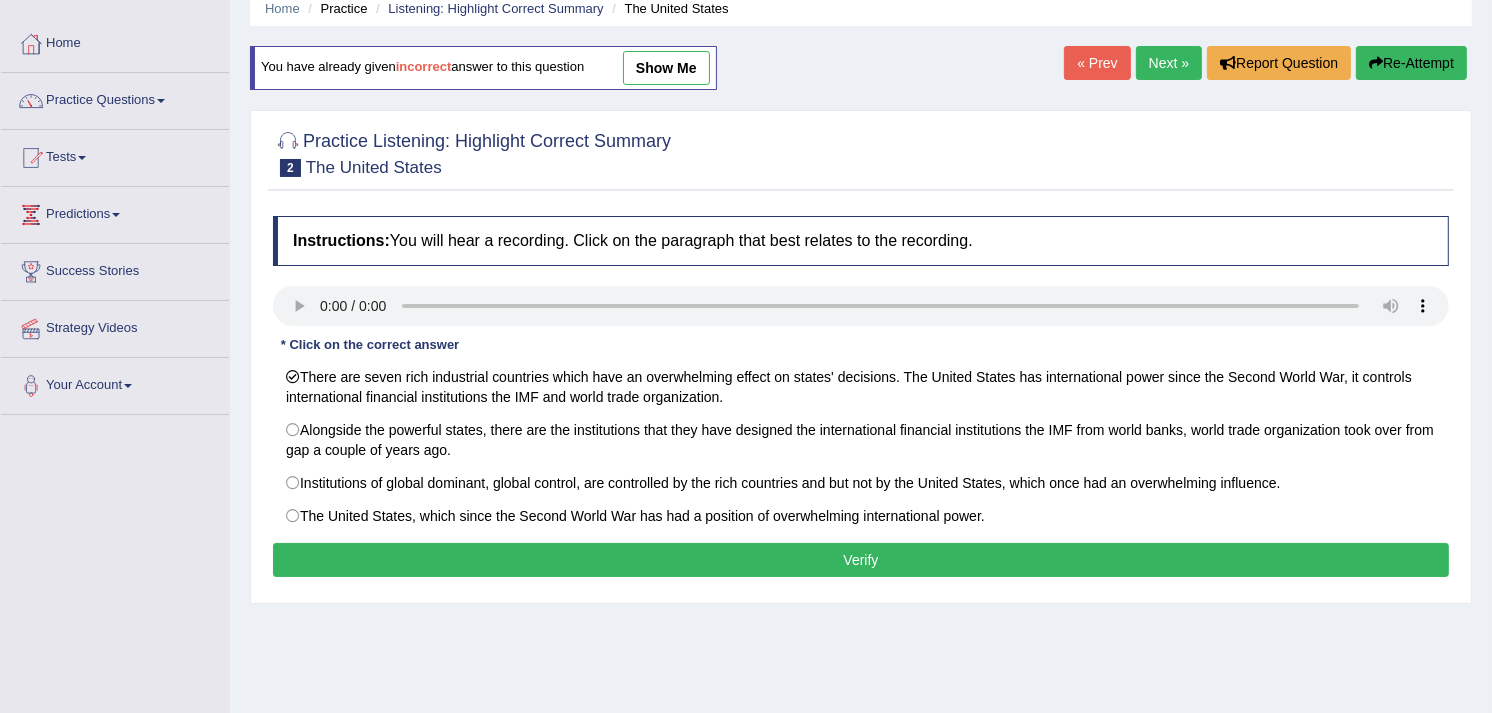 click on "Verify" at bounding box center [861, 560] 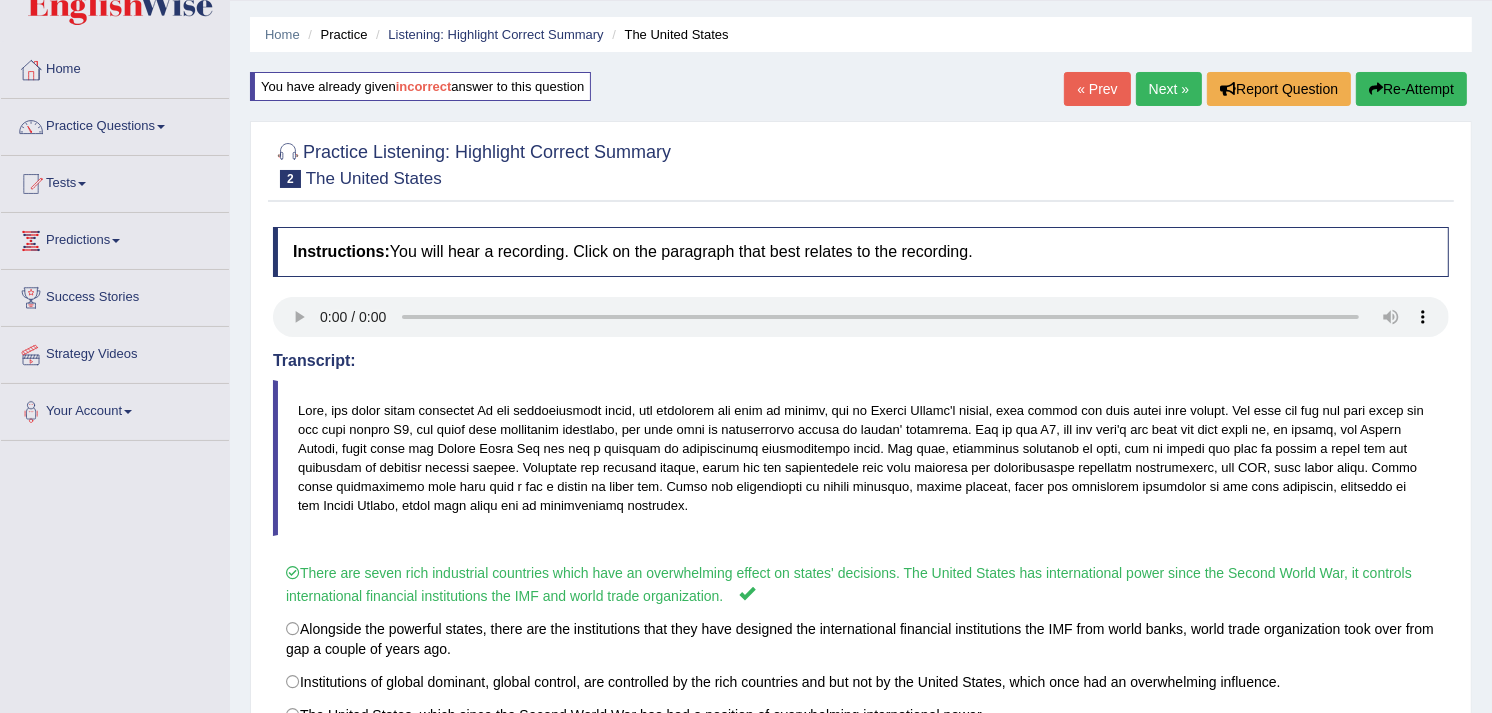 scroll, scrollTop: 0, scrollLeft: 0, axis: both 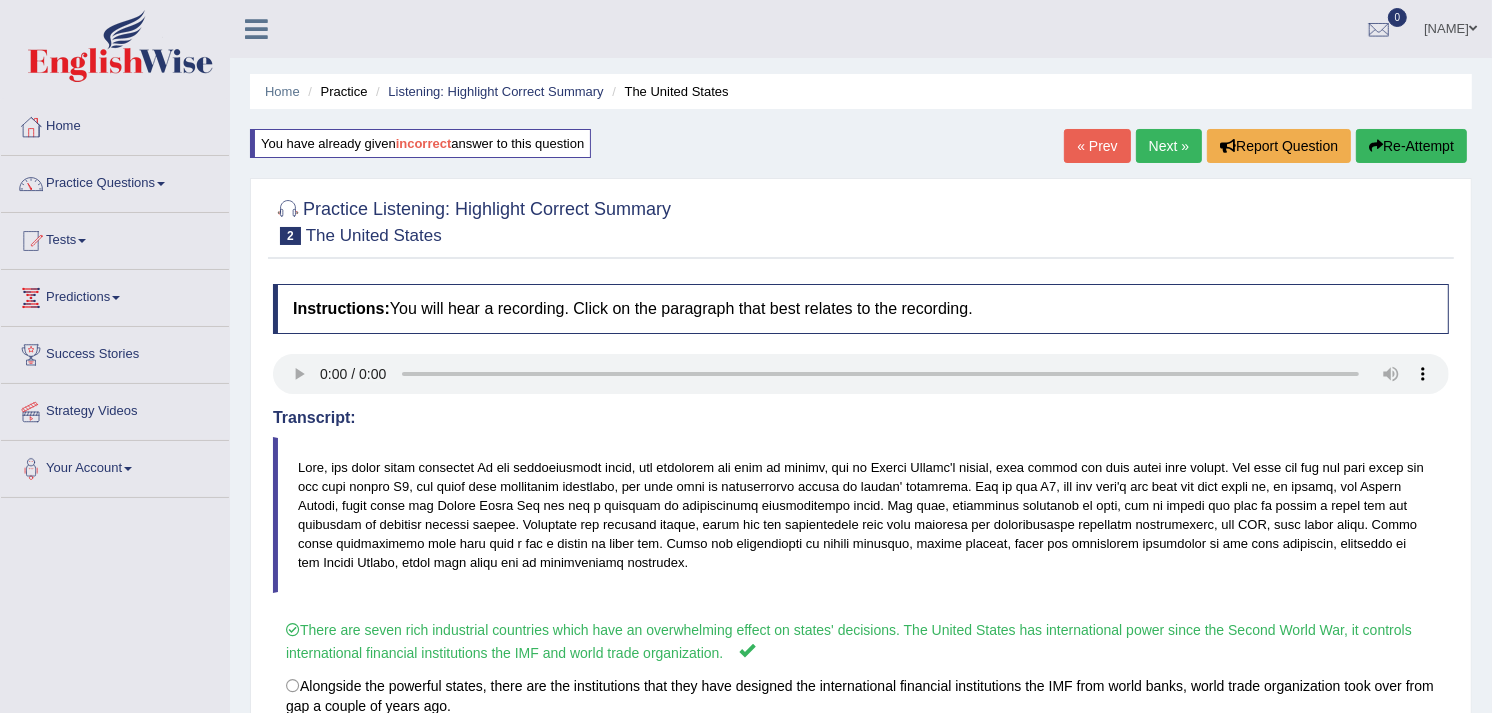 click on "Next »" at bounding box center [1169, 146] 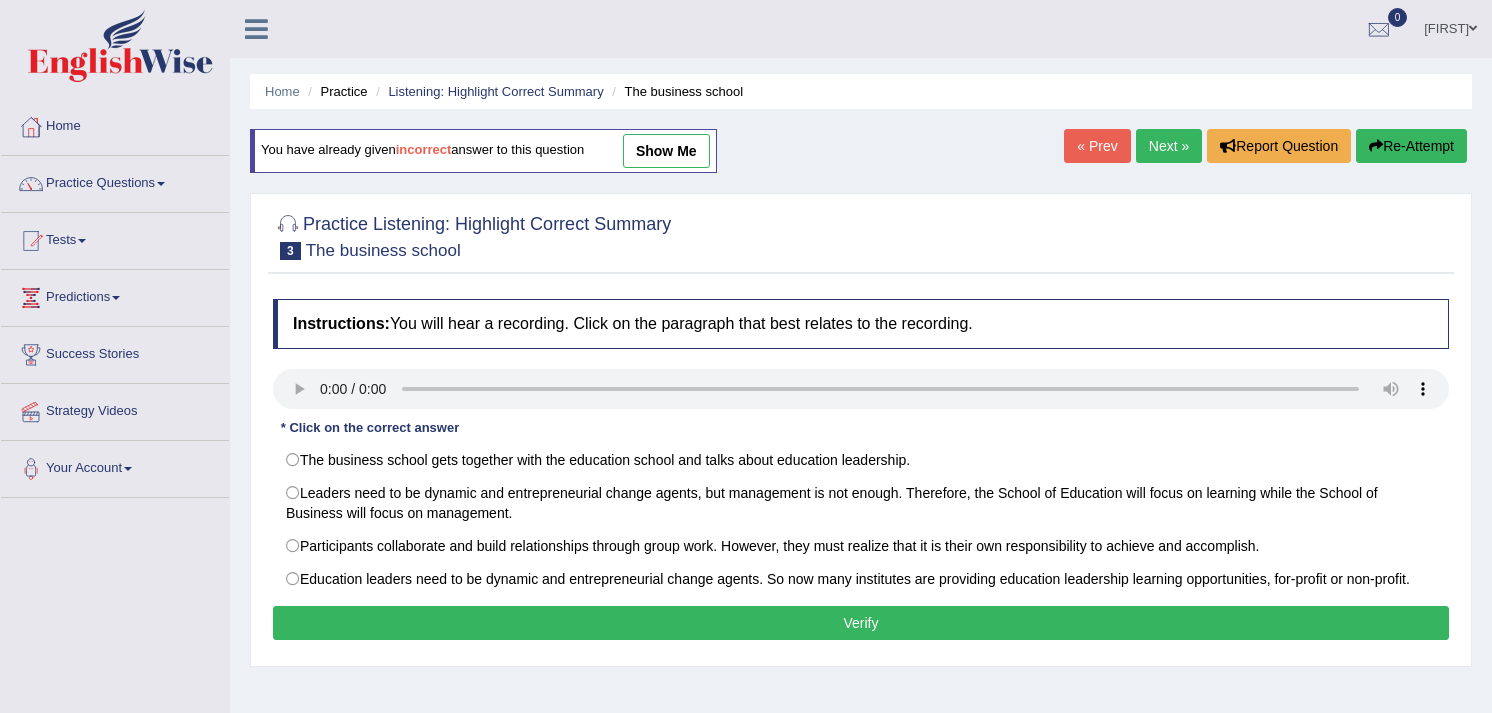 scroll, scrollTop: 0, scrollLeft: 0, axis: both 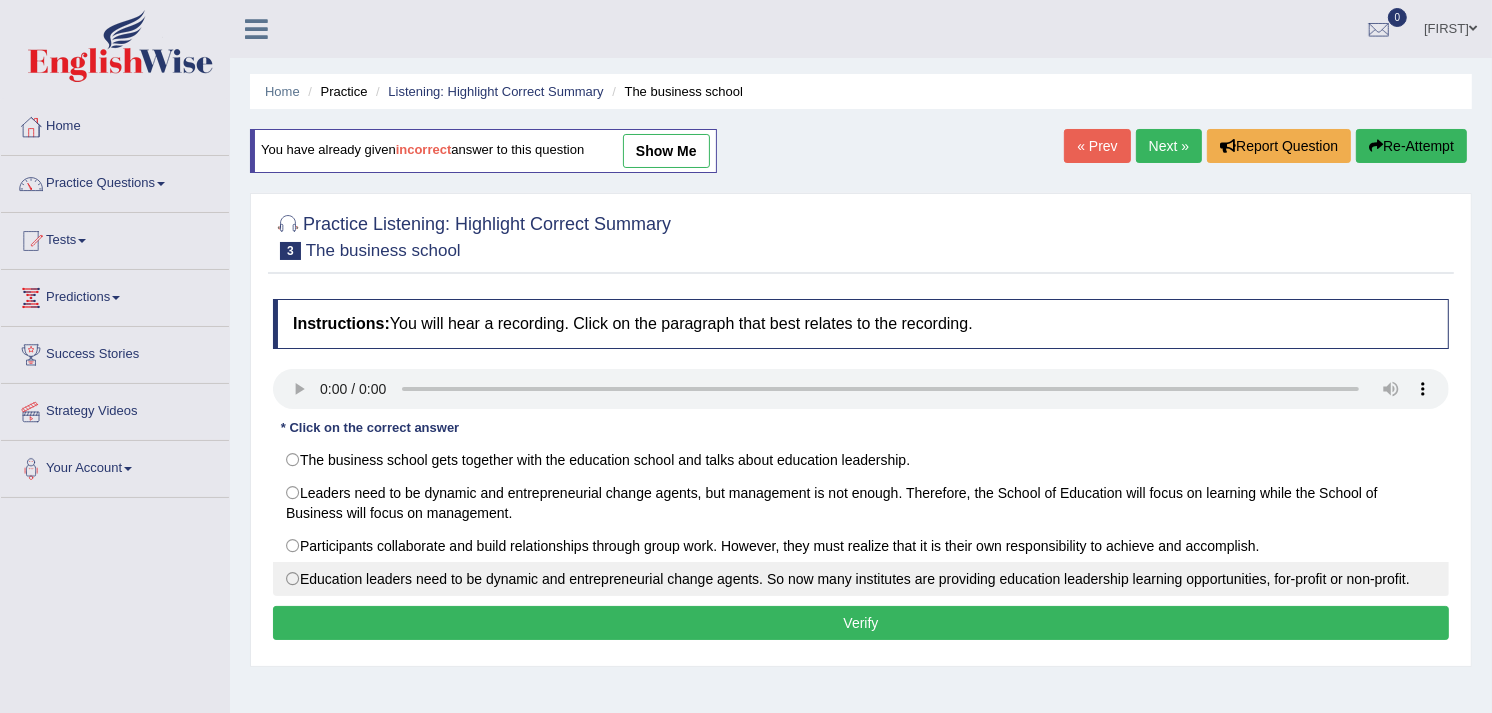 click on "Education leaders need to be dynamic and entrepreneurial change agents. So now many institutes are providing education leadership learning opportunities, for-profit or non-profit." at bounding box center [861, 579] 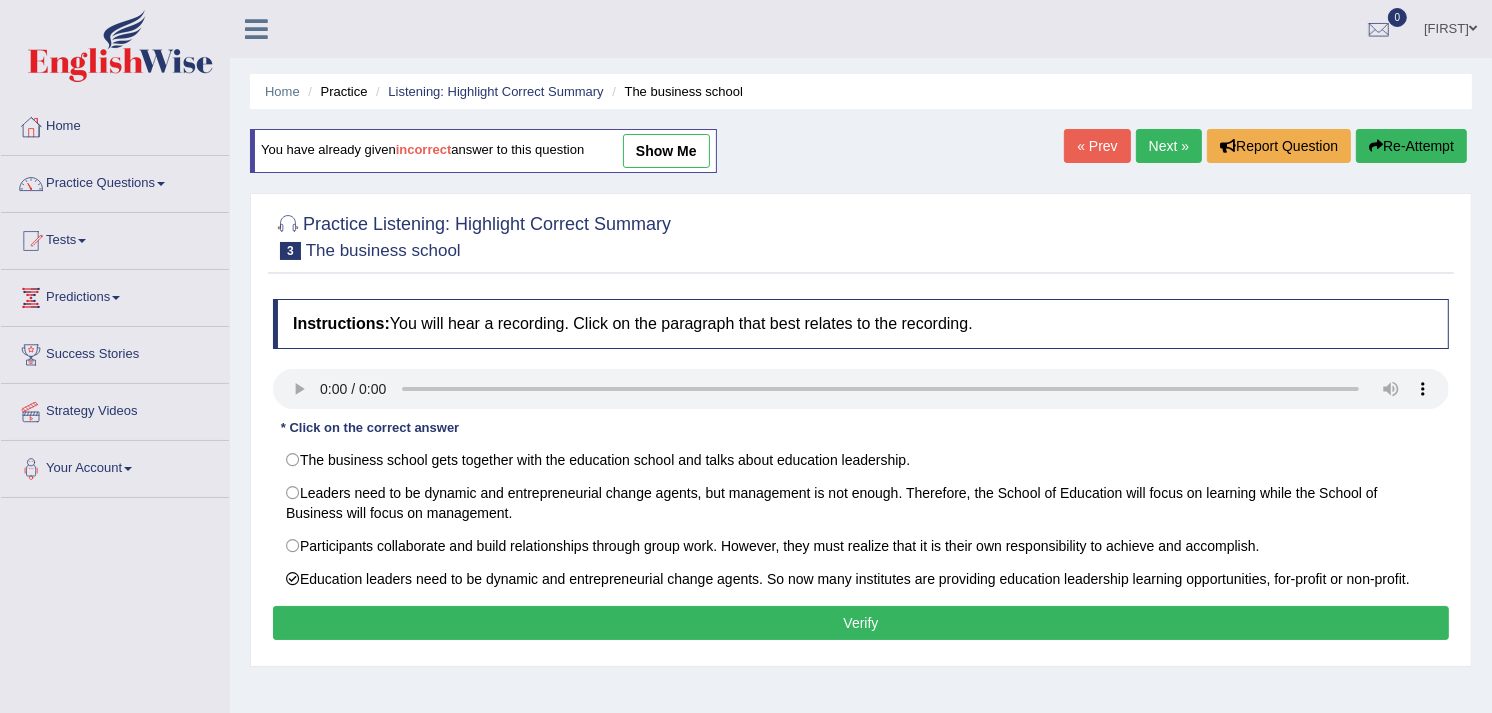 click on "Verify" at bounding box center (861, 623) 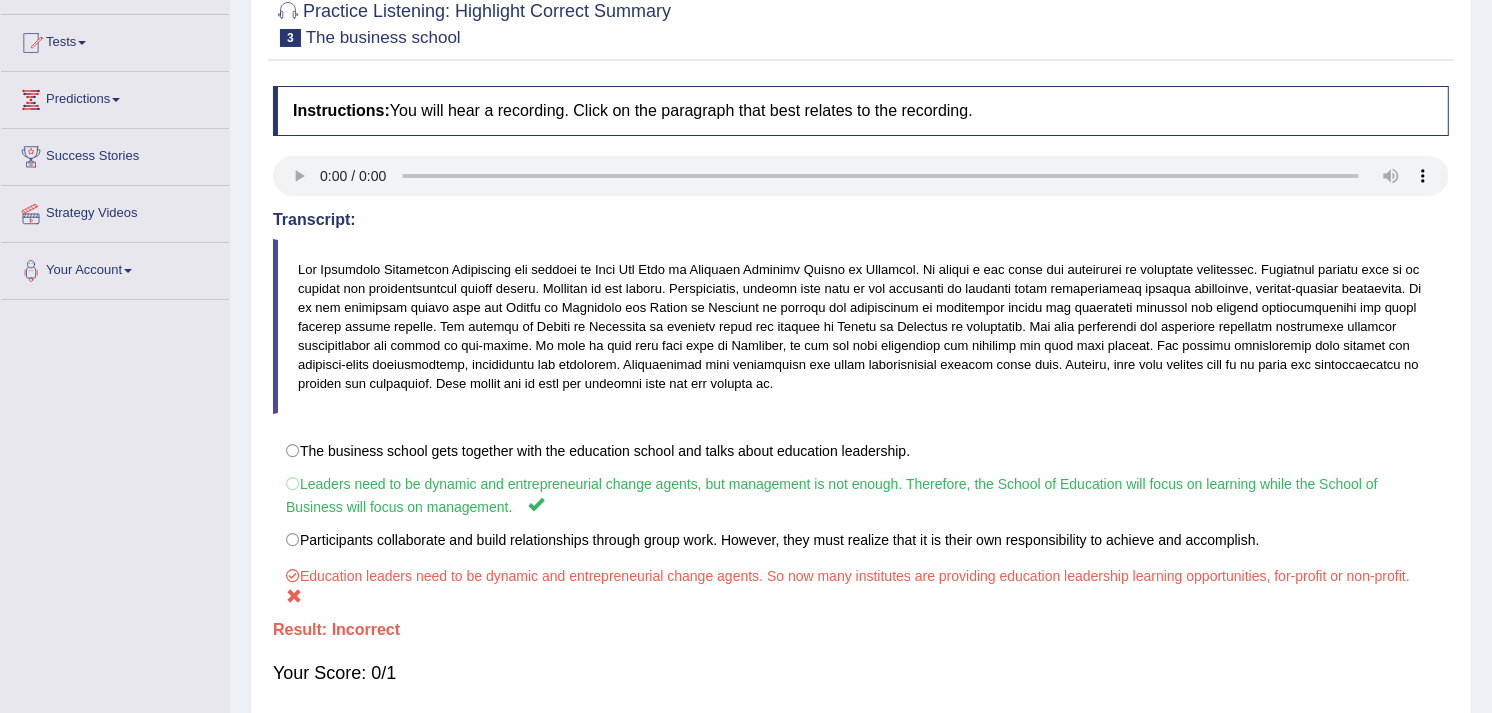scroll, scrollTop: 201, scrollLeft: 0, axis: vertical 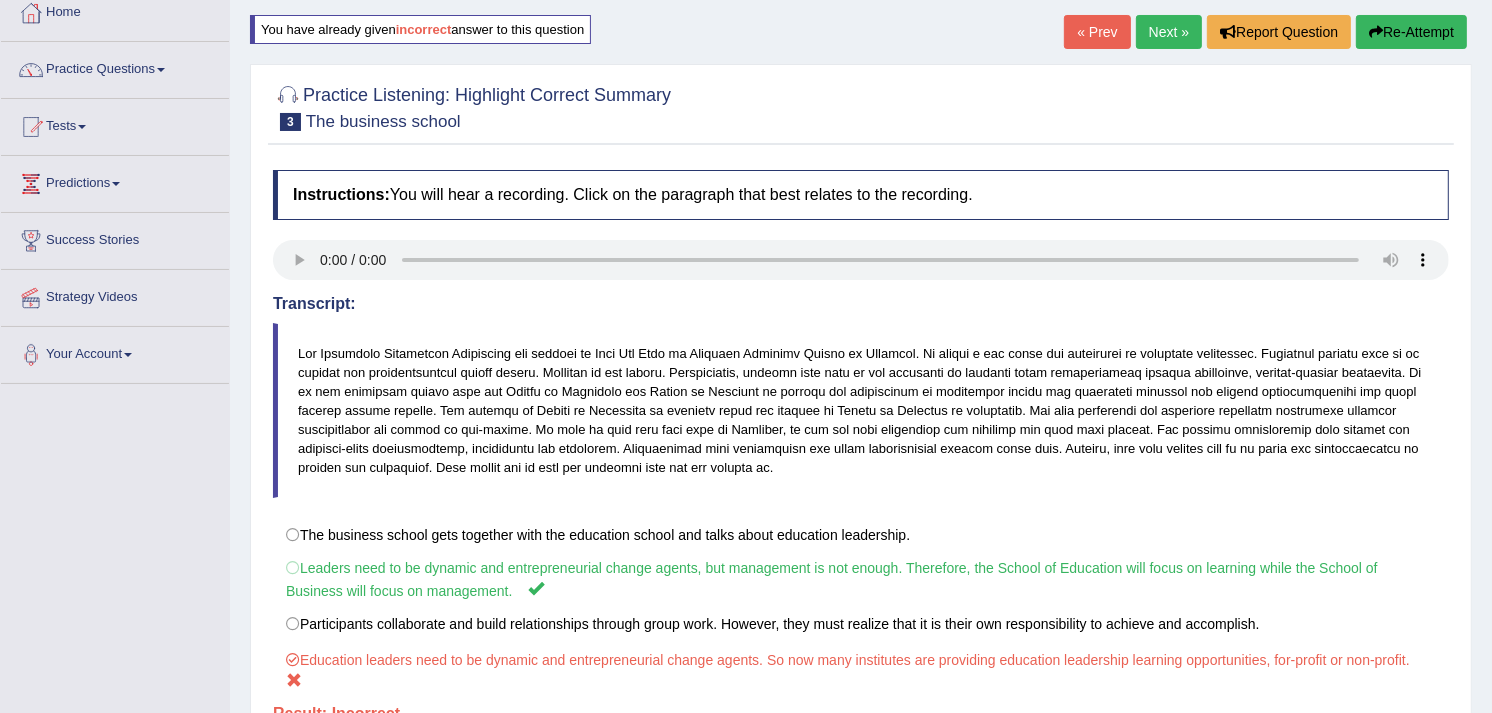 click on "Next »" at bounding box center [1169, 32] 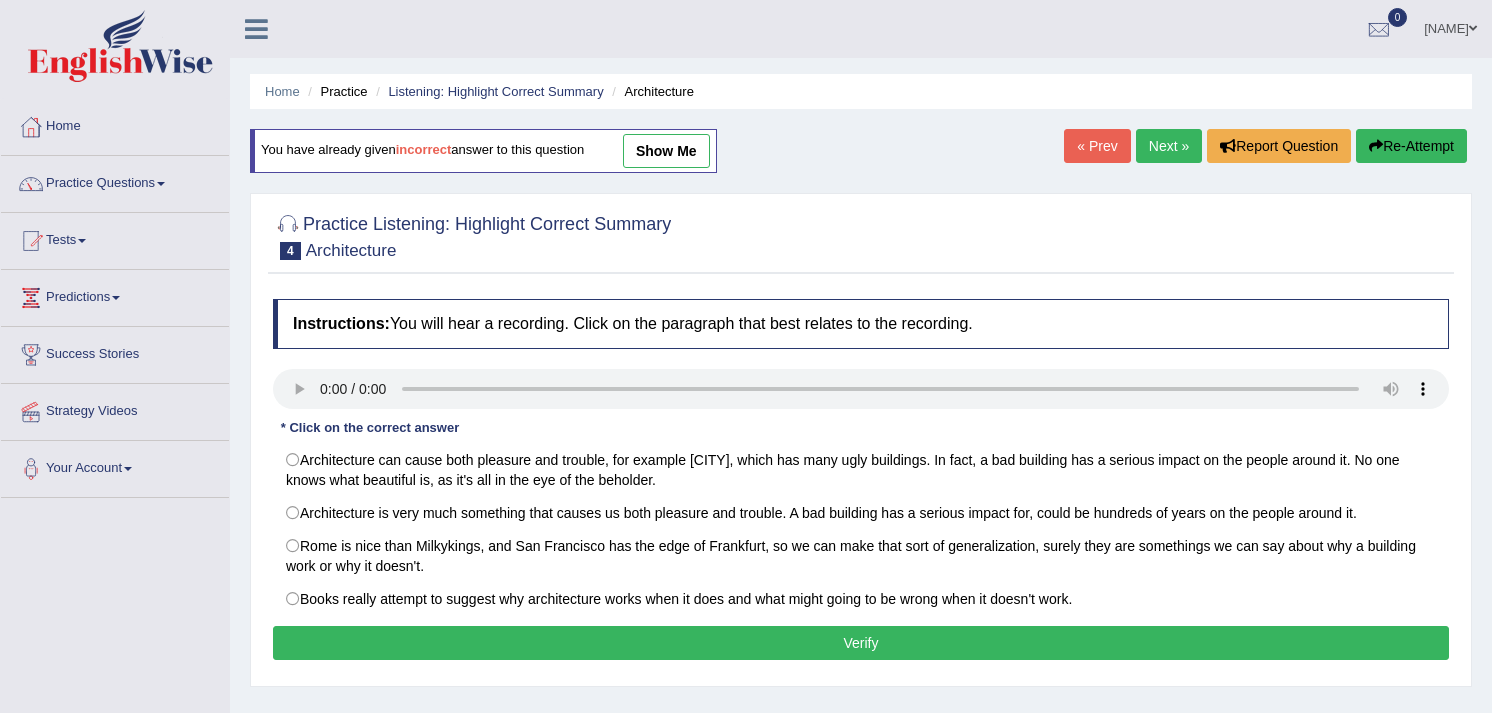 scroll, scrollTop: 0, scrollLeft: 0, axis: both 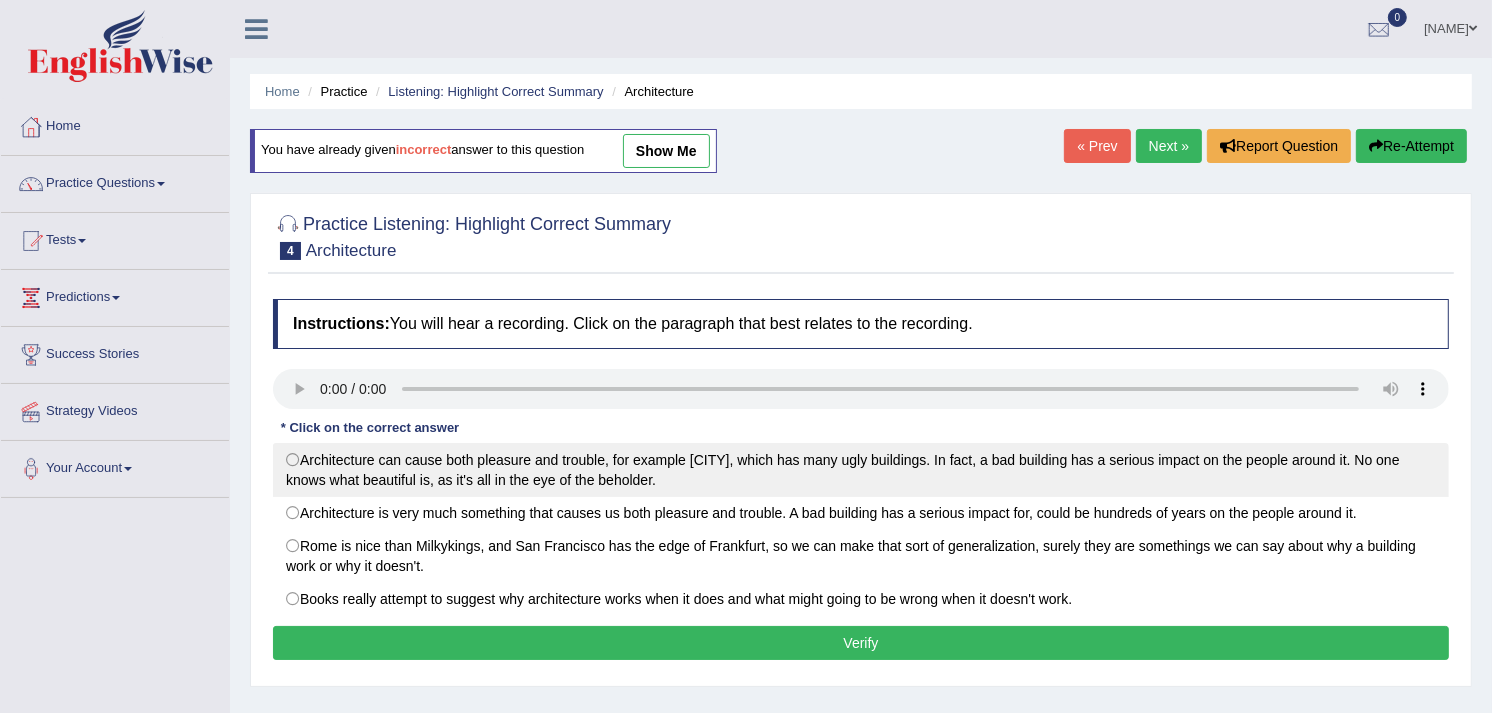click on "Architecture can cause both pleasure and trouble, for example [CITY], which has many ugly buildings. In fact, a bad building has a serious impact on the people around it. No one knows what beautiful is, as it's all in the eye of the beholder." at bounding box center [861, 470] 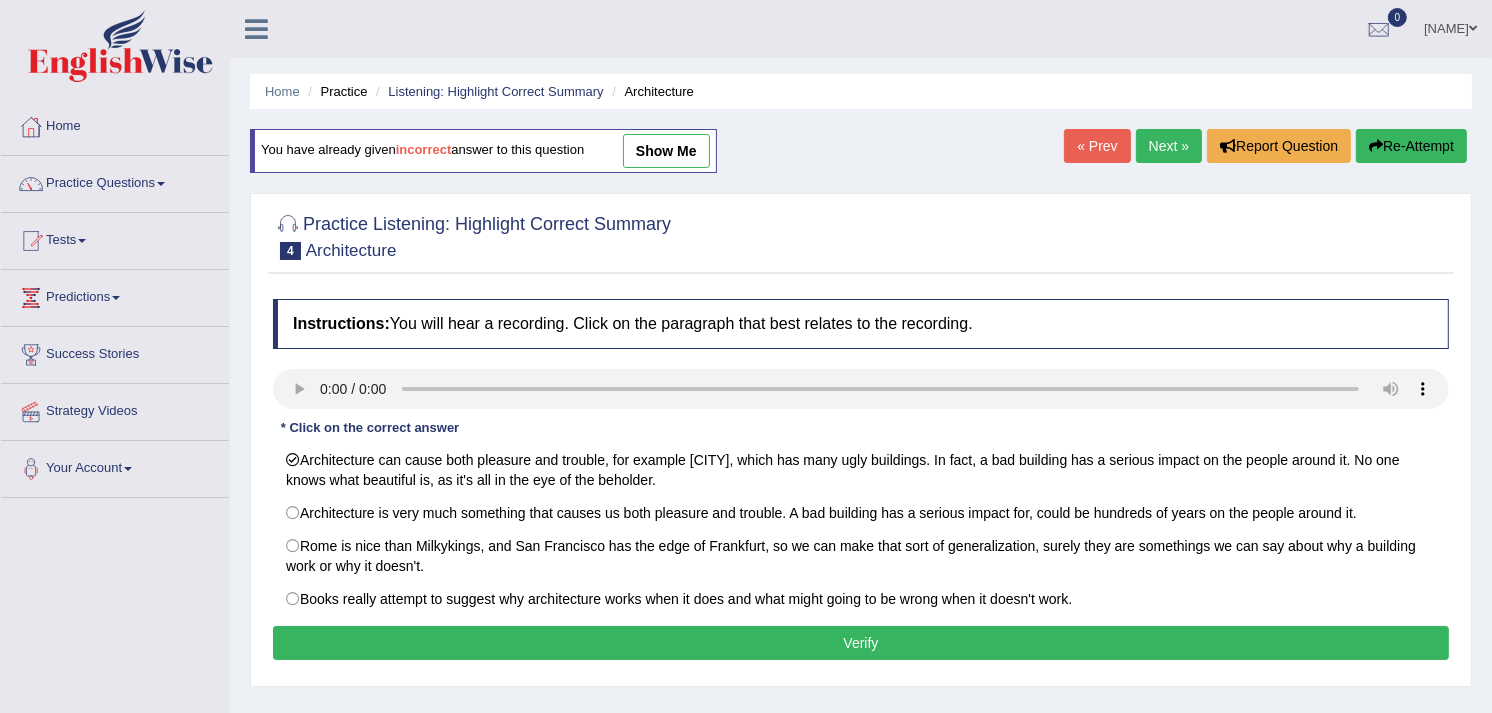 click on "Verify" at bounding box center [861, 643] 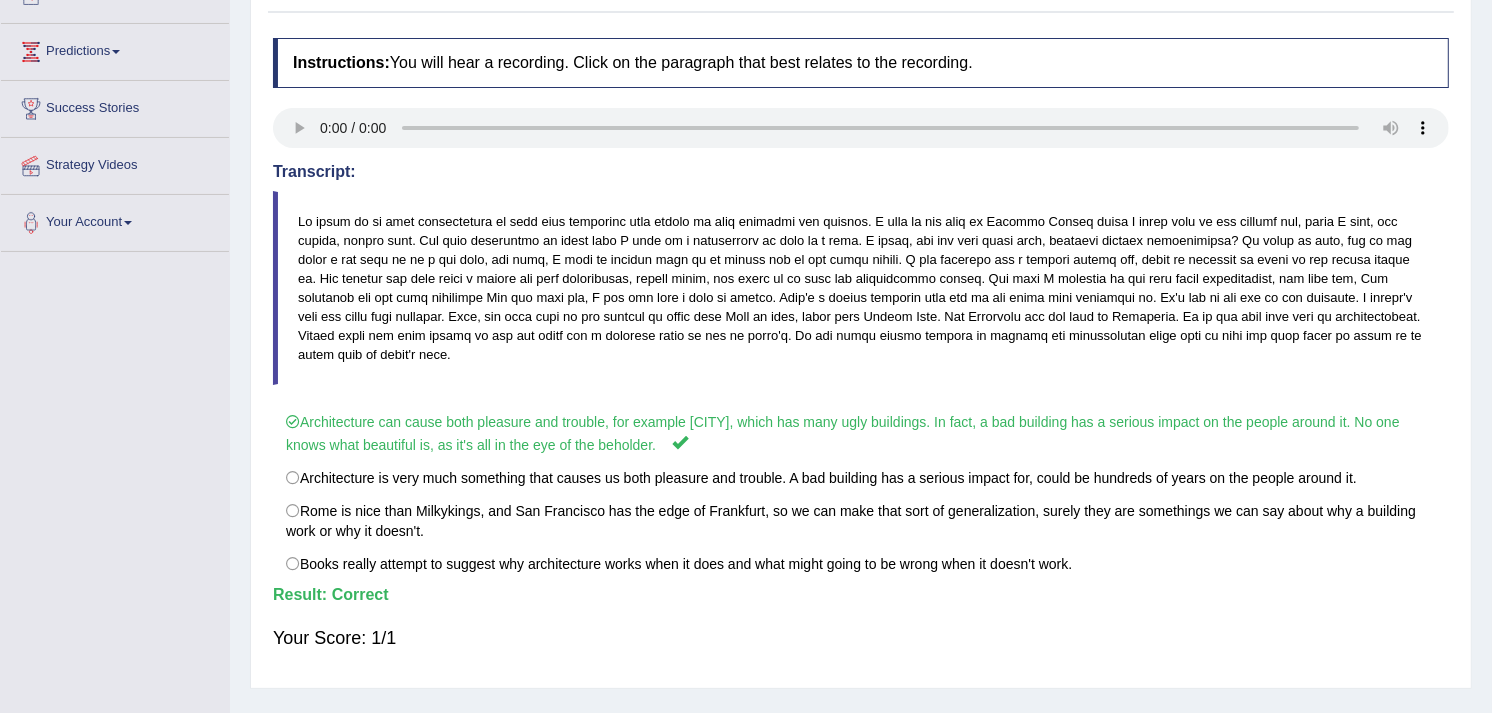 scroll, scrollTop: 248, scrollLeft: 0, axis: vertical 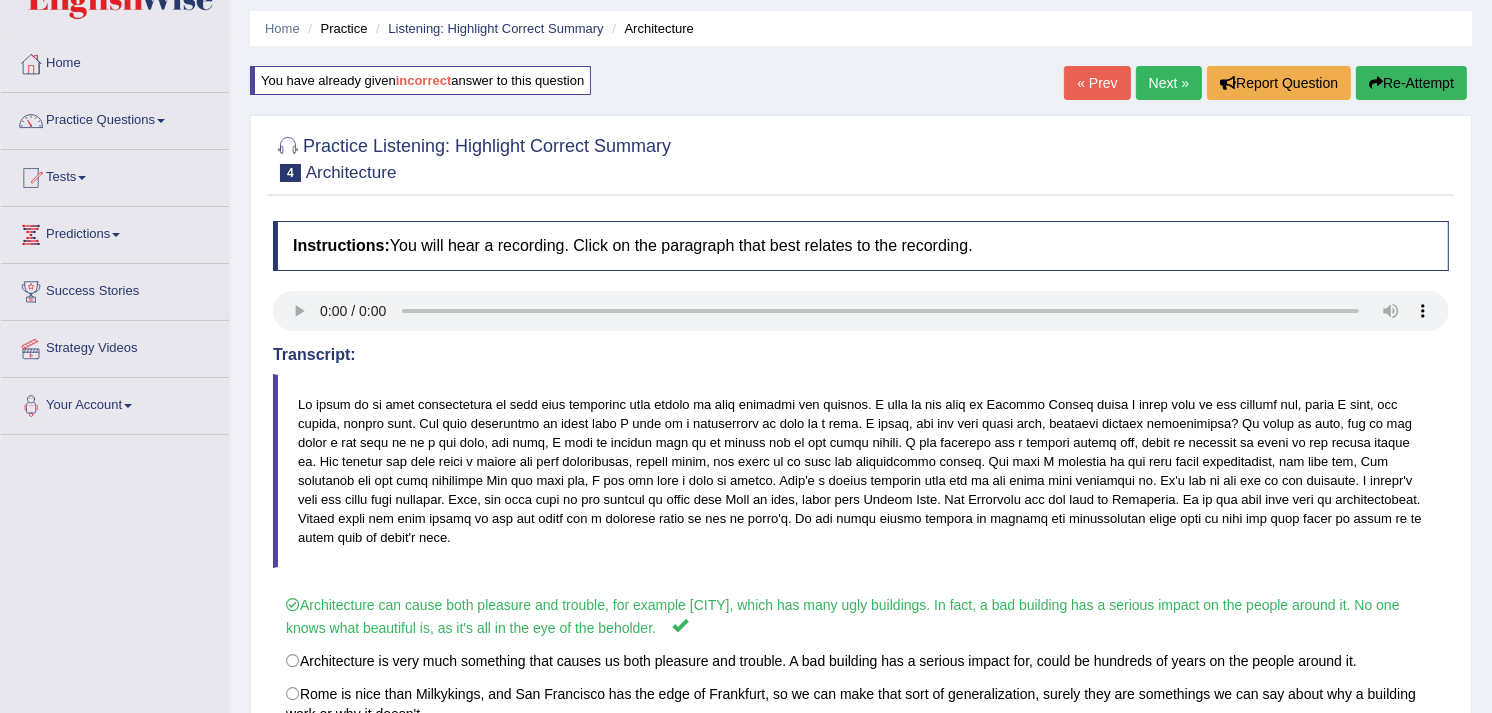 click on "Next »" at bounding box center (1169, 83) 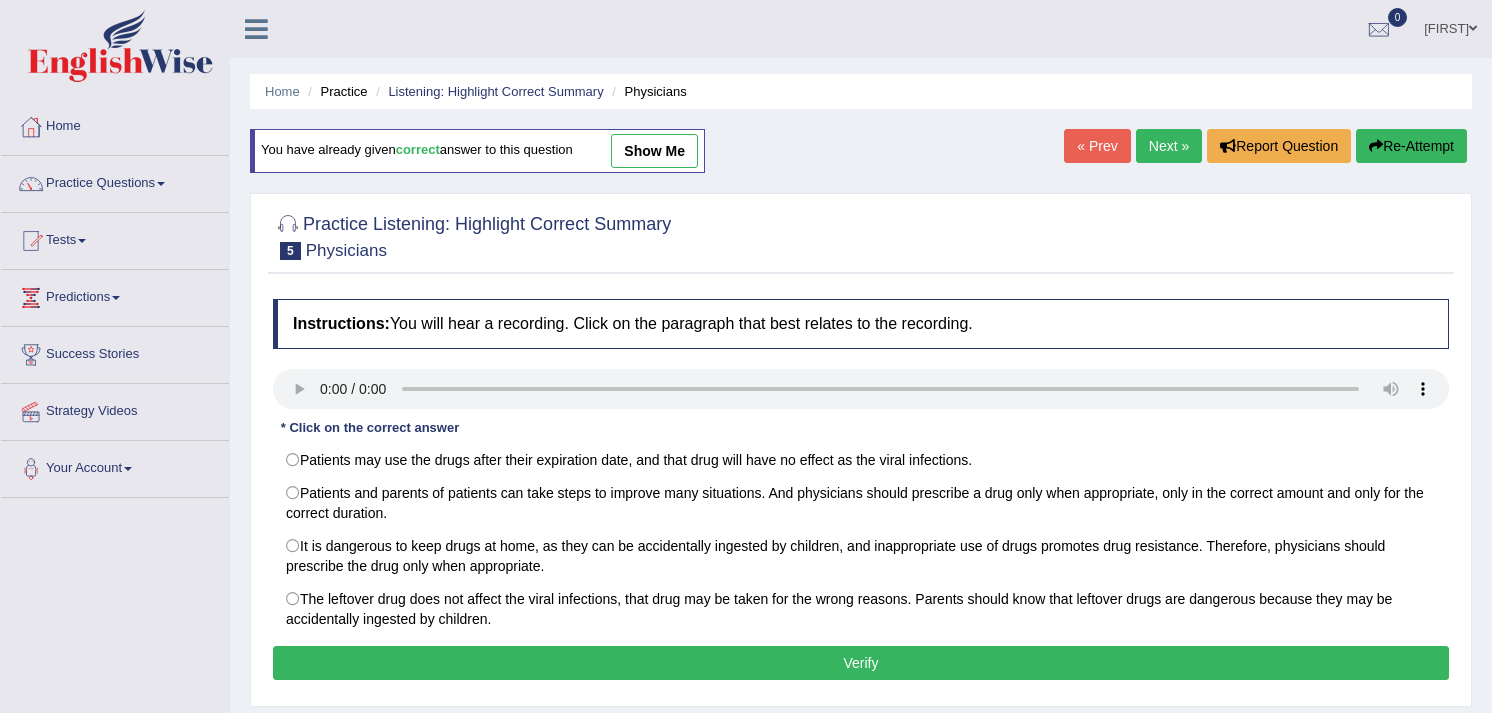 scroll, scrollTop: 0, scrollLeft: 0, axis: both 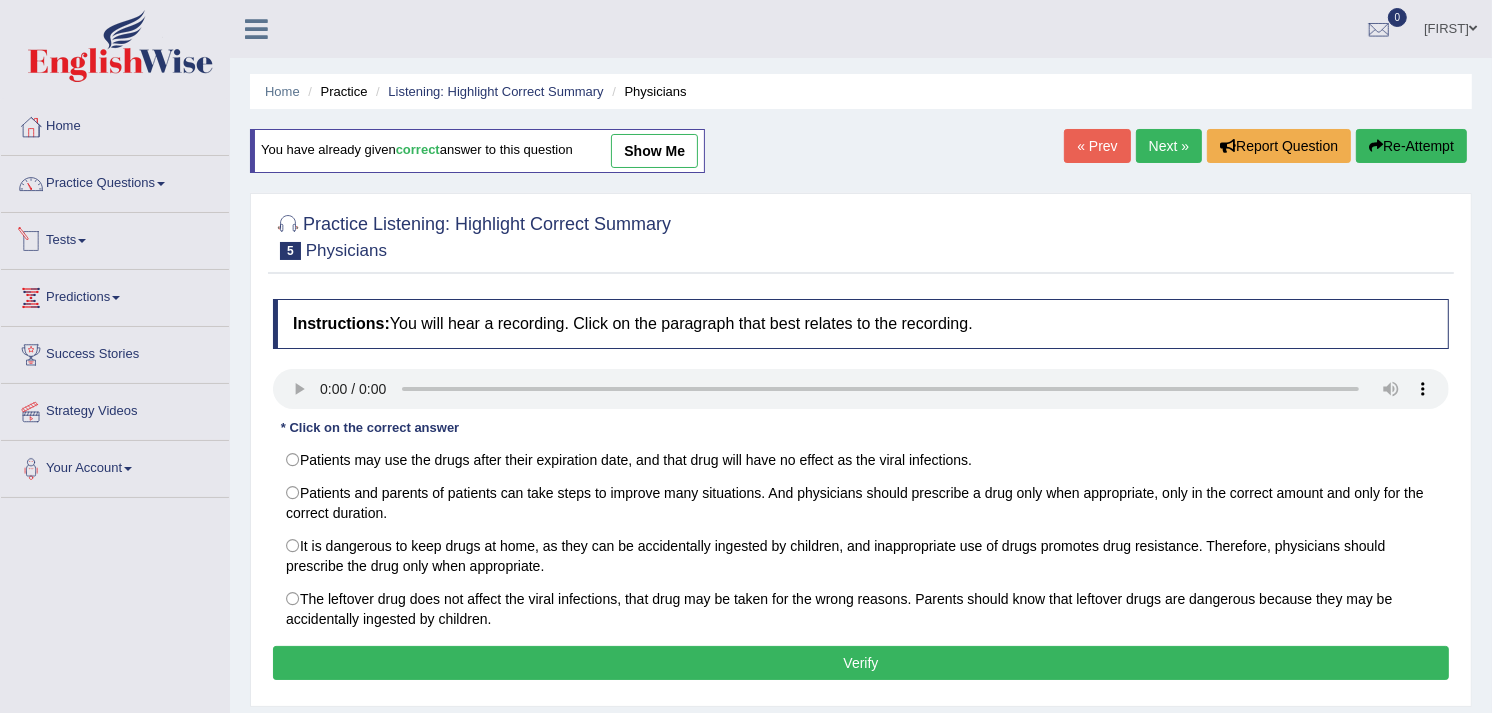 click on "Tests" at bounding box center (115, 238) 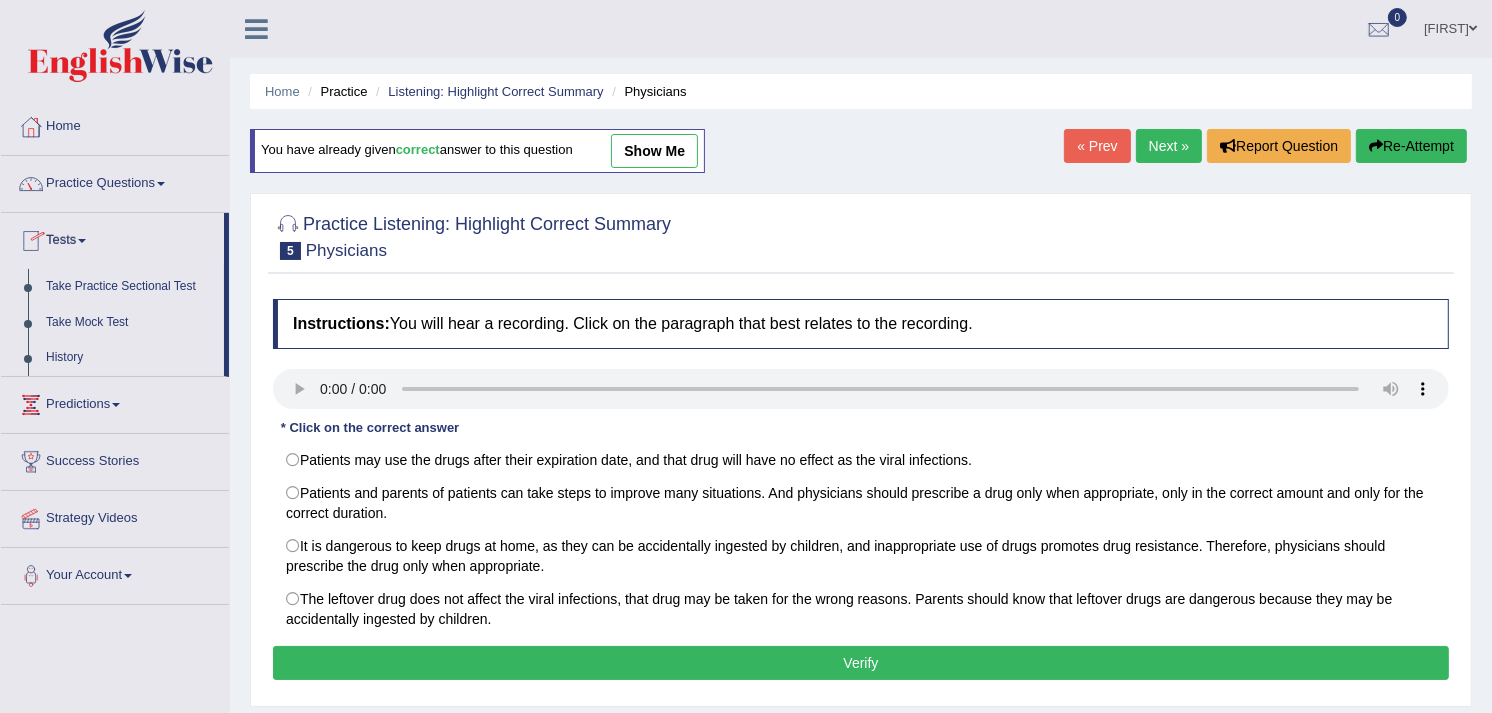 click on "Practice Questions" at bounding box center [115, 181] 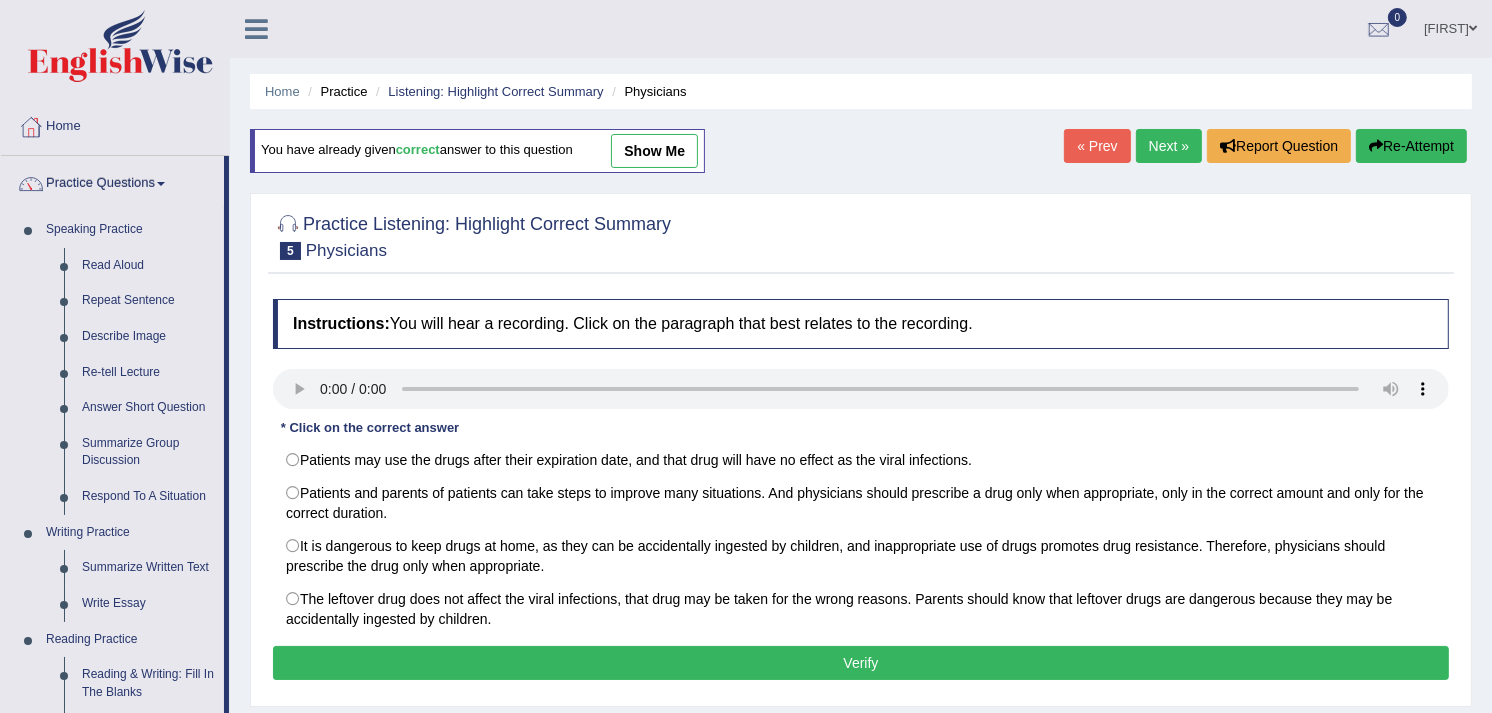scroll, scrollTop: 623, scrollLeft: 0, axis: vertical 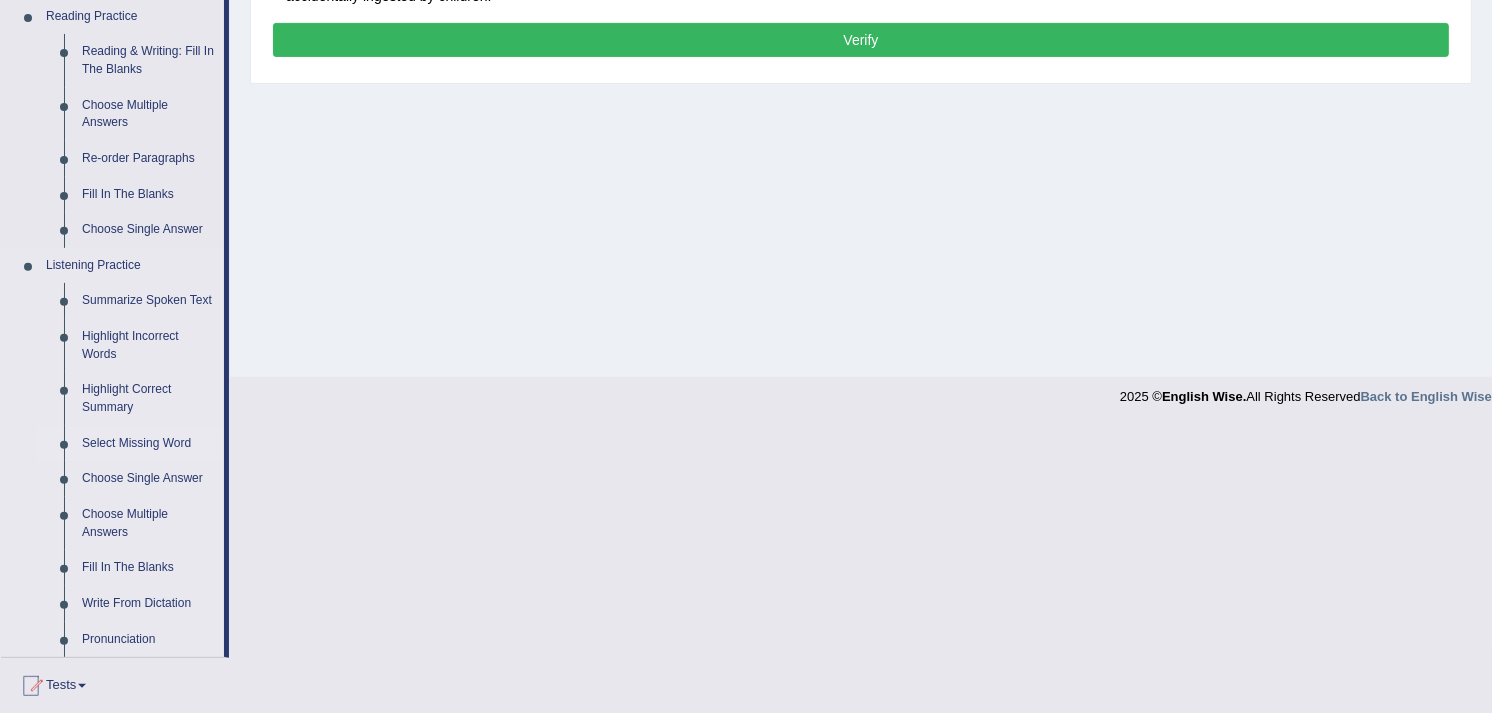 click on "Select Missing Word" at bounding box center [148, 444] 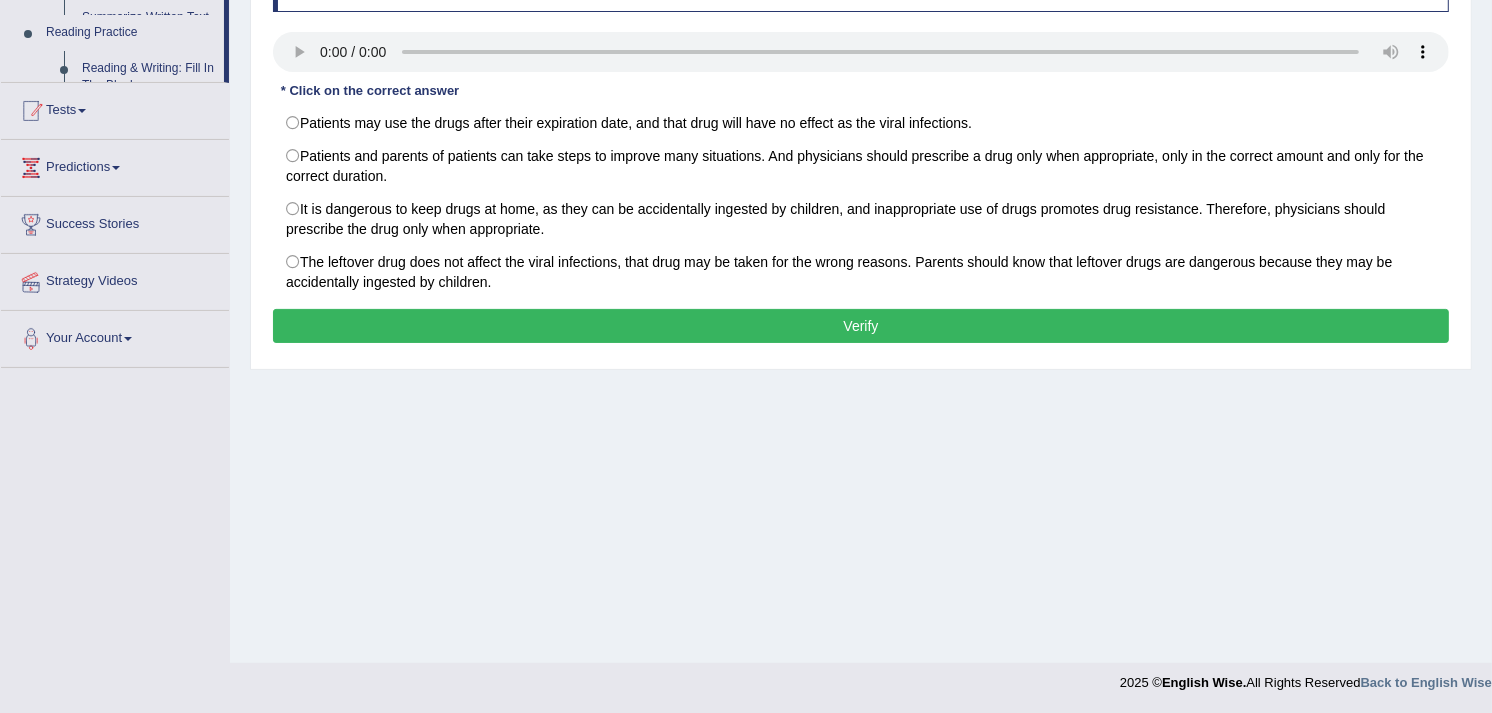scroll, scrollTop: 336, scrollLeft: 0, axis: vertical 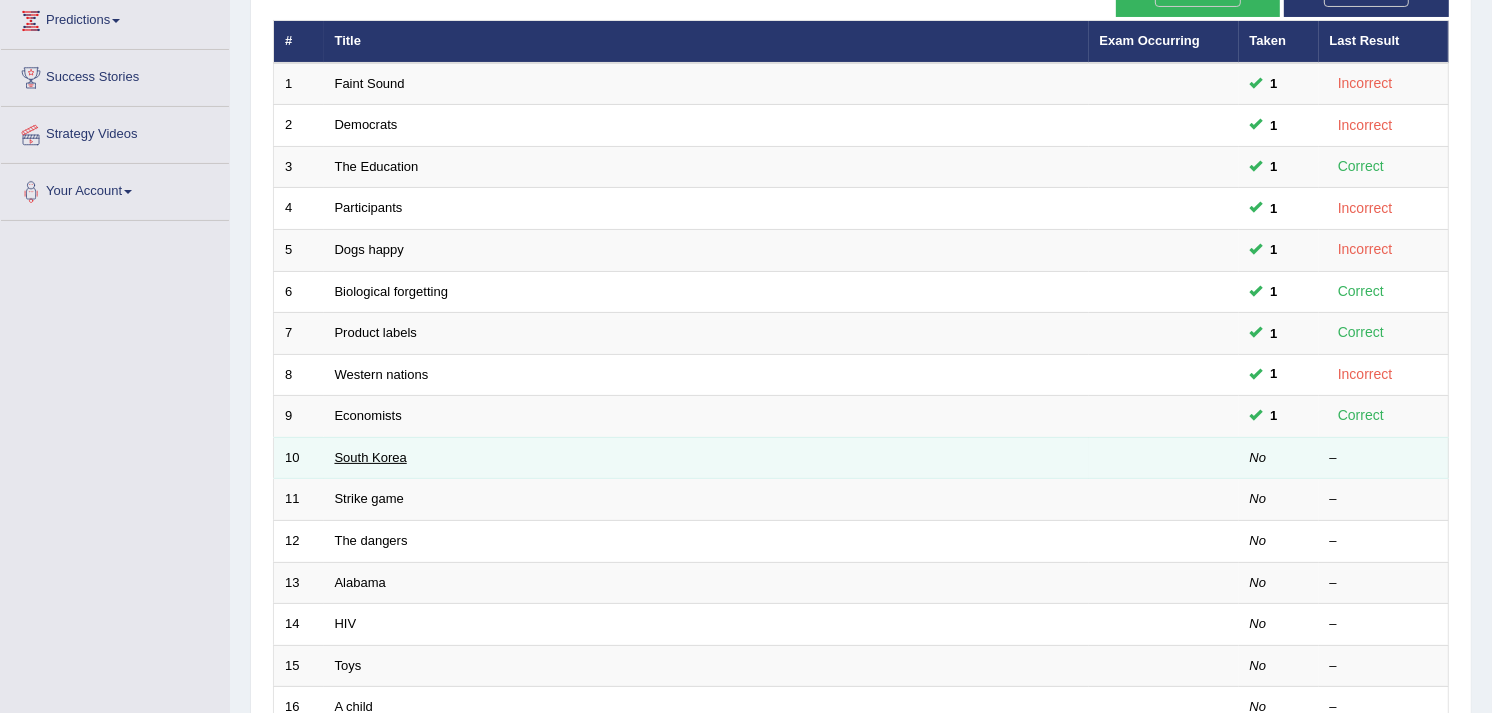 click on "South Korea" at bounding box center (371, 457) 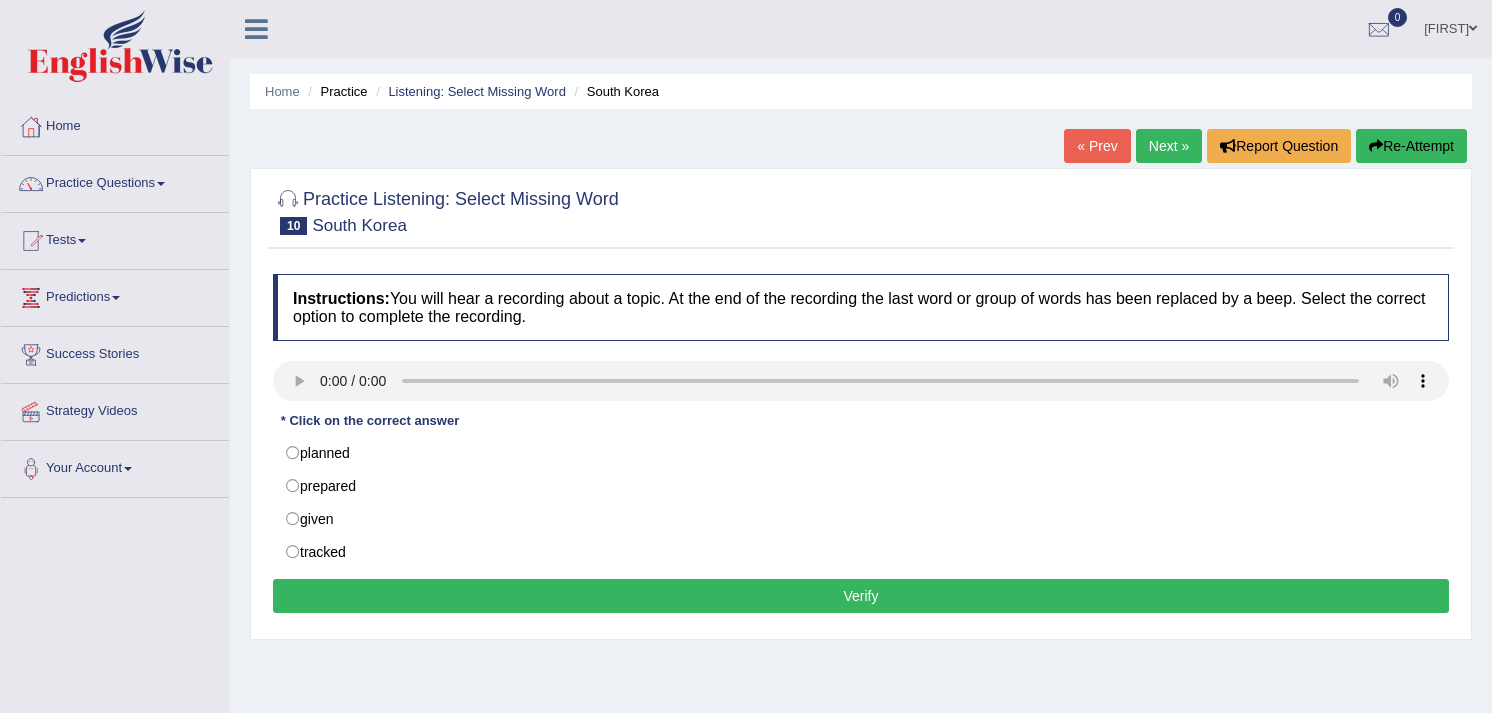 scroll, scrollTop: 0, scrollLeft: 0, axis: both 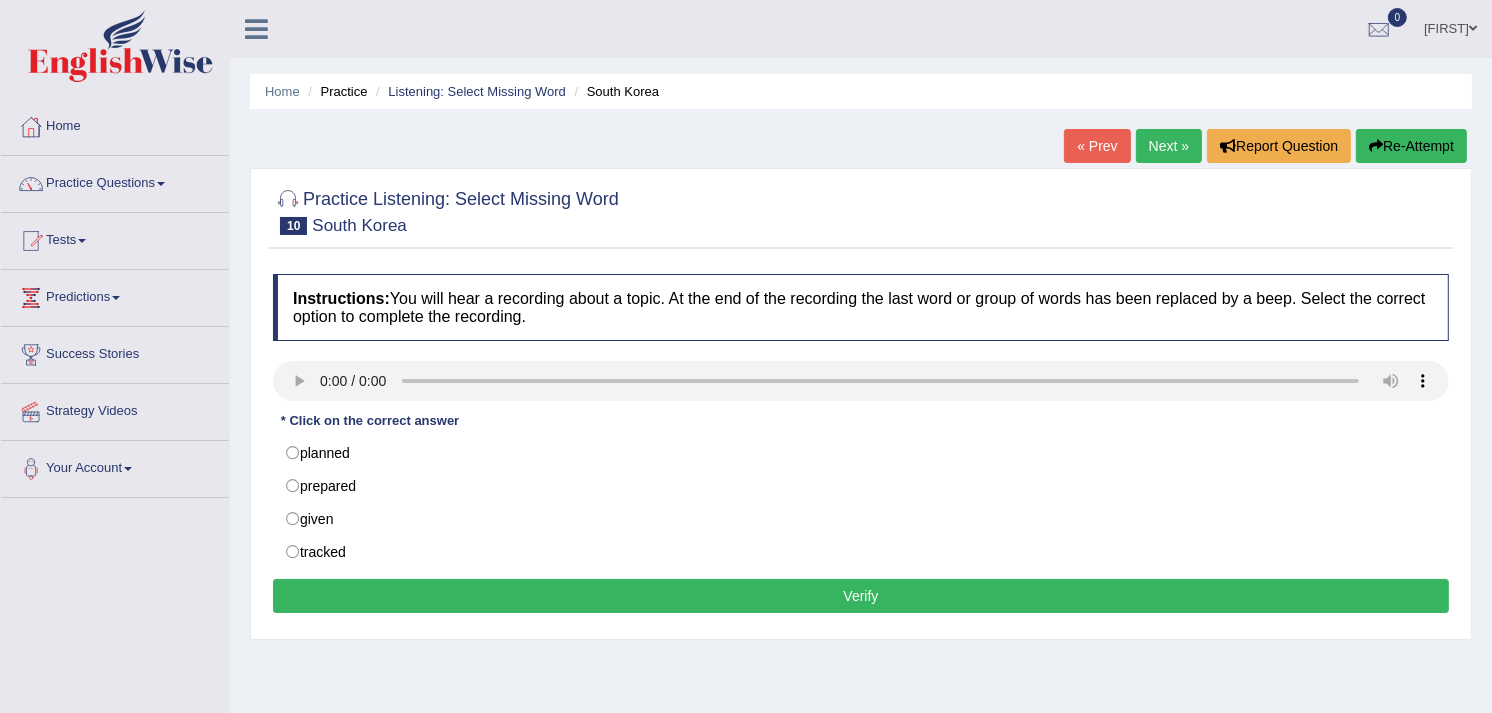 type 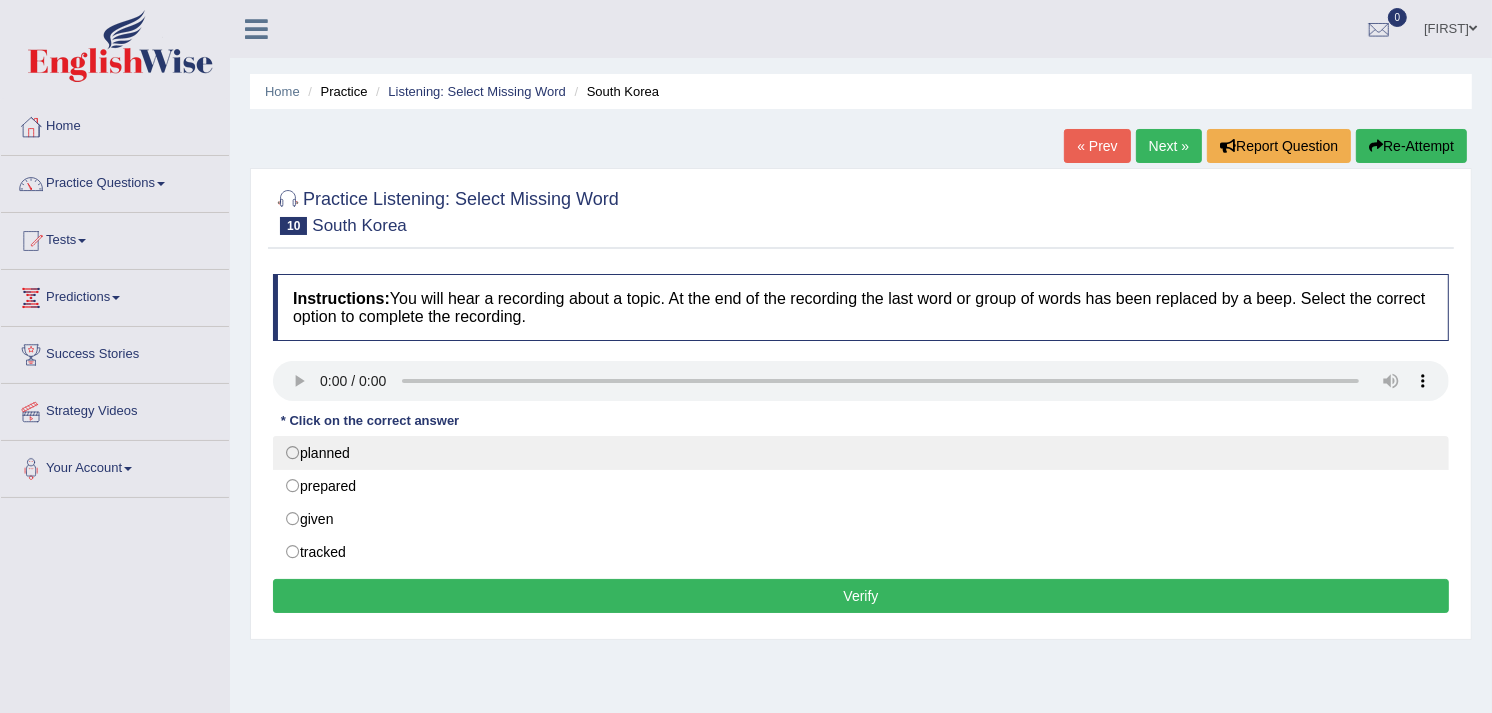 click on "planned" at bounding box center [861, 453] 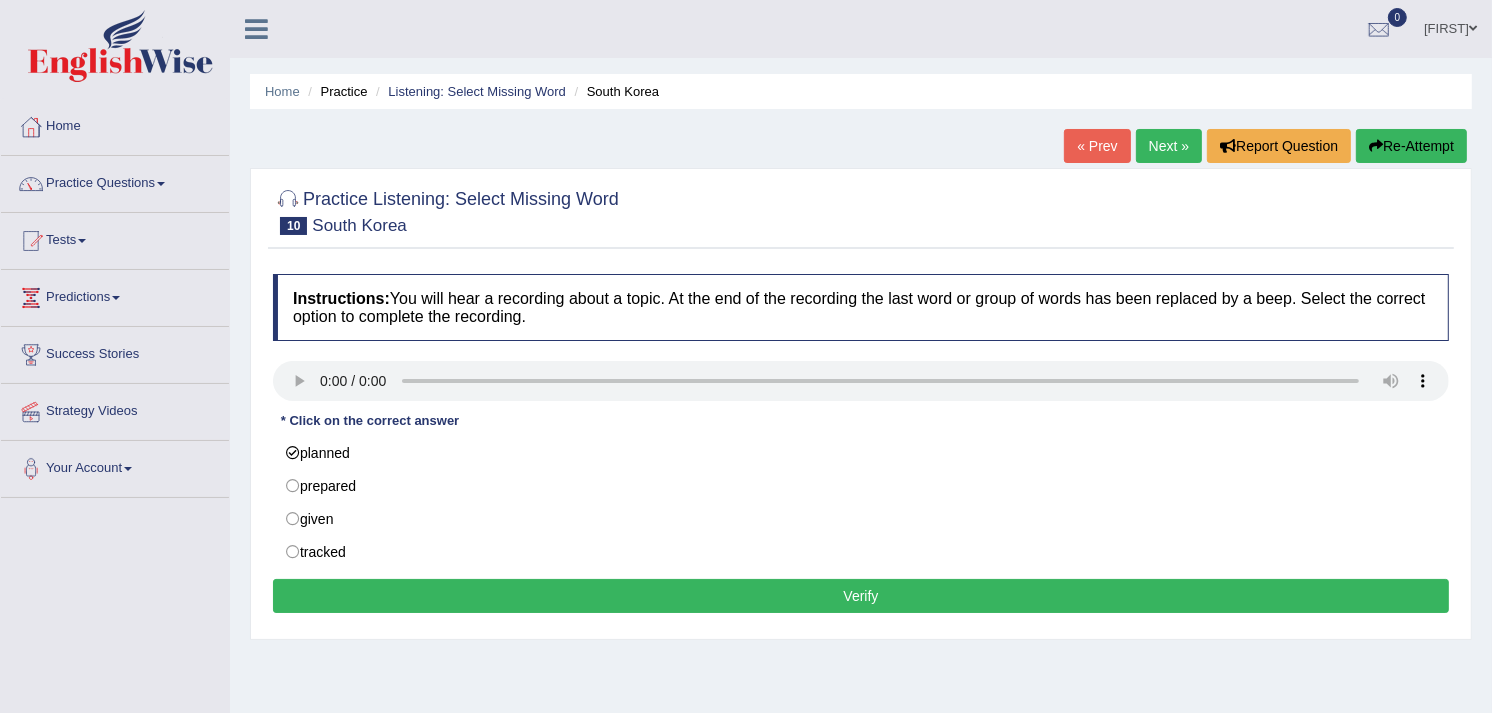 click on "Verify" at bounding box center (861, 596) 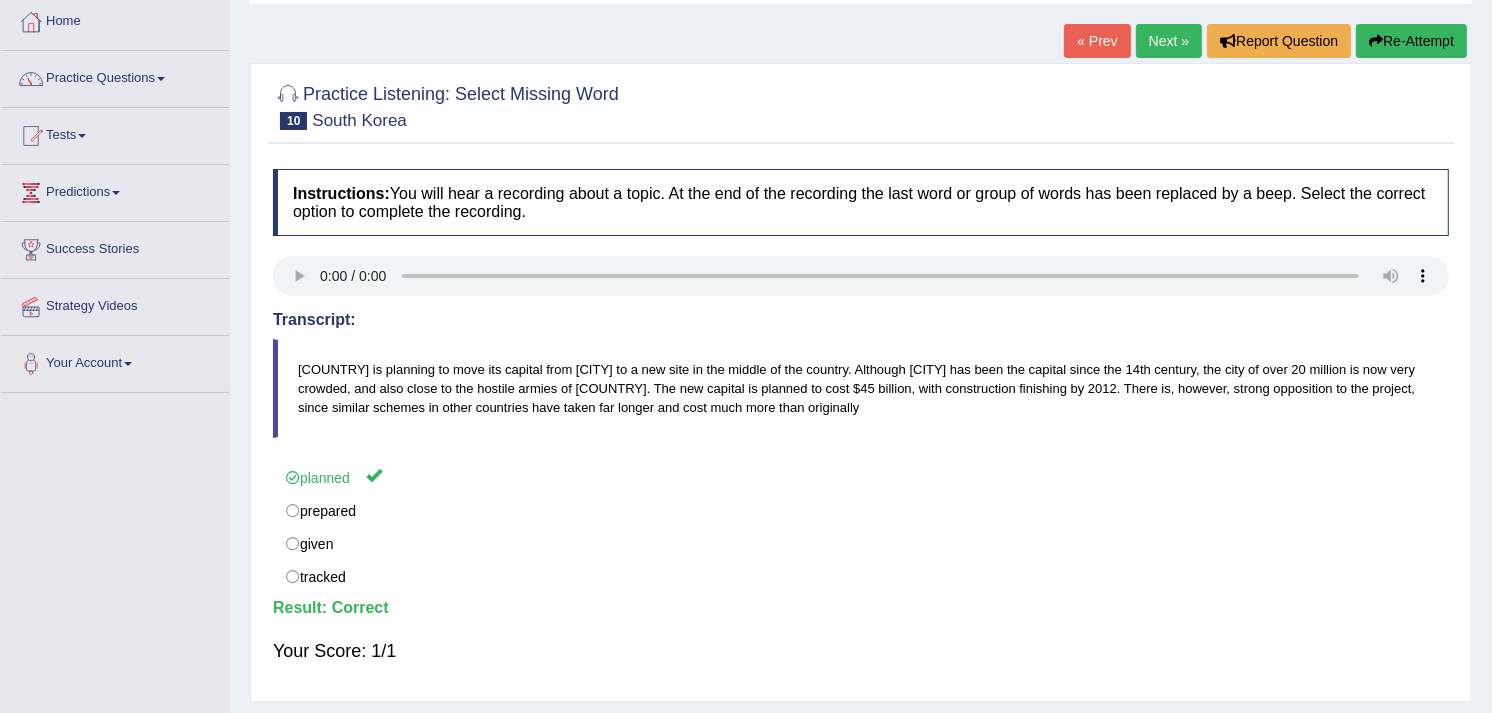 scroll, scrollTop: 102, scrollLeft: 0, axis: vertical 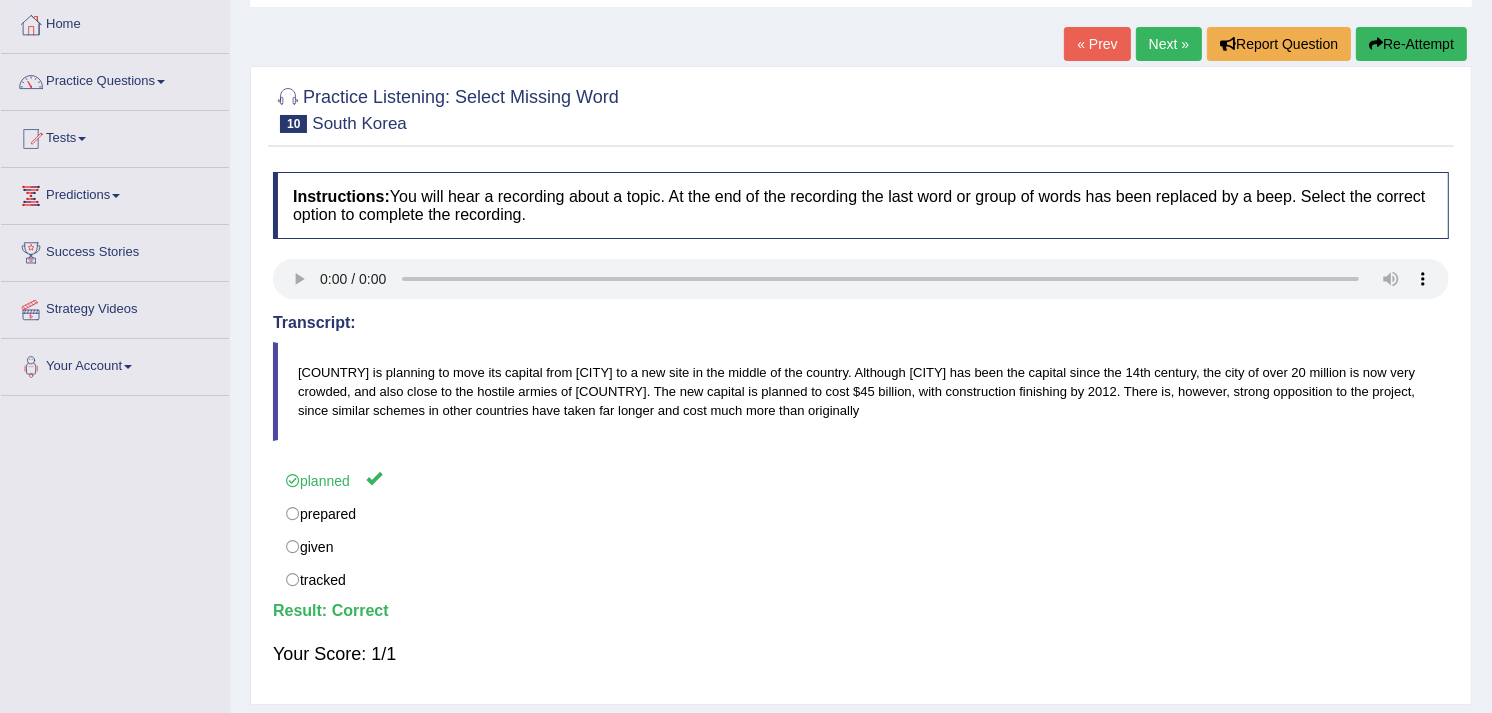 click on "Next »" at bounding box center [1169, 44] 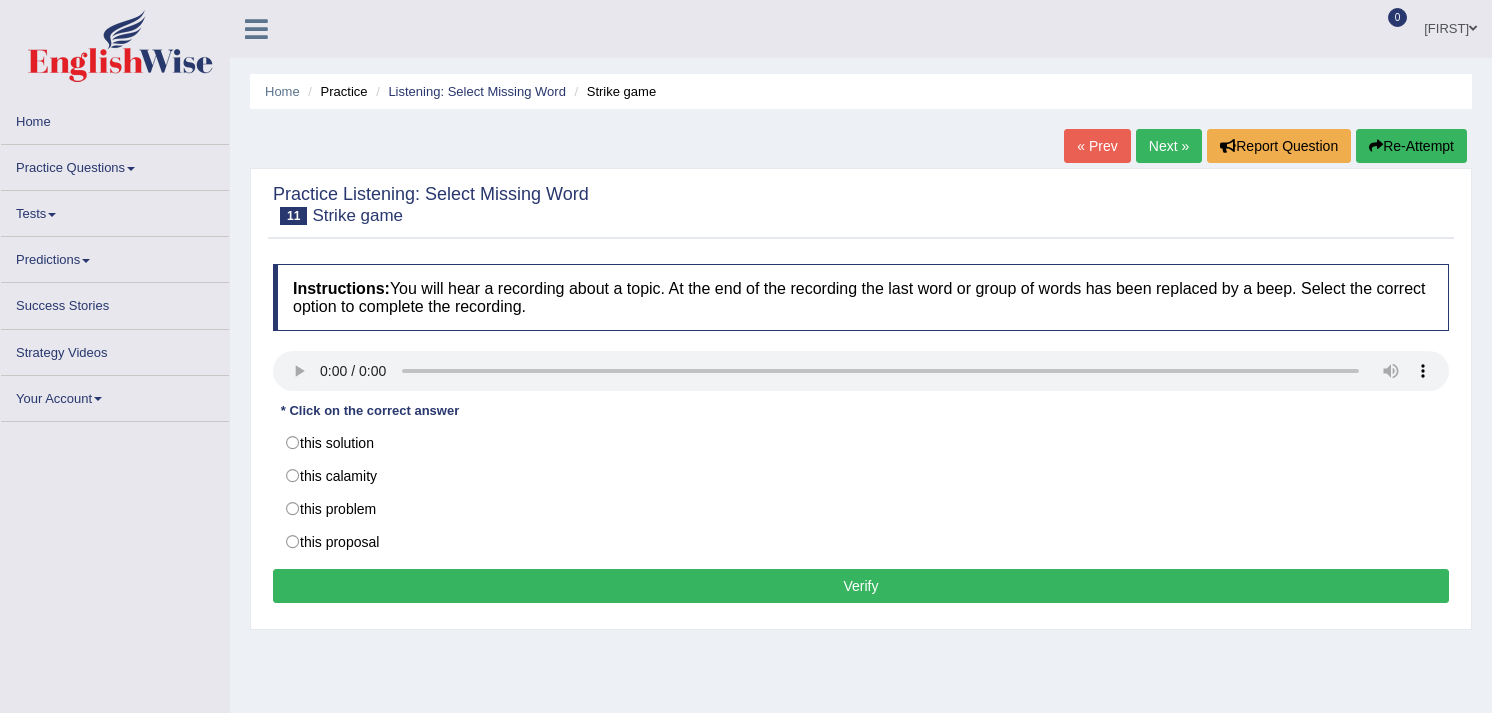 scroll, scrollTop: 0, scrollLeft: 0, axis: both 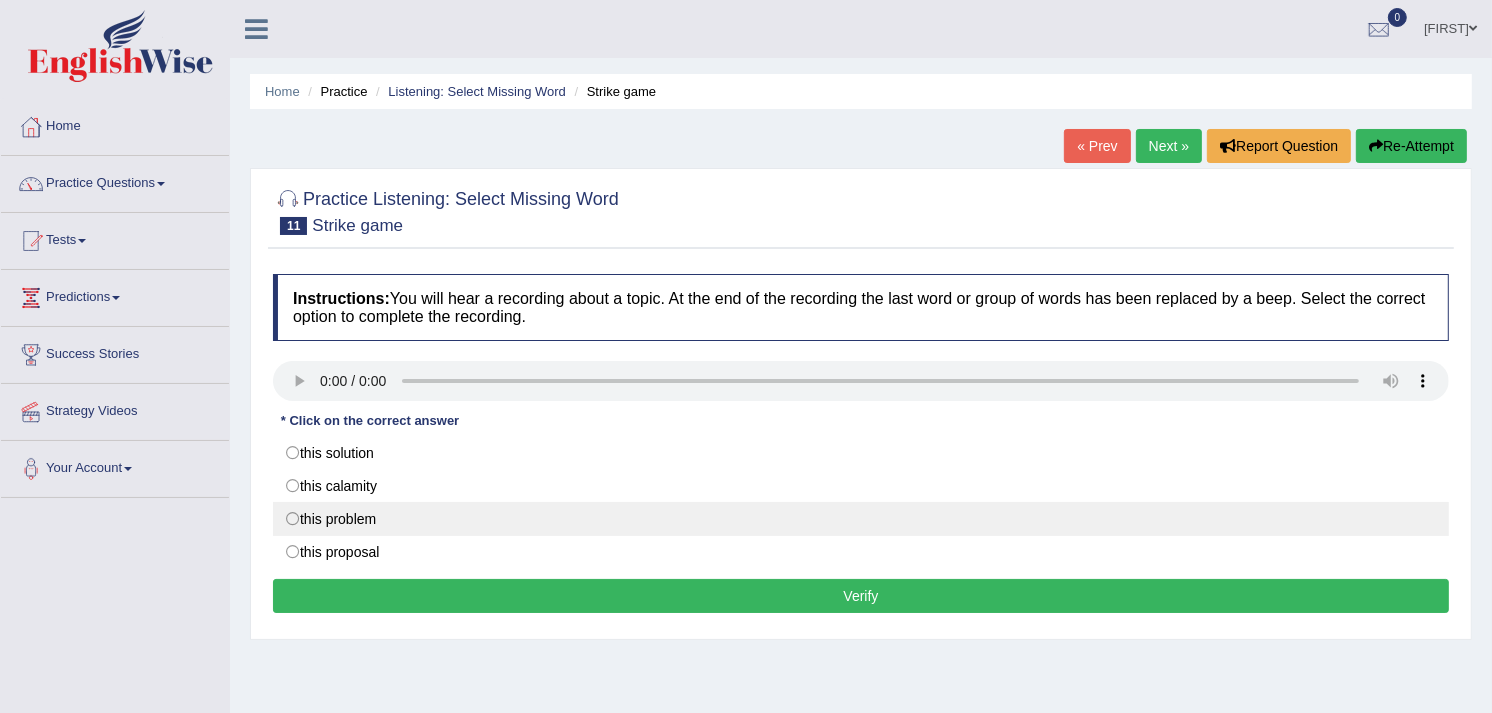 click on "this  problem" at bounding box center [861, 519] 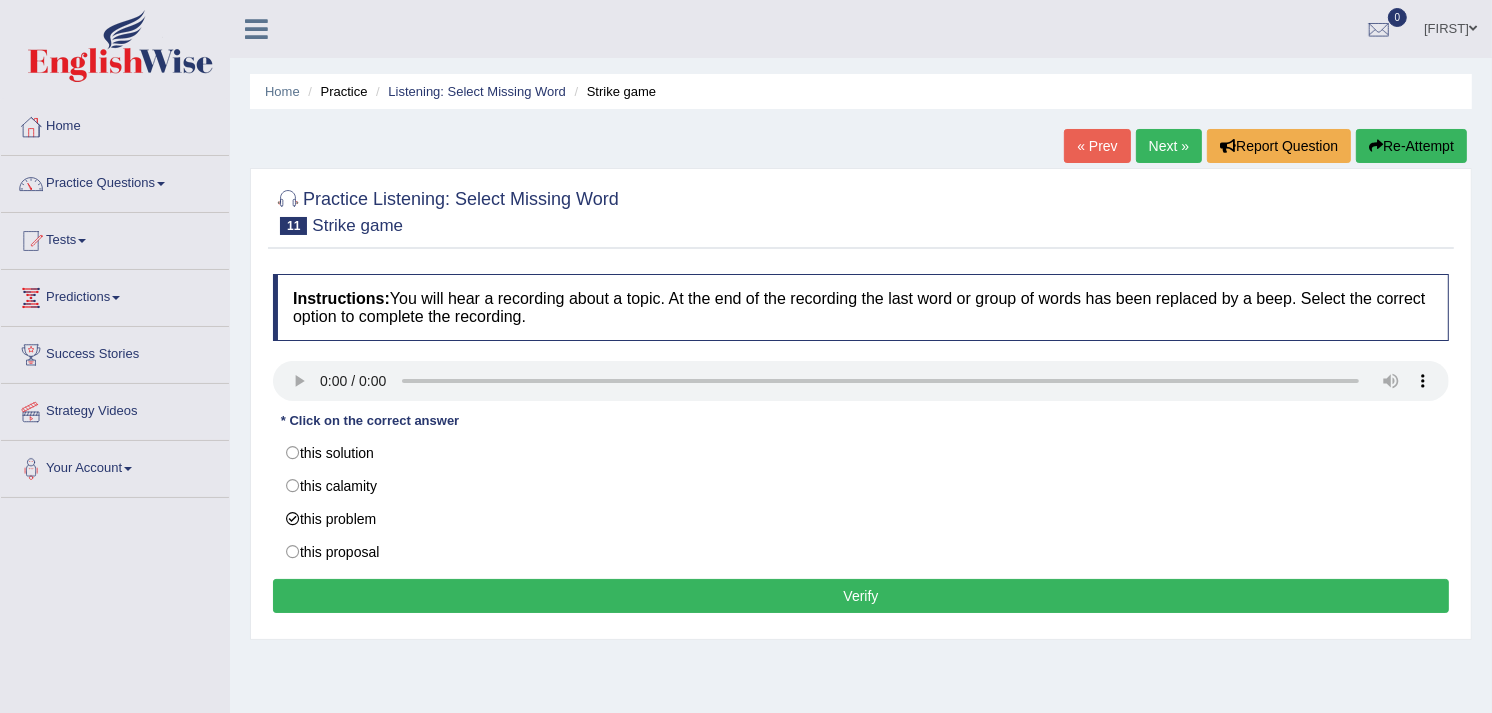 click on "Verify" at bounding box center (861, 596) 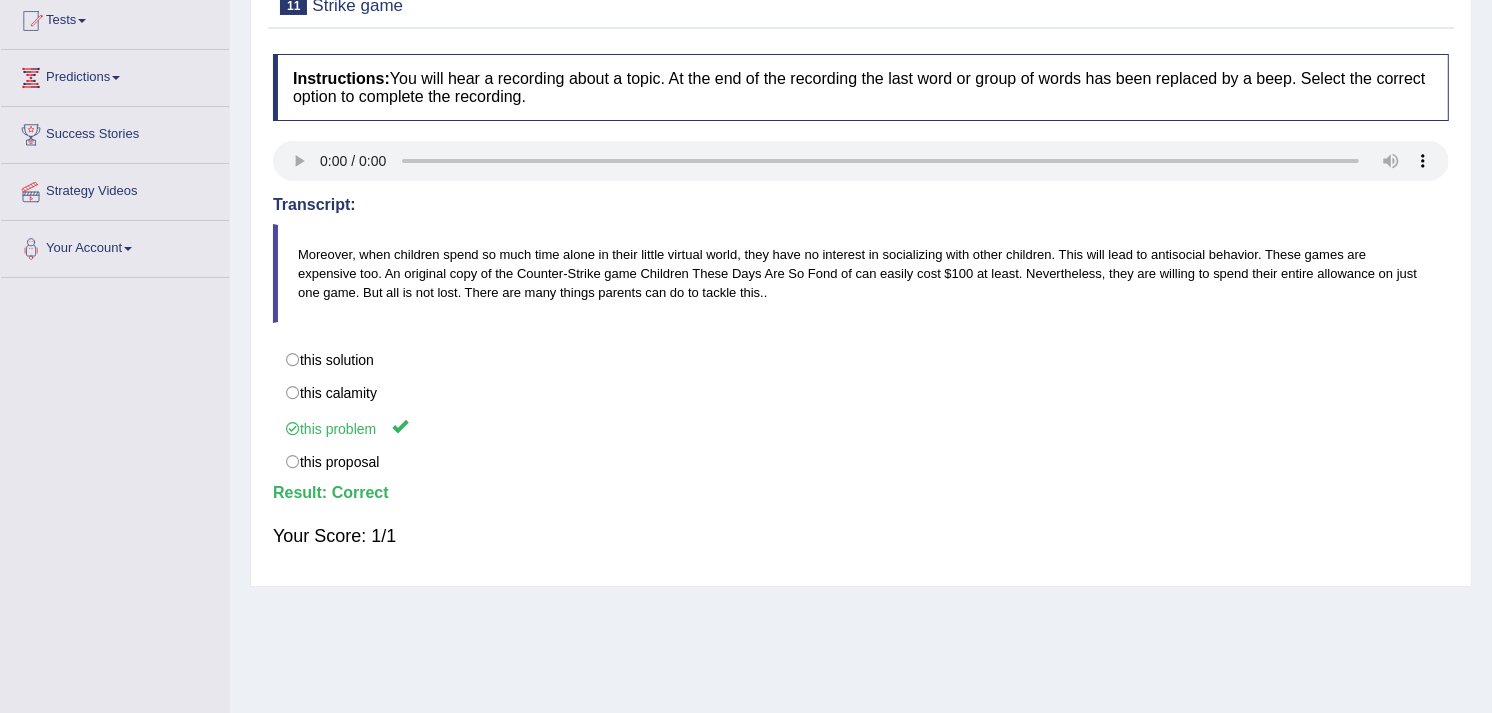 scroll, scrollTop: 223, scrollLeft: 0, axis: vertical 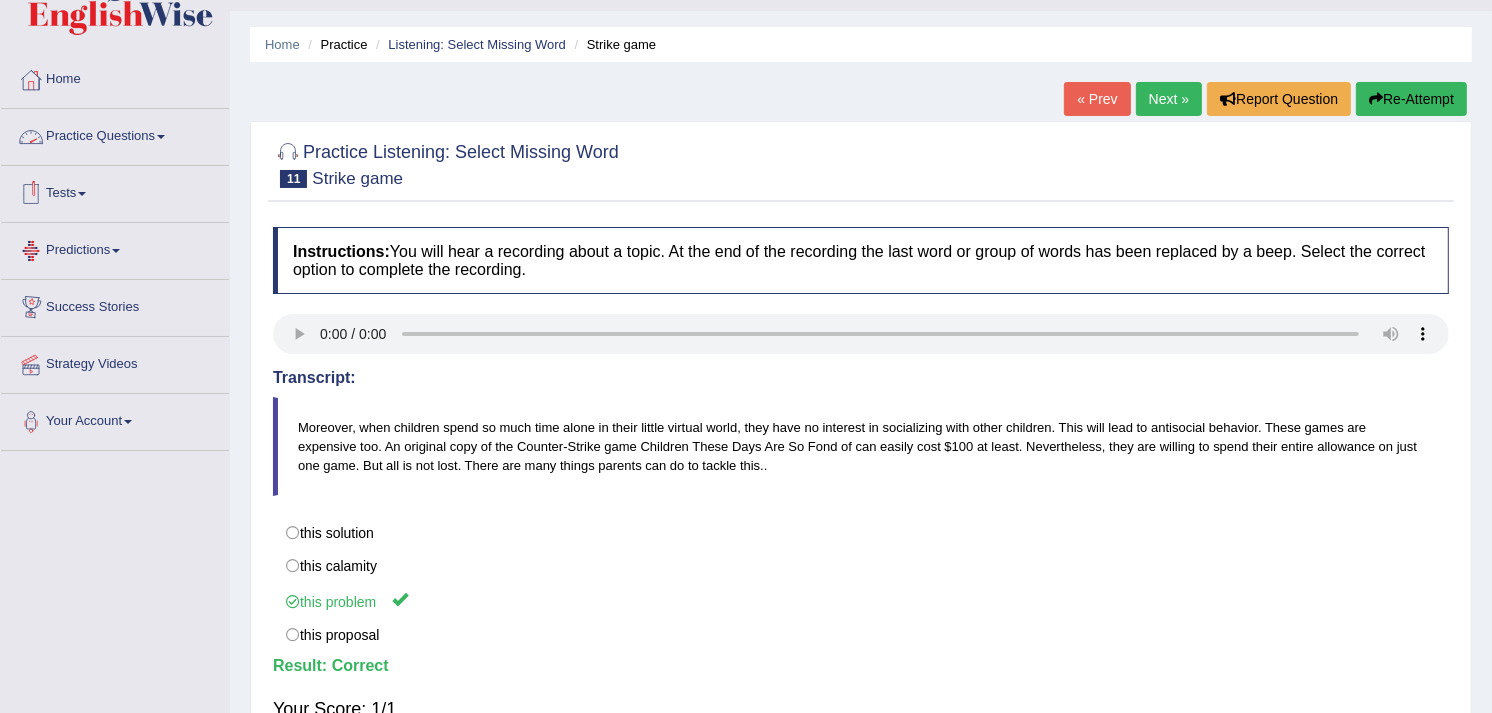 click on "Practice Questions" at bounding box center (115, 134) 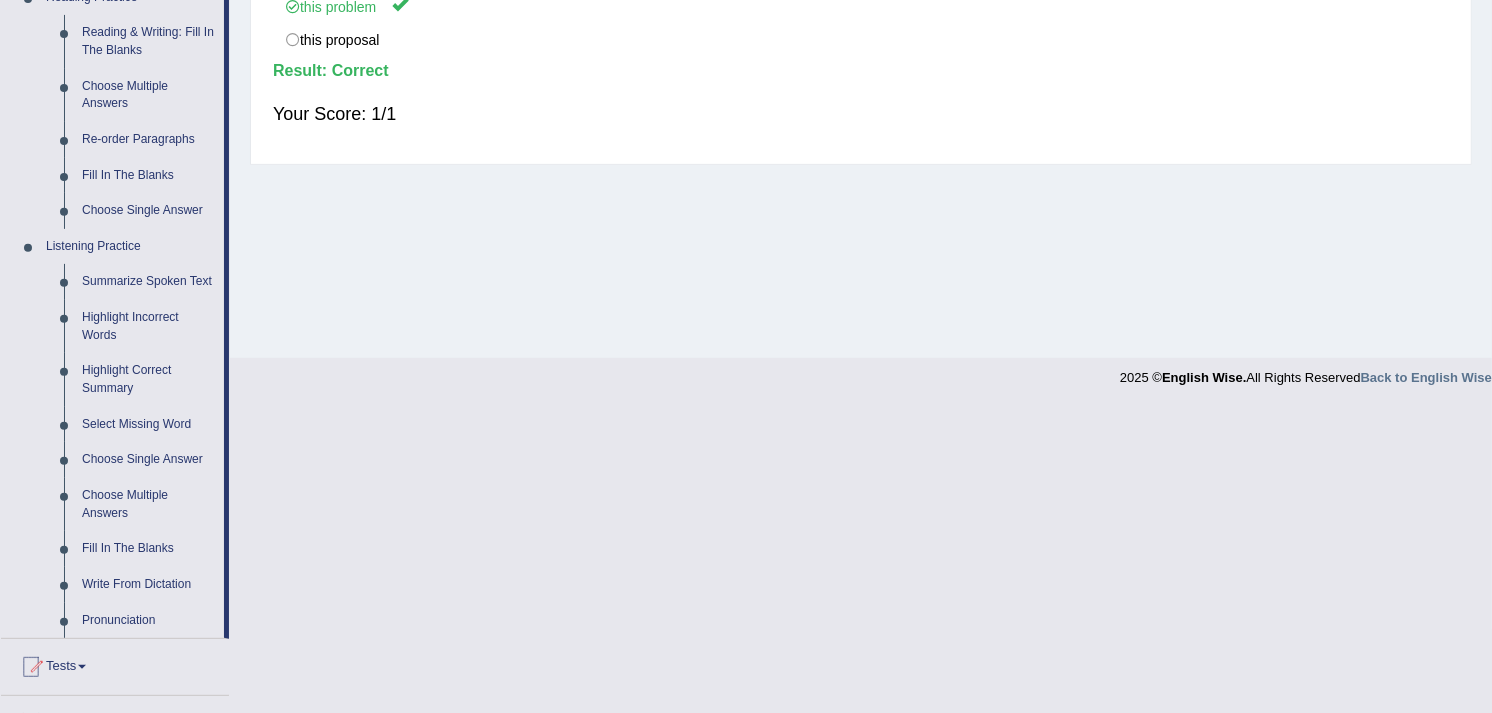 scroll, scrollTop: 644, scrollLeft: 0, axis: vertical 